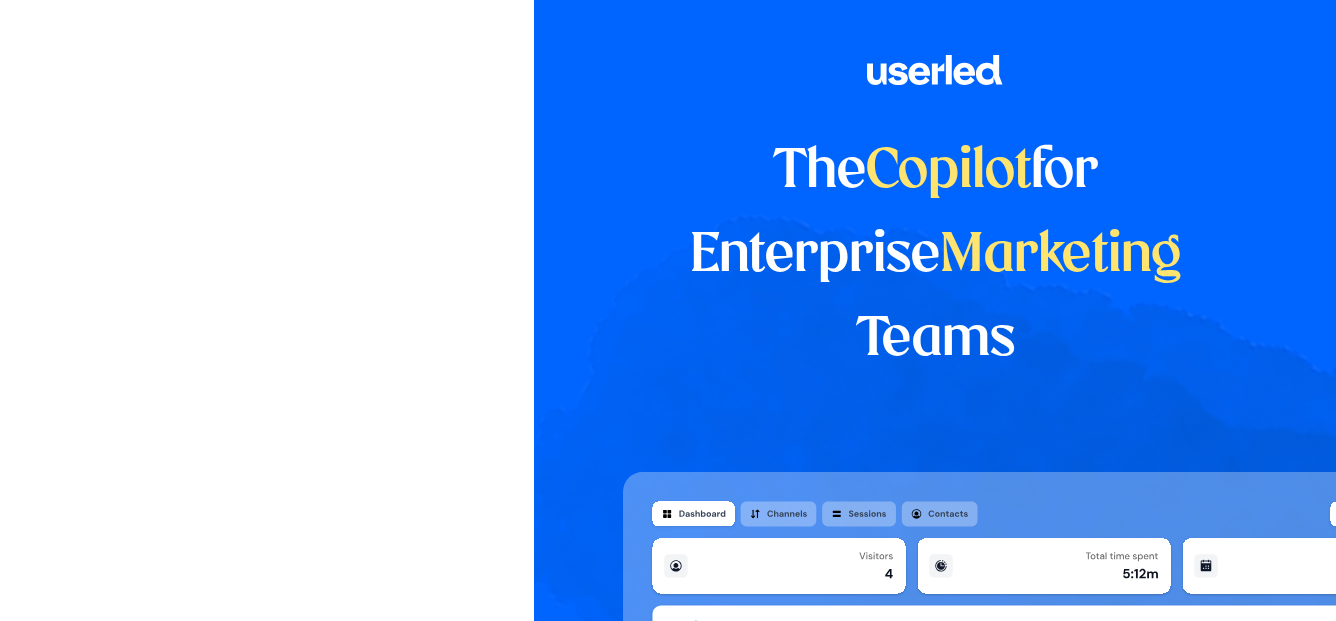 scroll, scrollTop: 0, scrollLeft: 0, axis: both 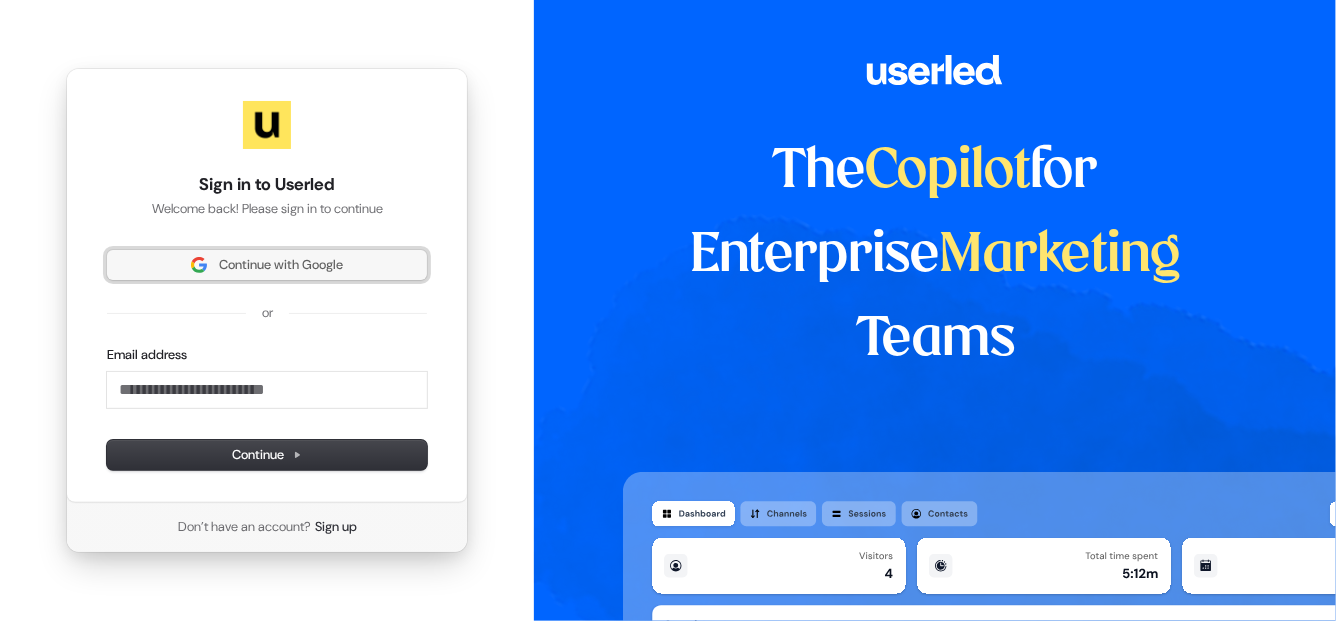click on "Continue with Google" at bounding box center [267, 265] 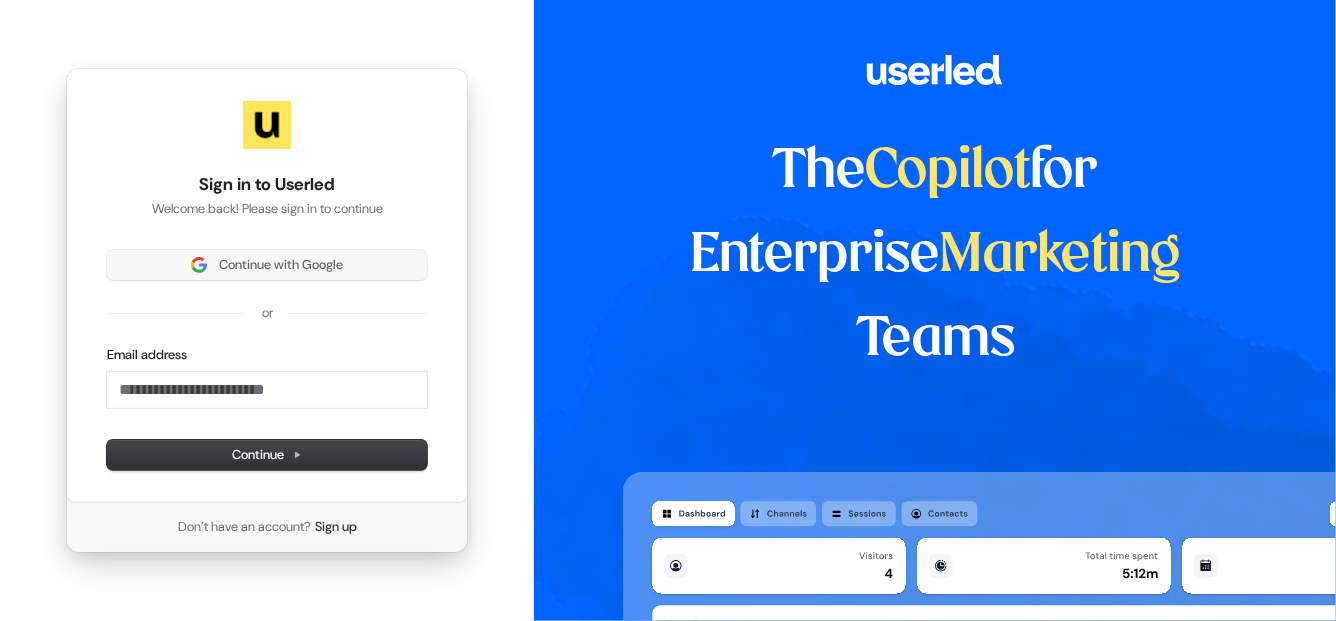 type 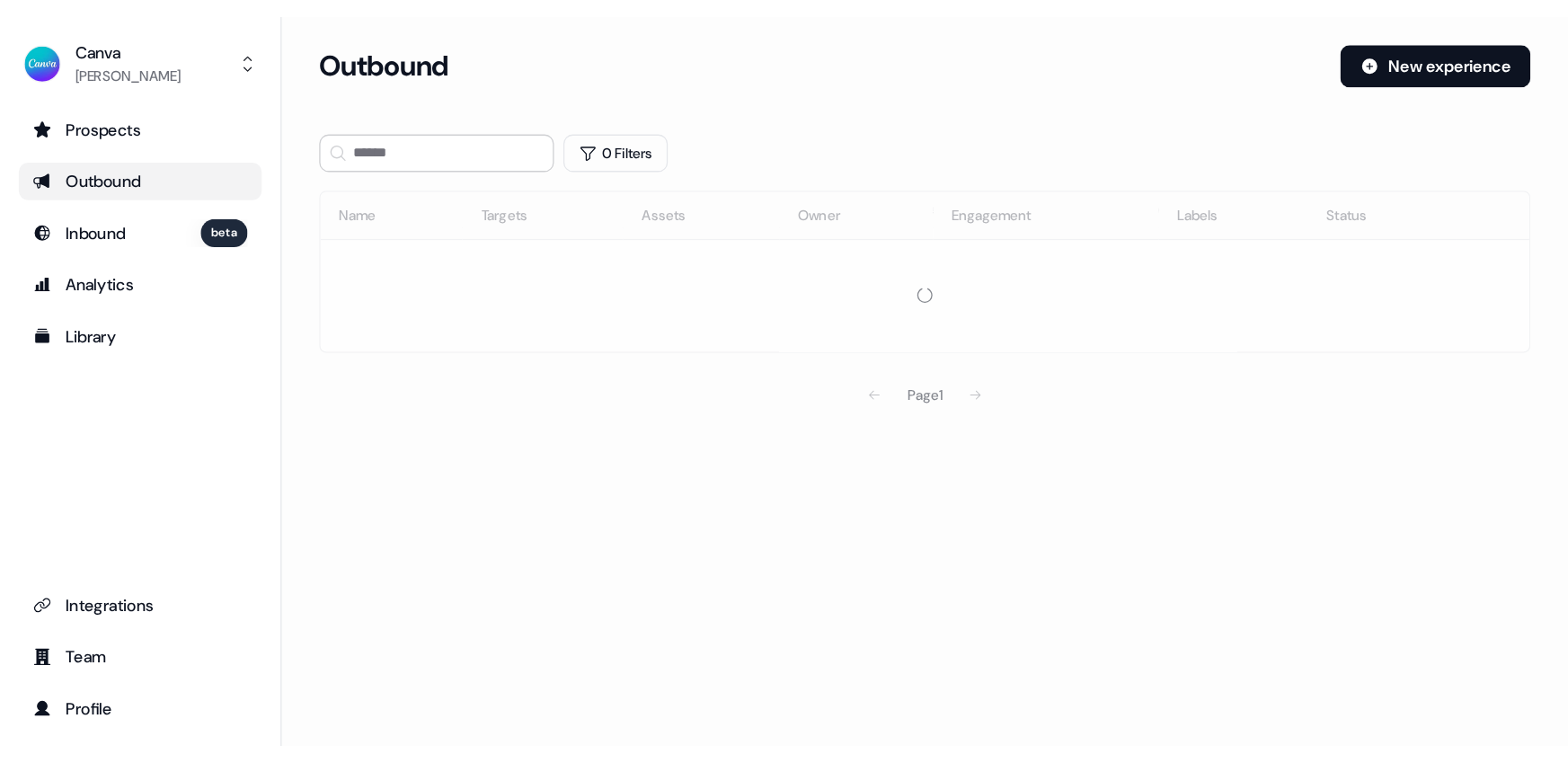 scroll, scrollTop: 0, scrollLeft: 0, axis: both 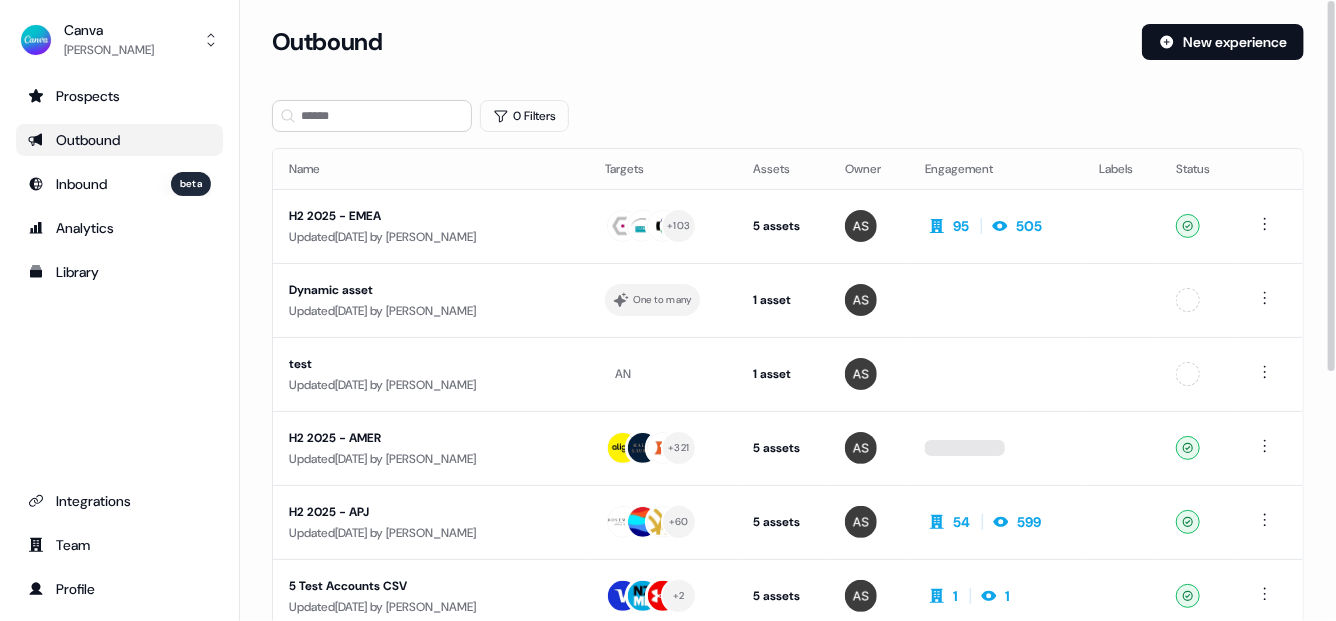 click on "Outbound" at bounding box center [699, 42] 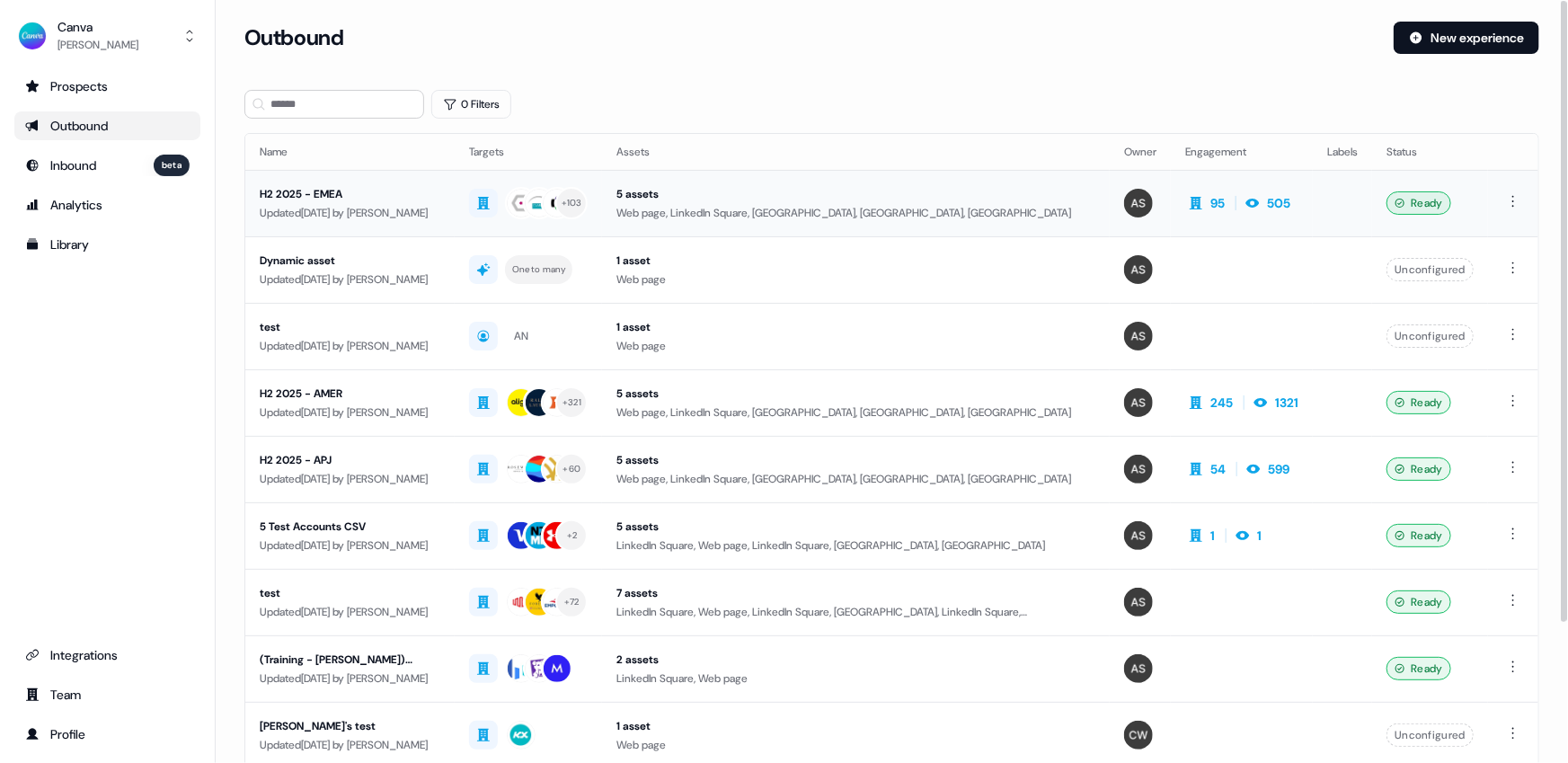 click on "H2 2025 - EMEA" at bounding box center (350, 194) 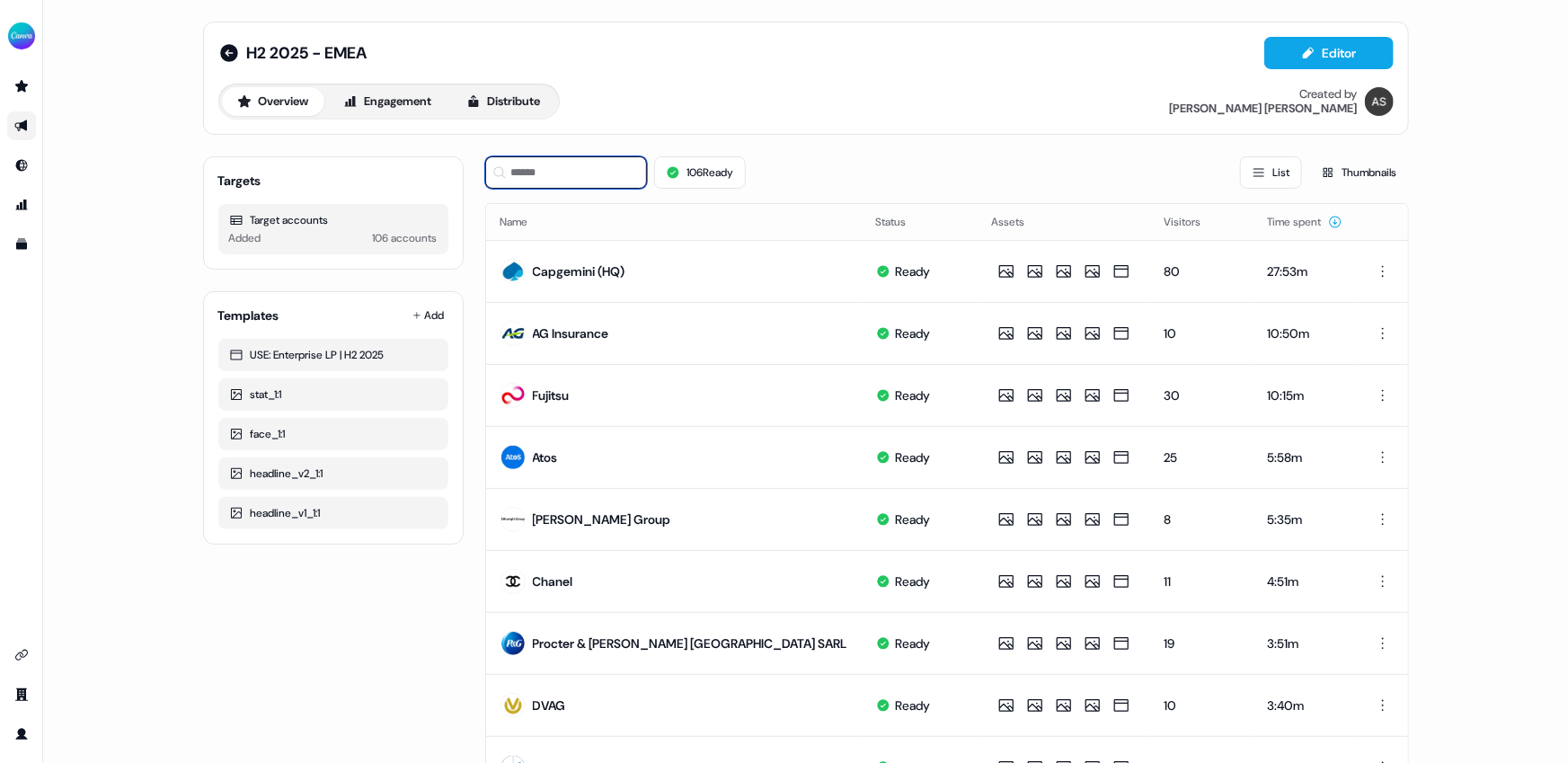 click at bounding box center (566, 173) 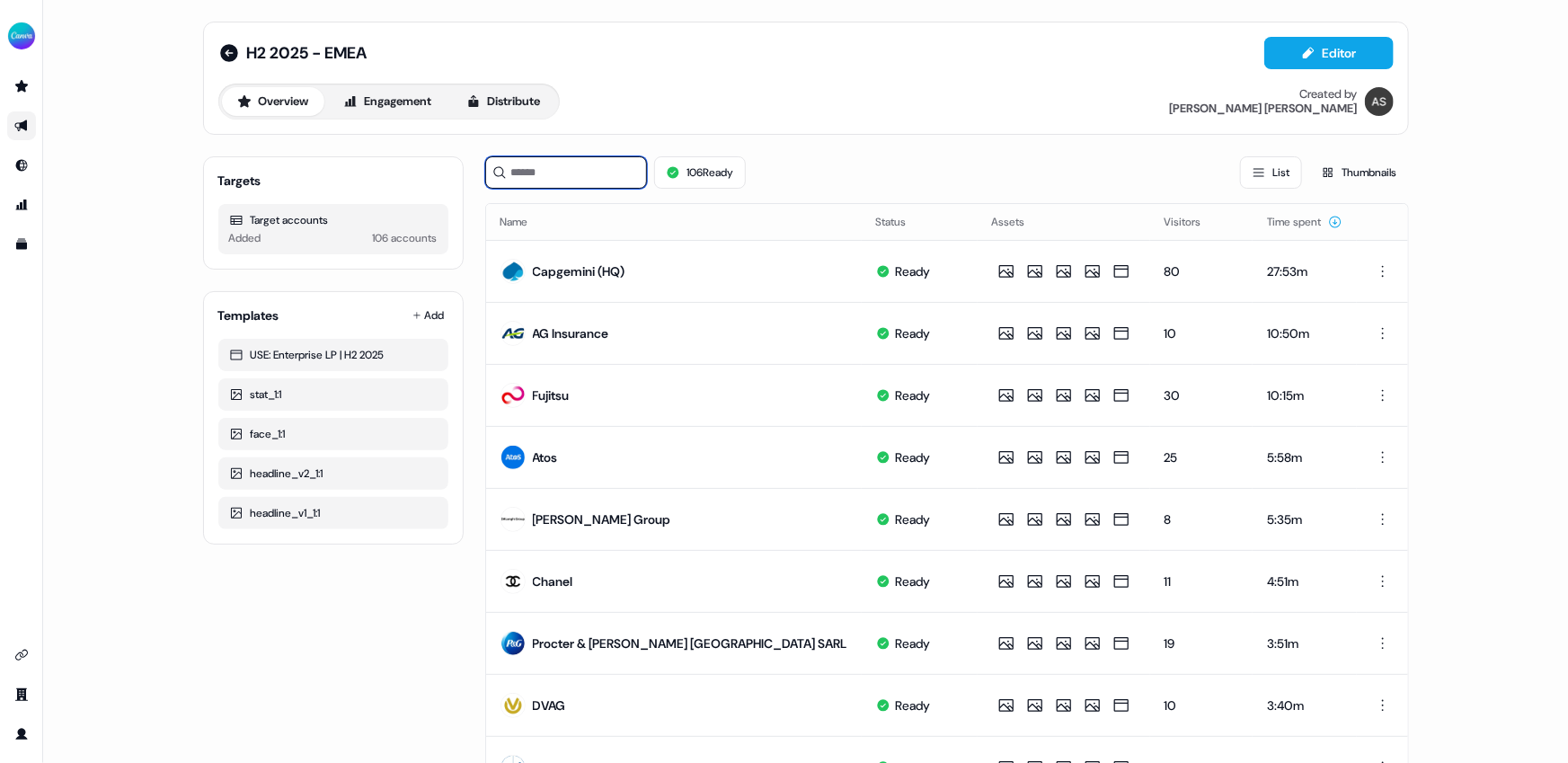 click at bounding box center (566, 173) 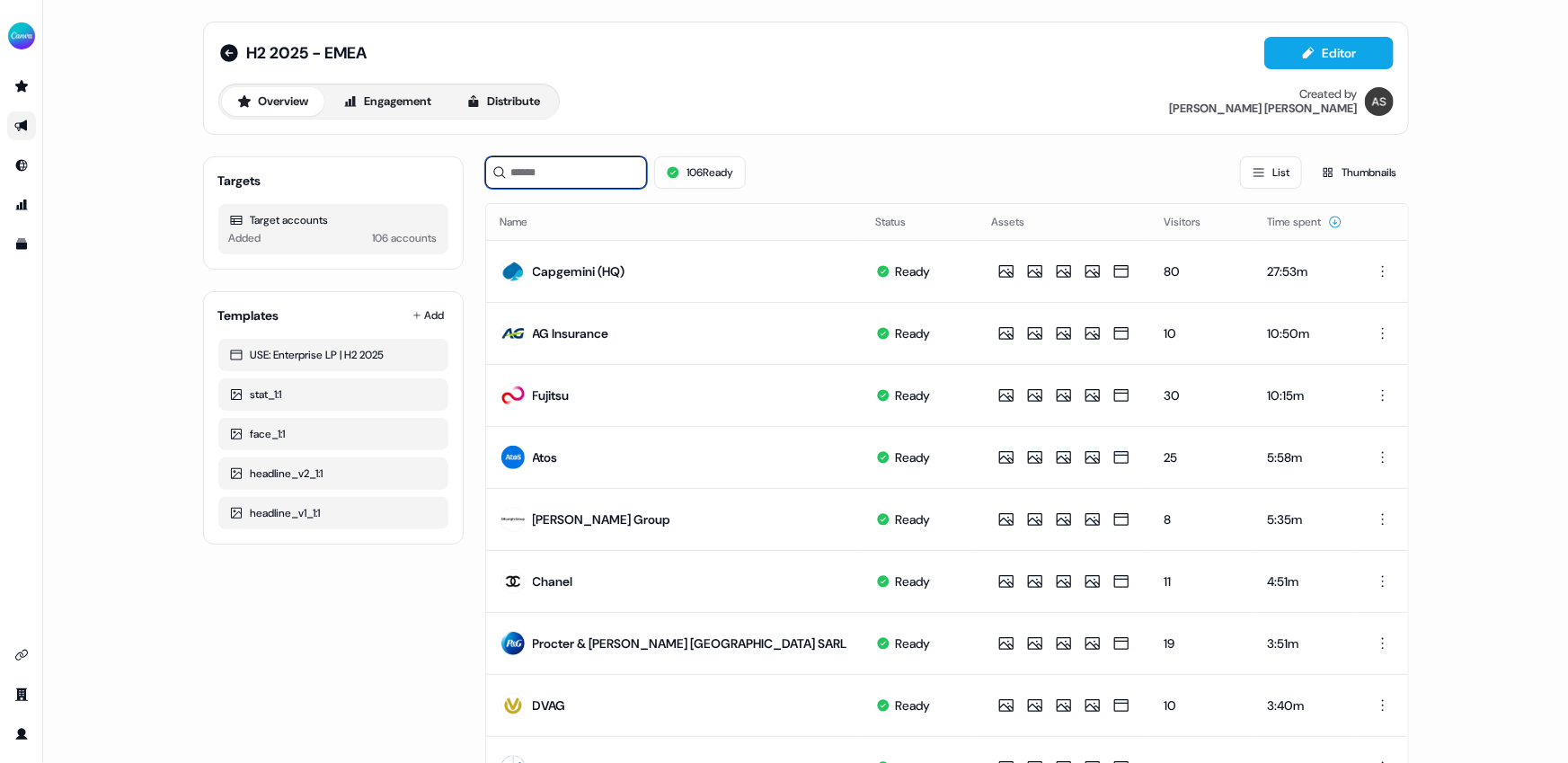 click at bounding box center (566, 173) 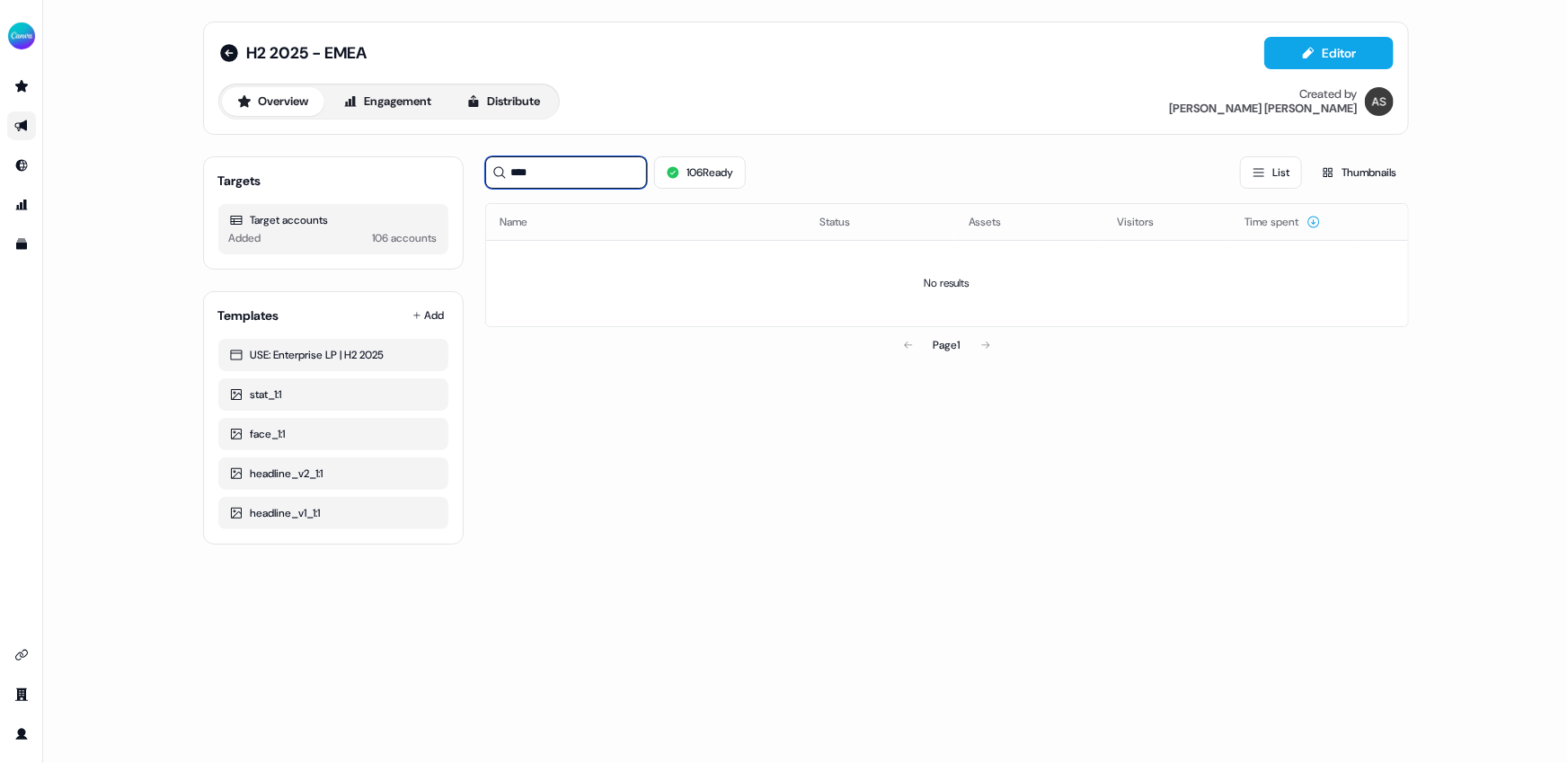 type on "*****" 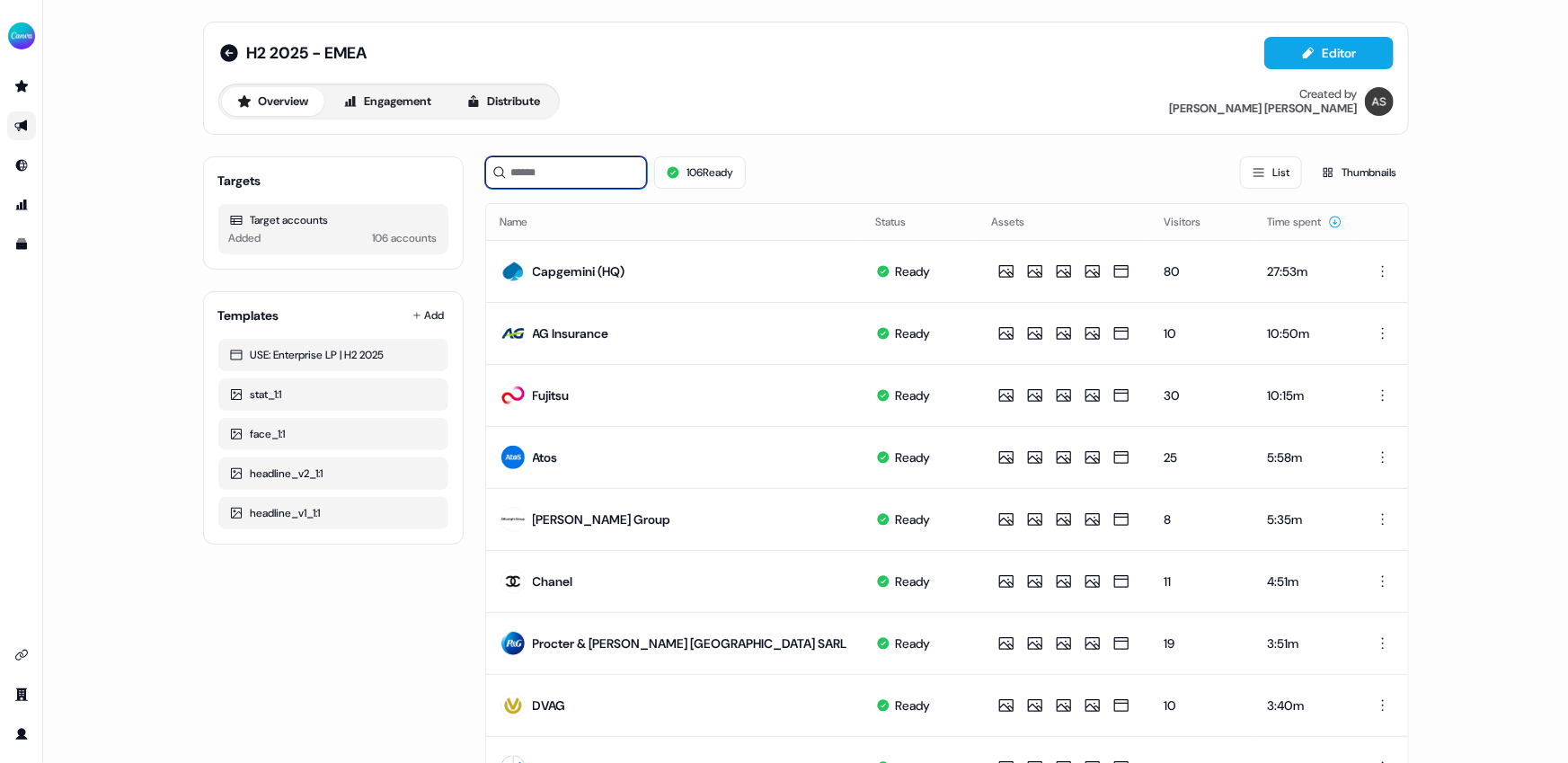 paste on "**********" 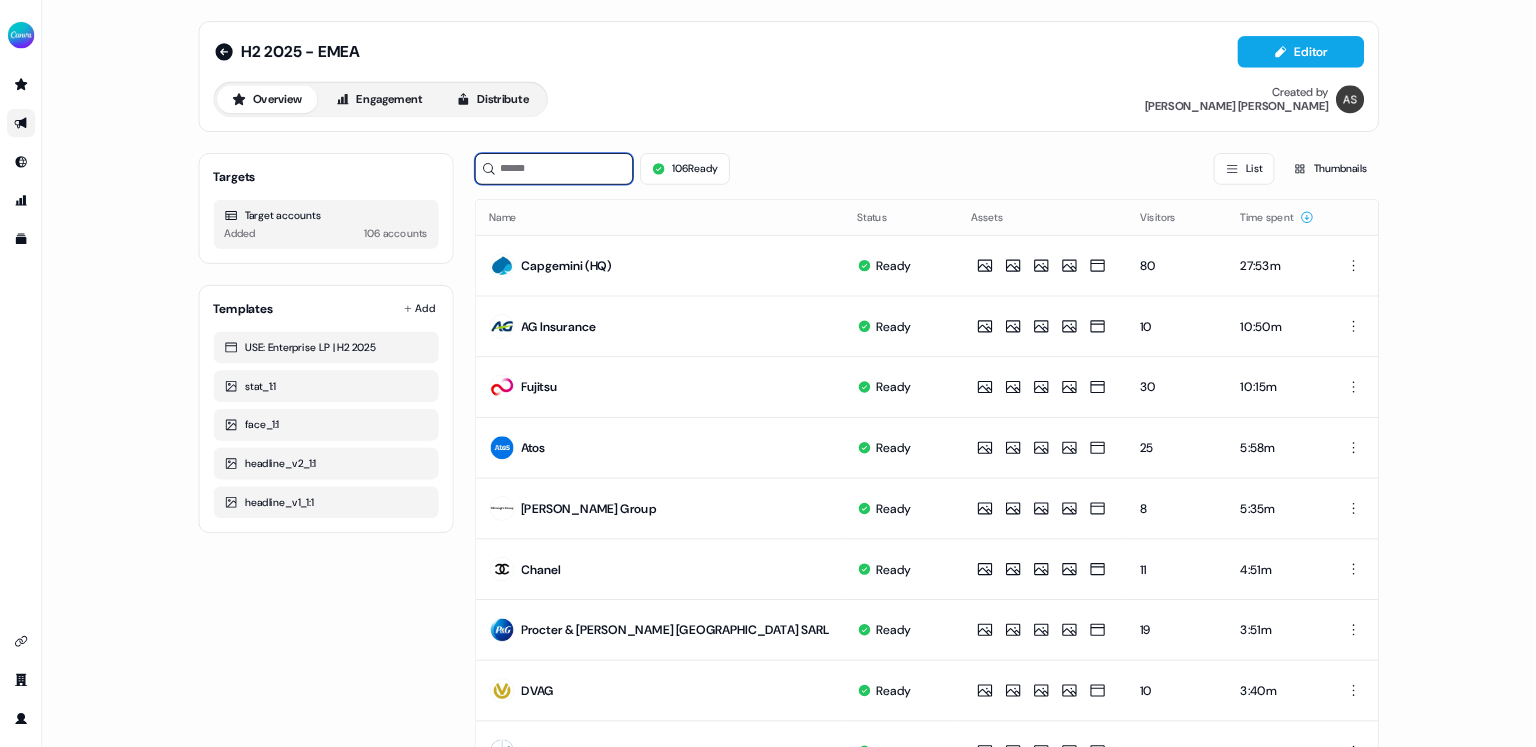 scroll, scrollTop: 0, scrollLeft: 0, axis: both 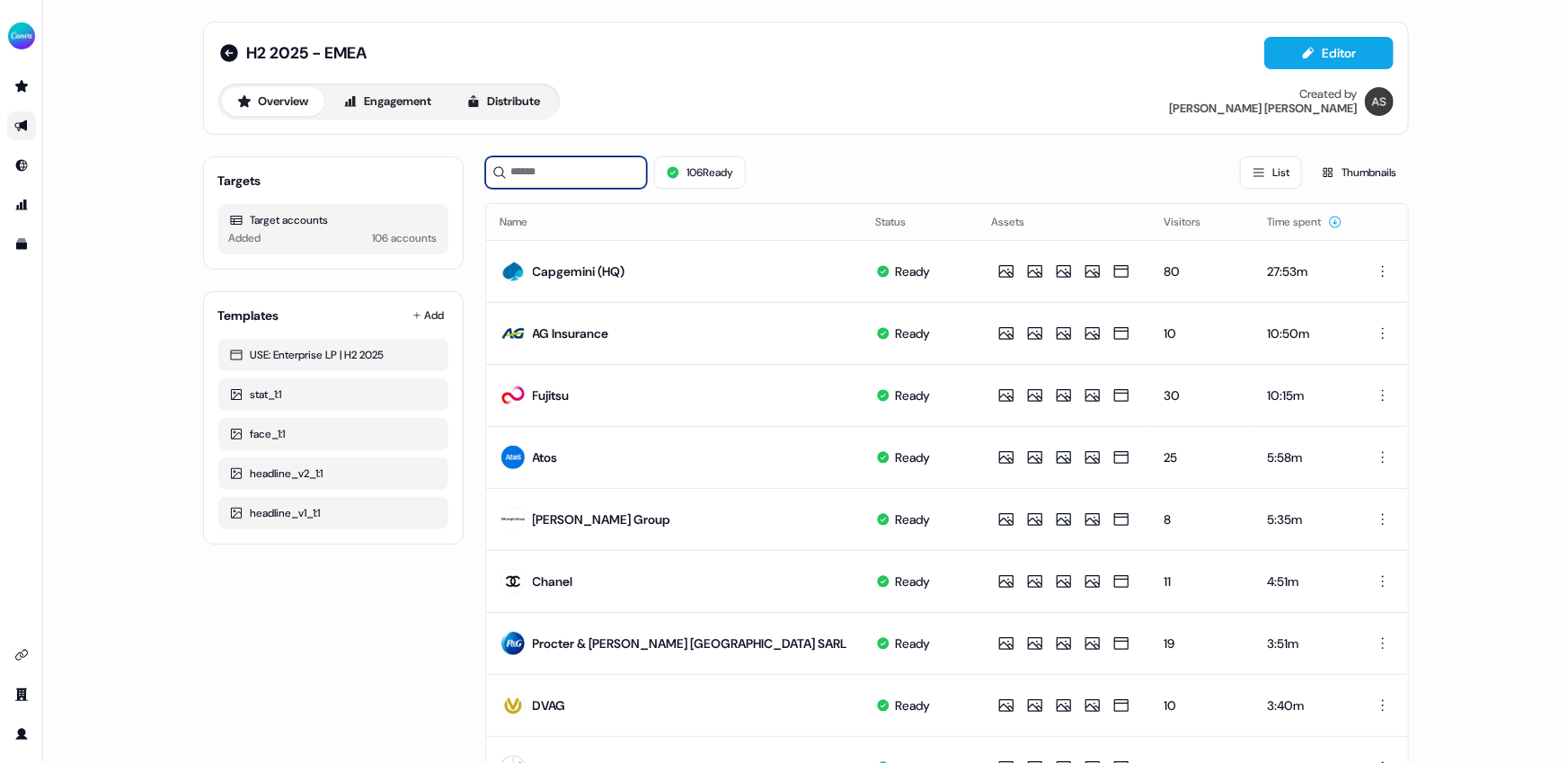 click at bounding box center [566, 173] 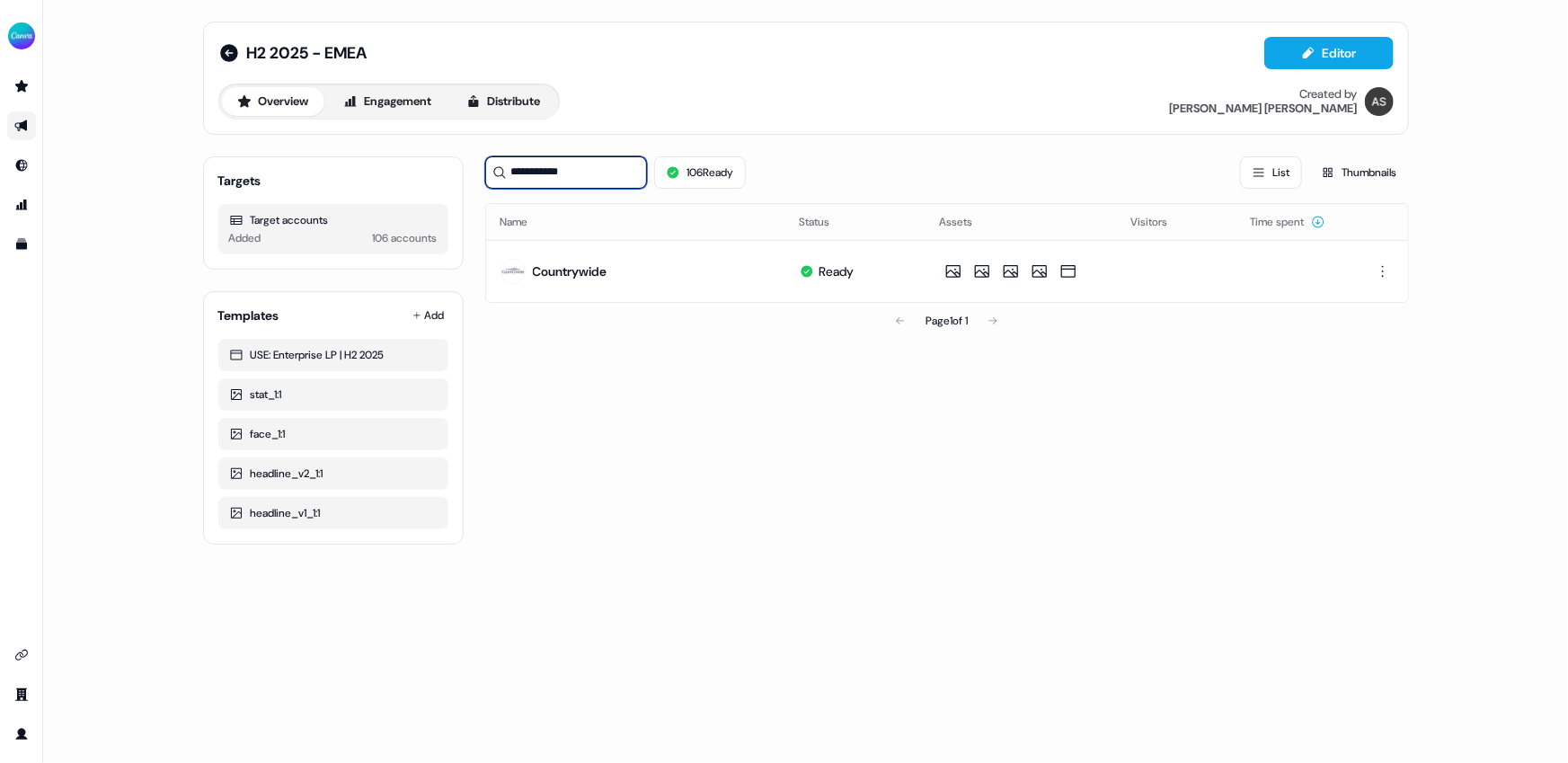 type on "**********" 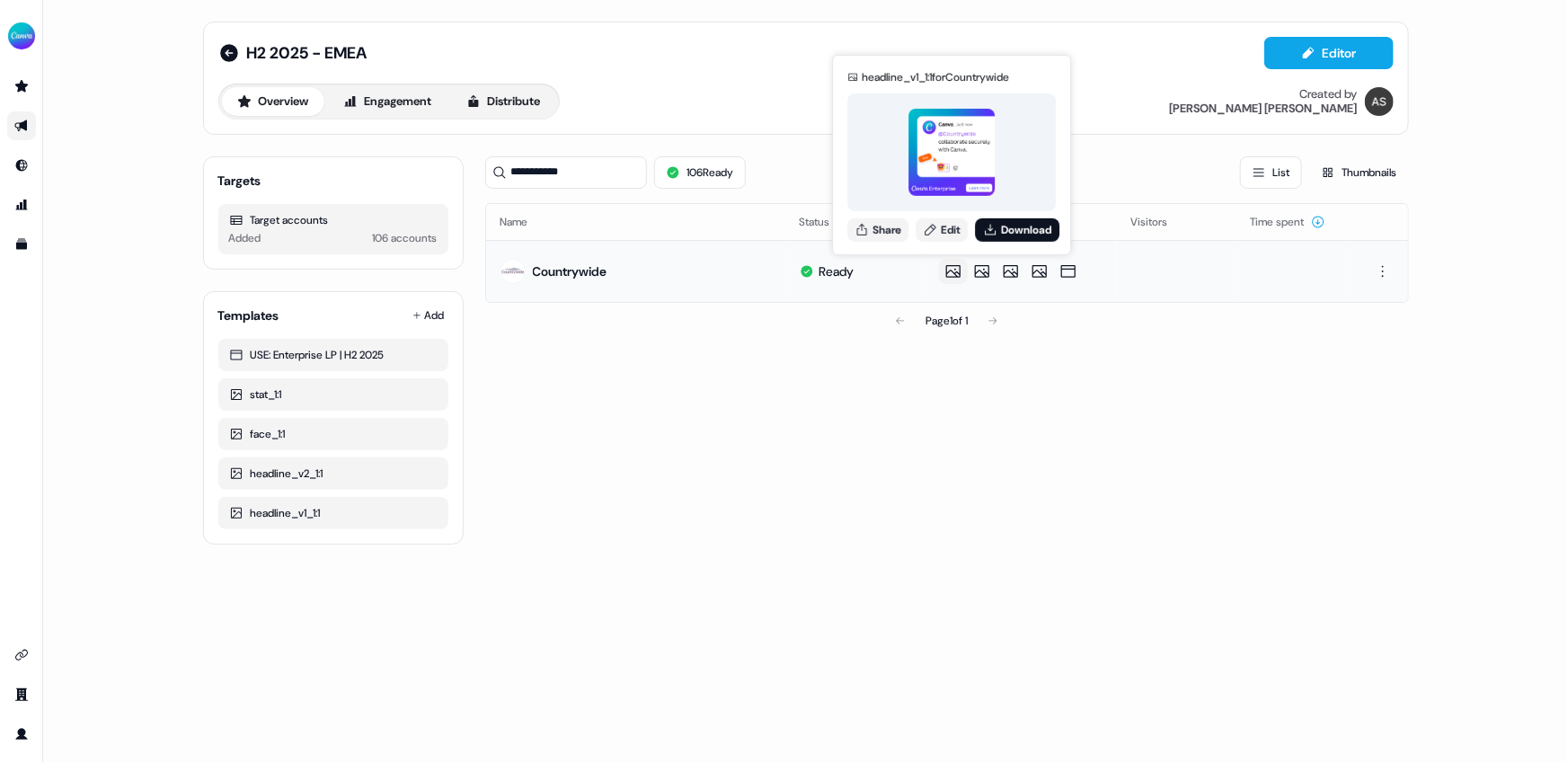 click 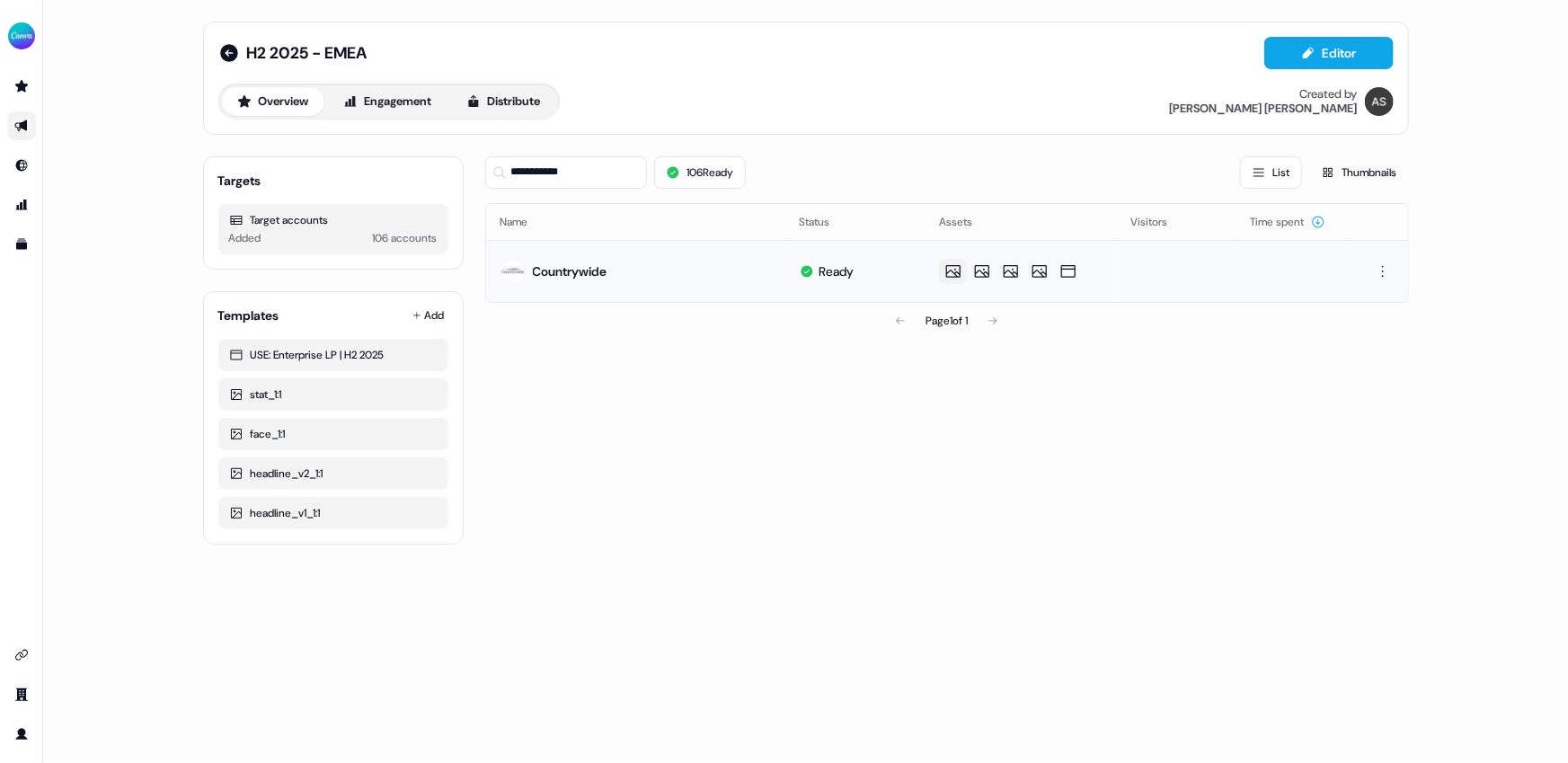 click 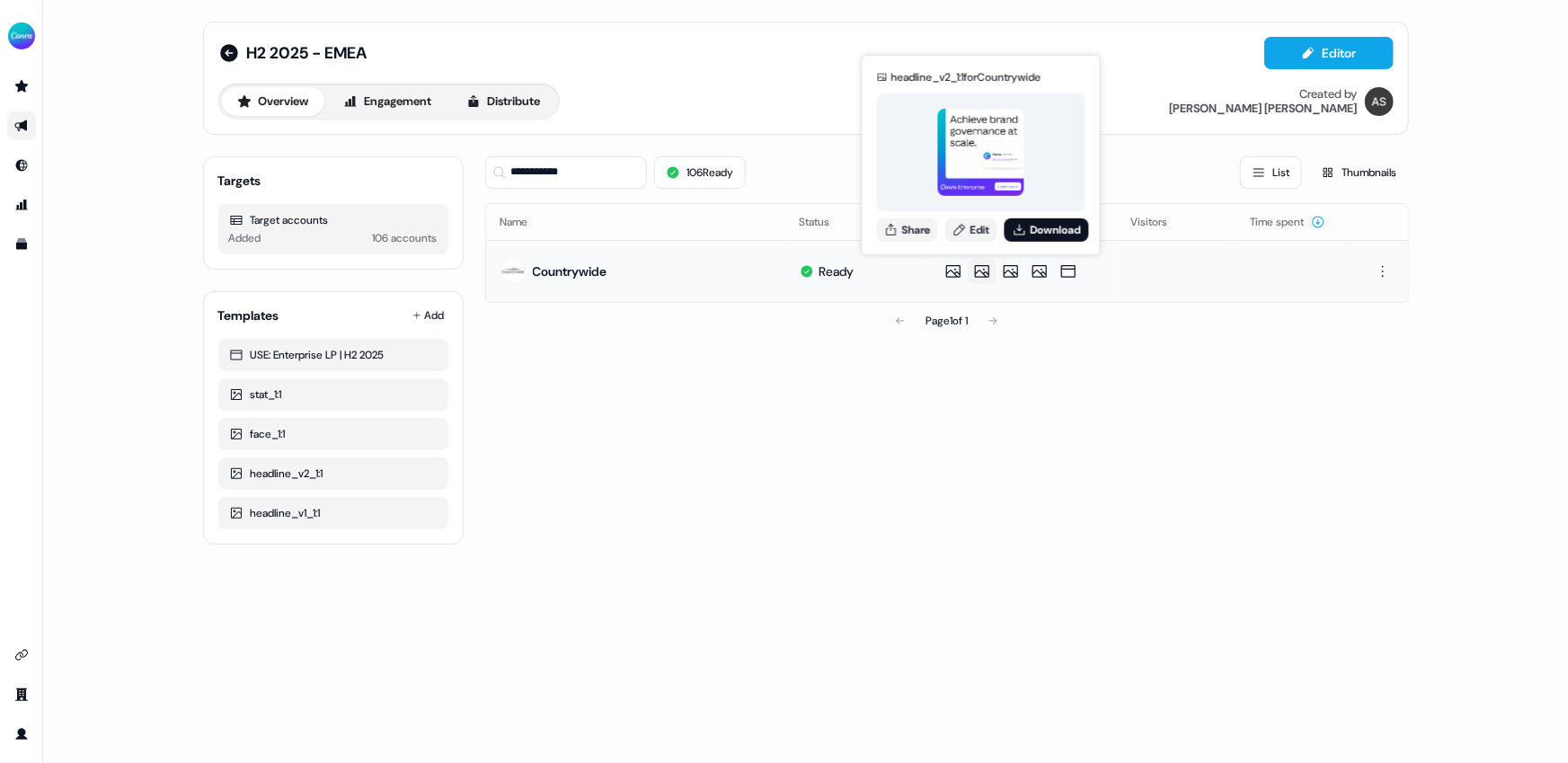 type 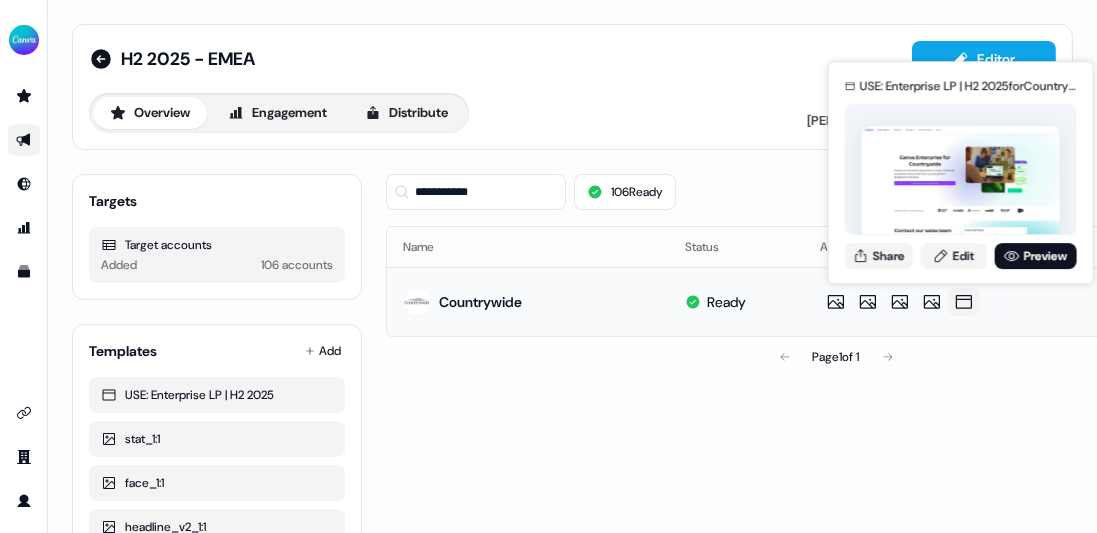 click 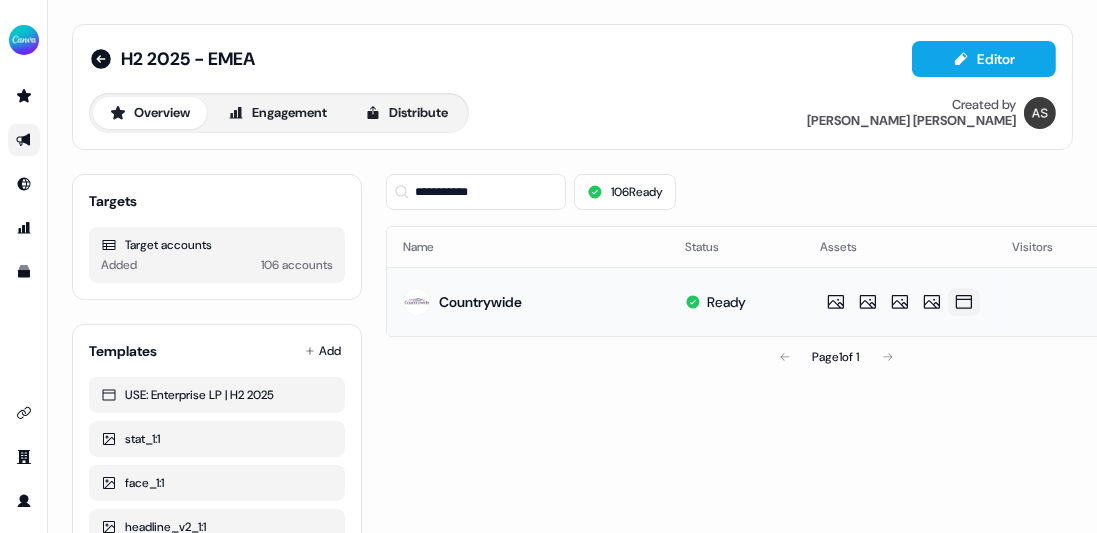 click 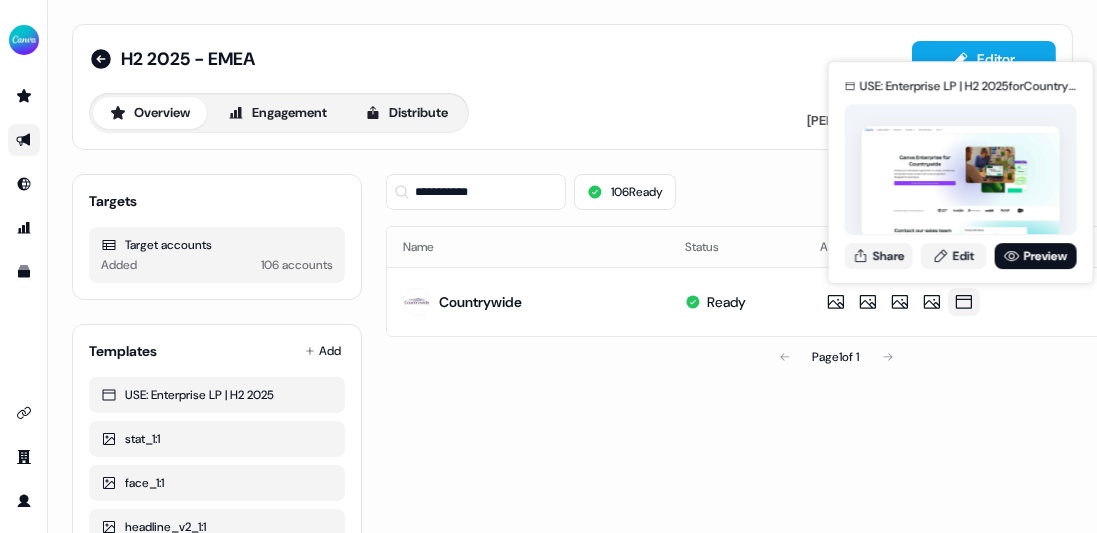 type 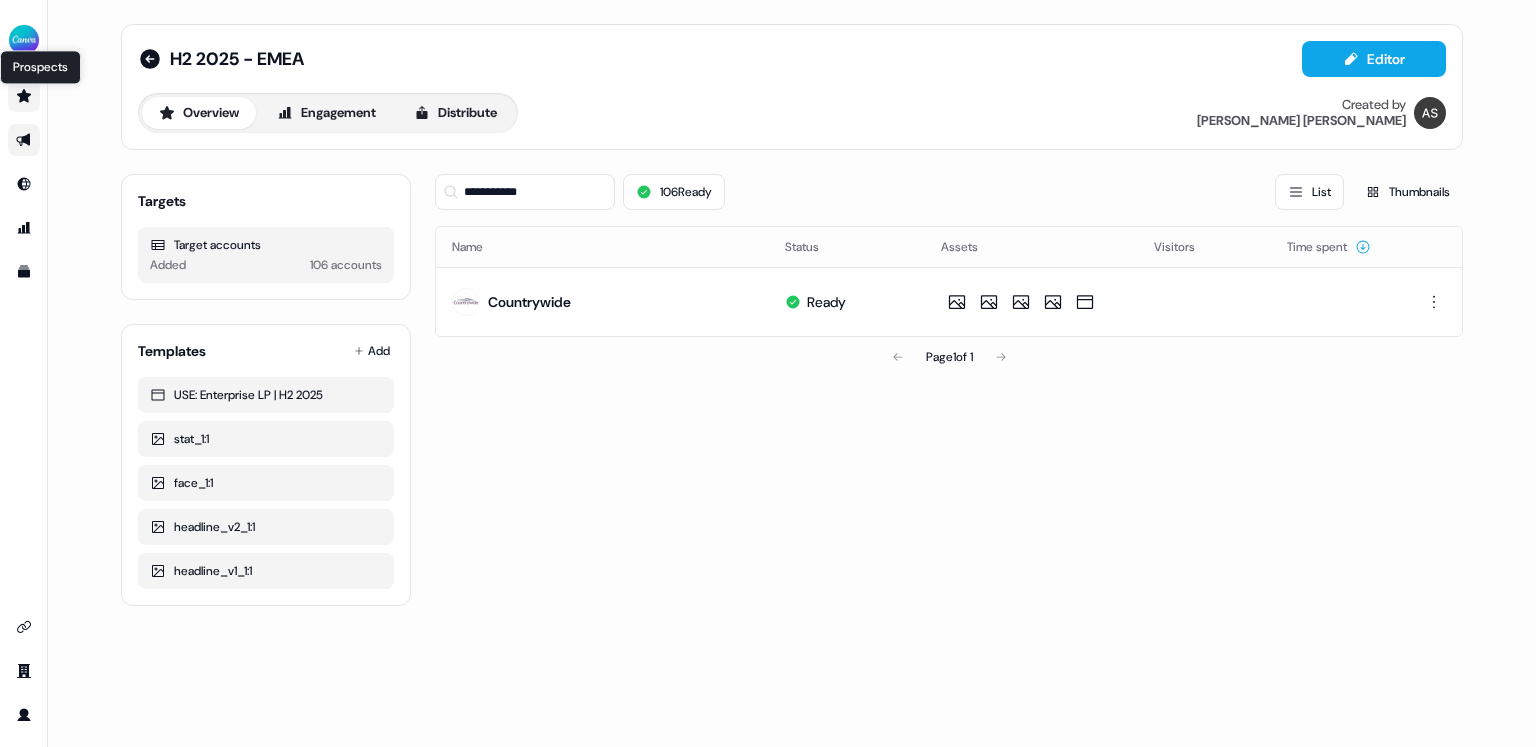 click on "Prospects Prospects" at bounding box center [24, 96] 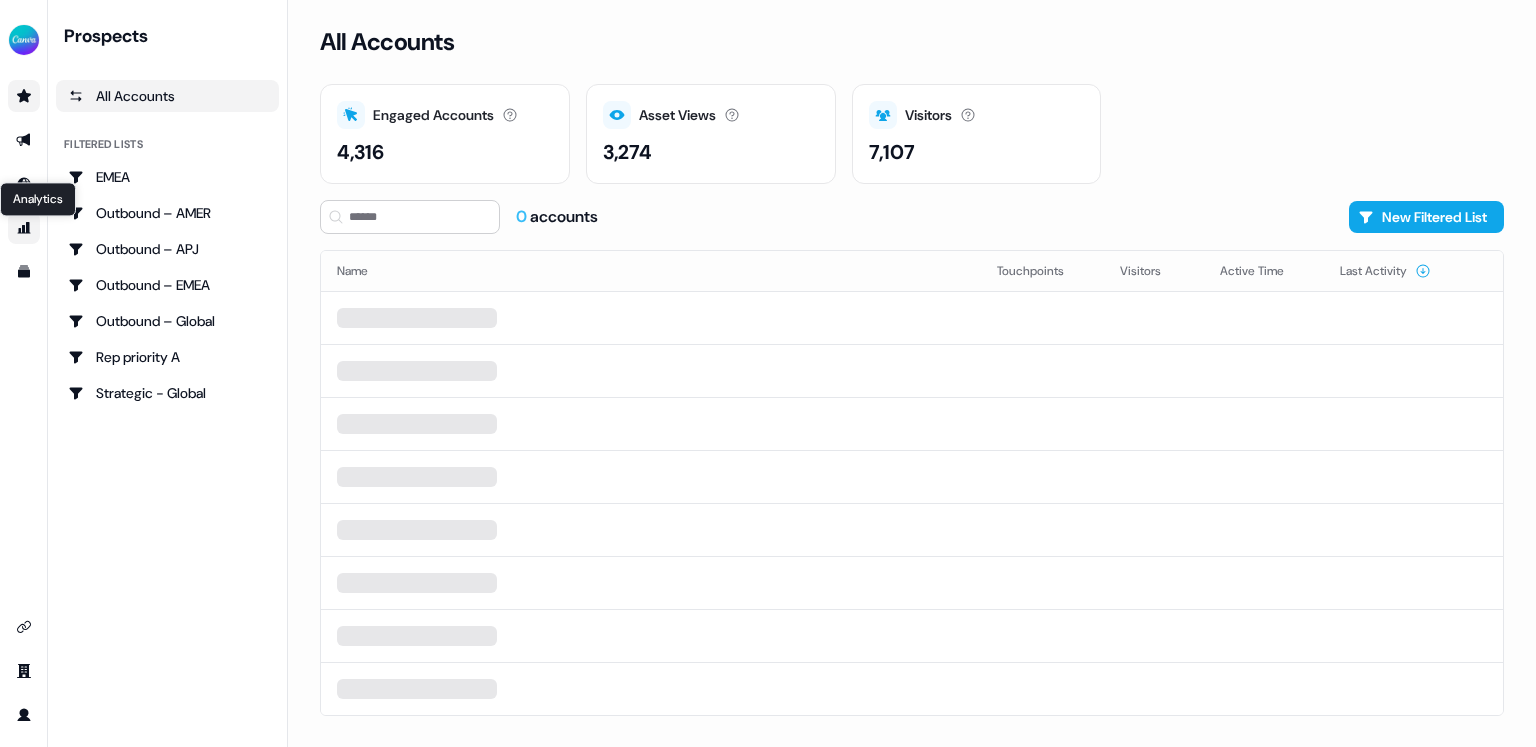 click 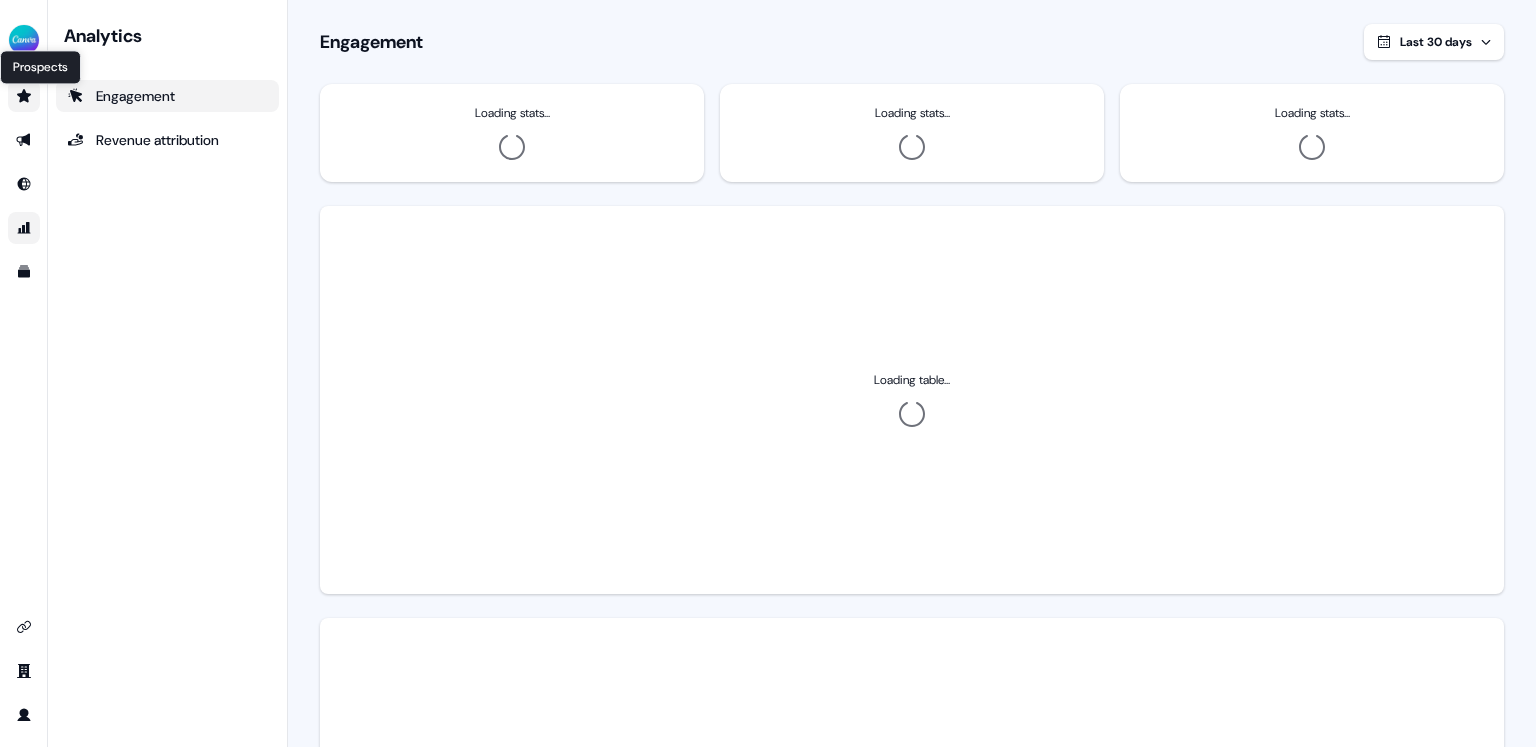 click 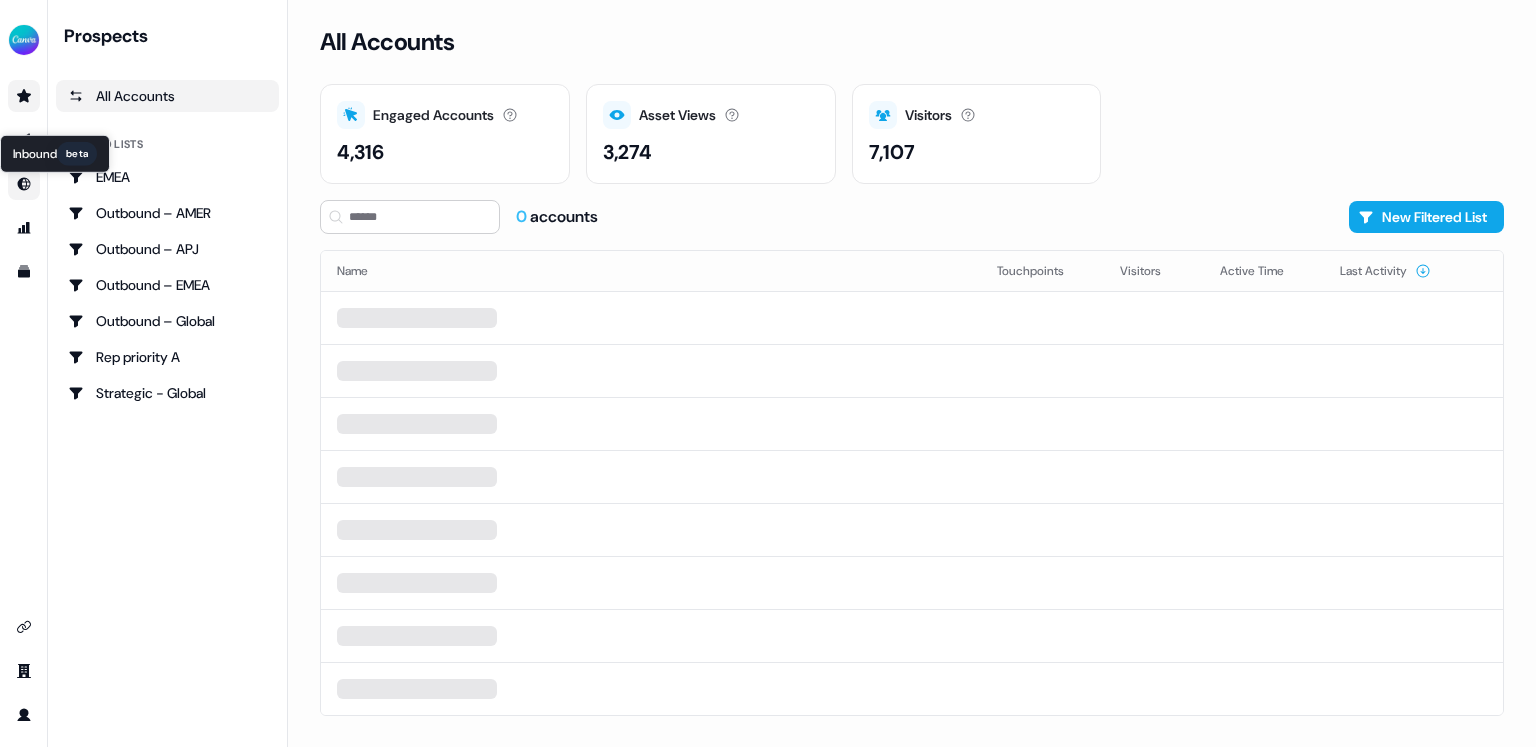 click 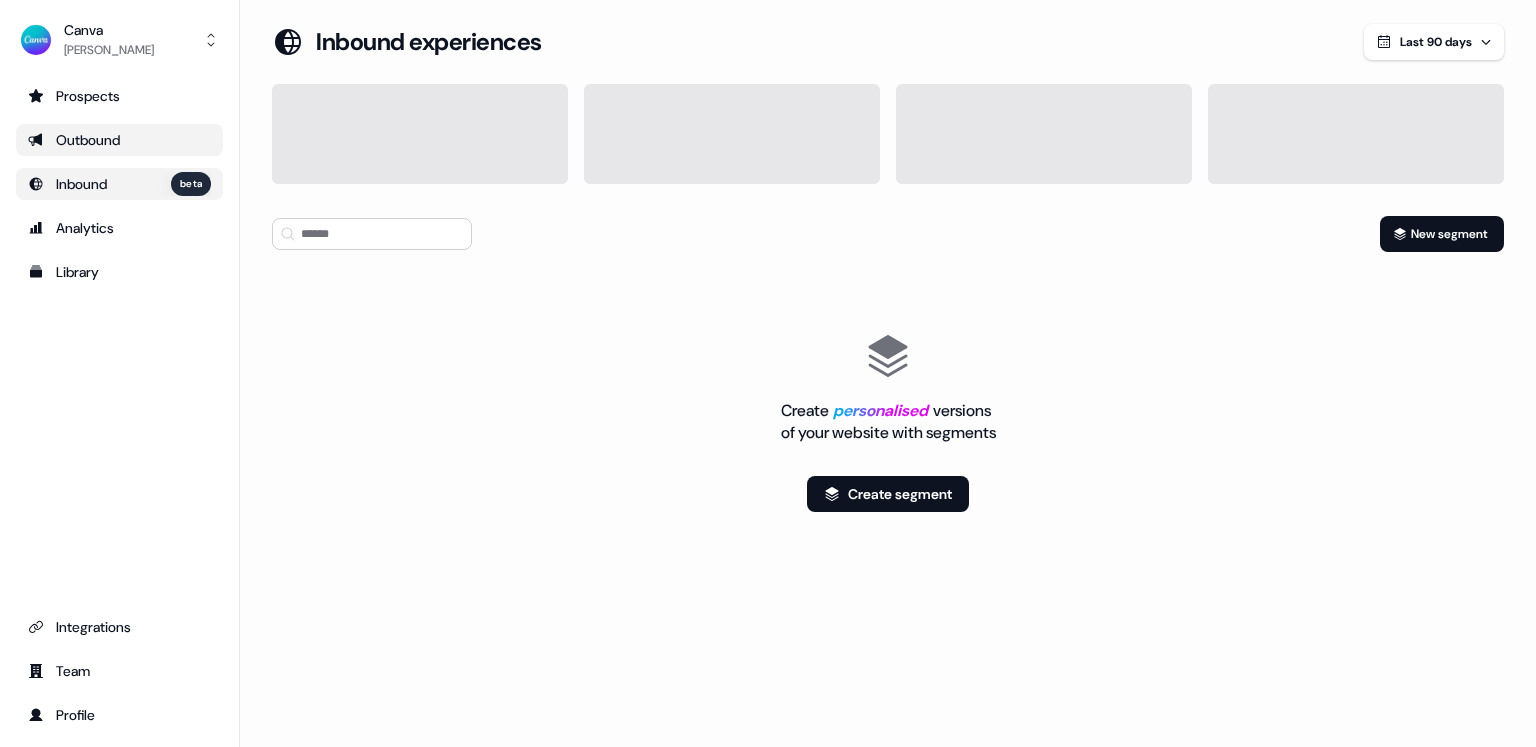 click 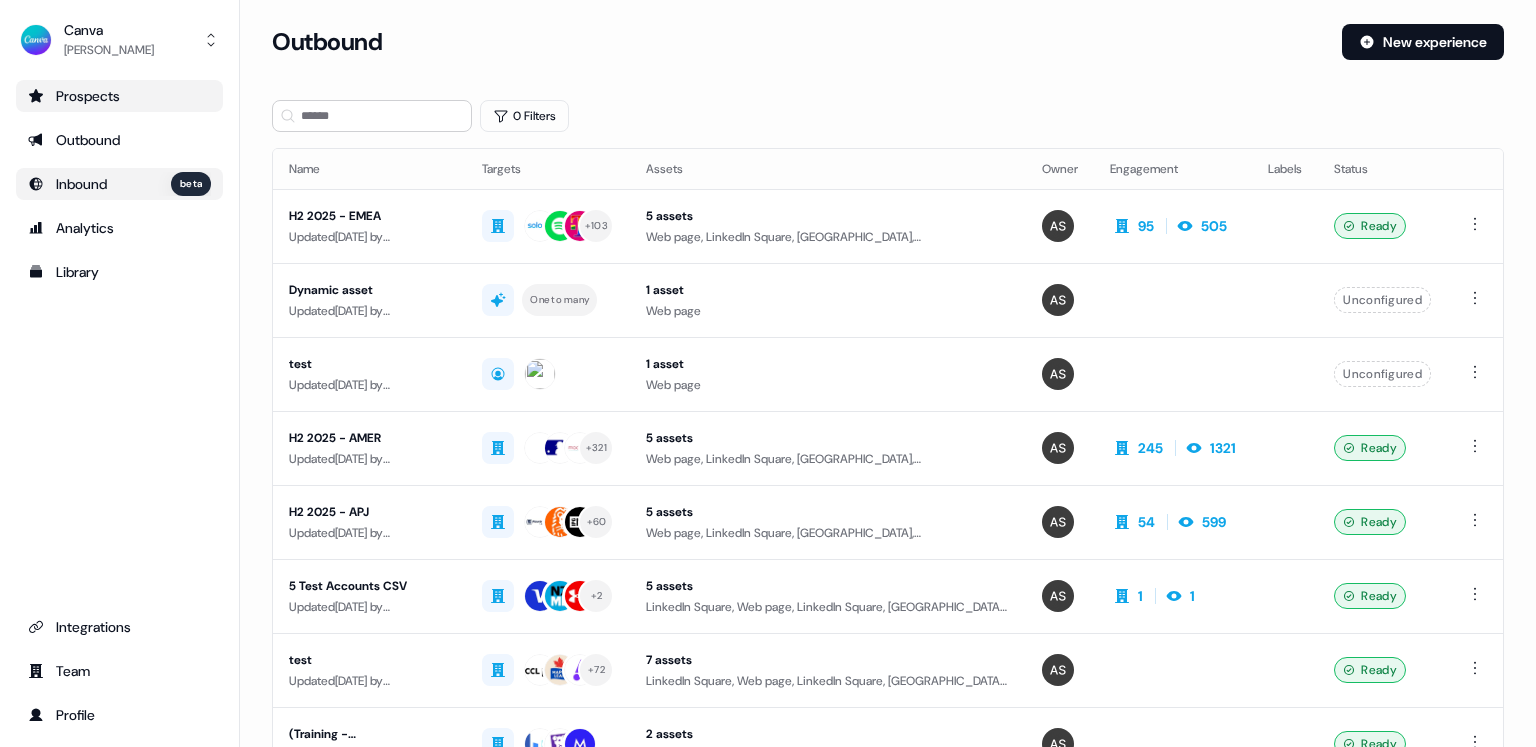 click on "Prospects" at bounding box center (119, 96) 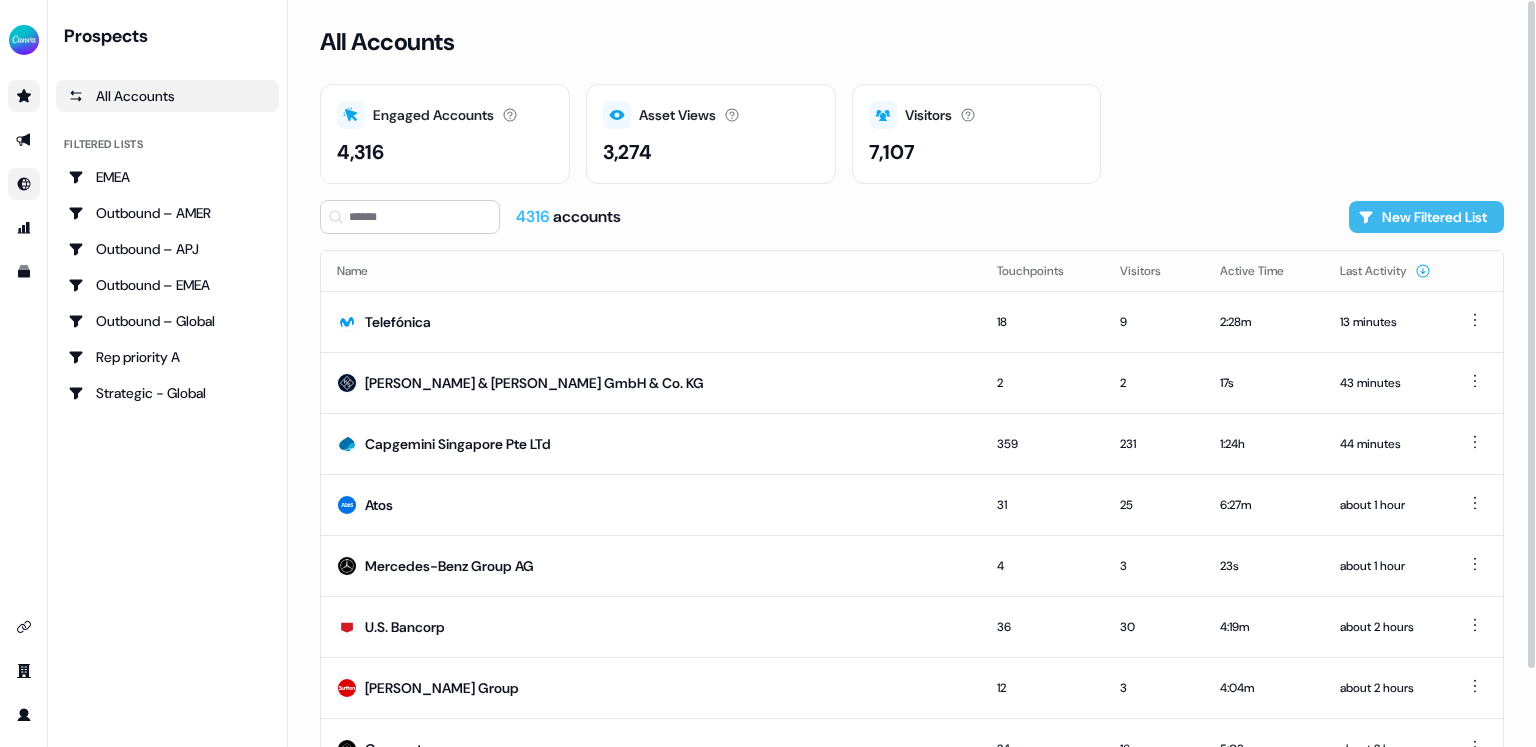 click on "New Filtered List" at bounding box center [1426, 217] 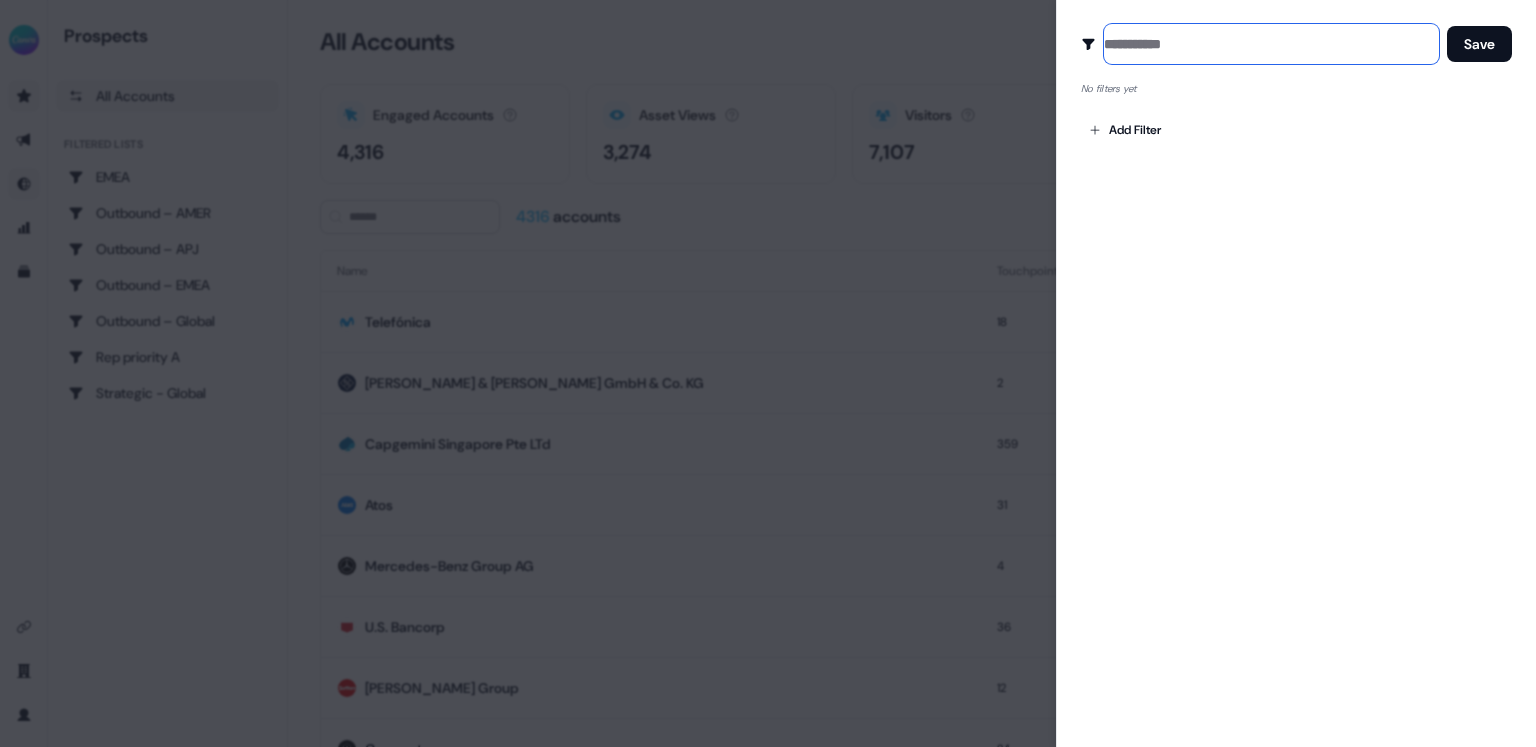 click at bounding box center [1271, 44] 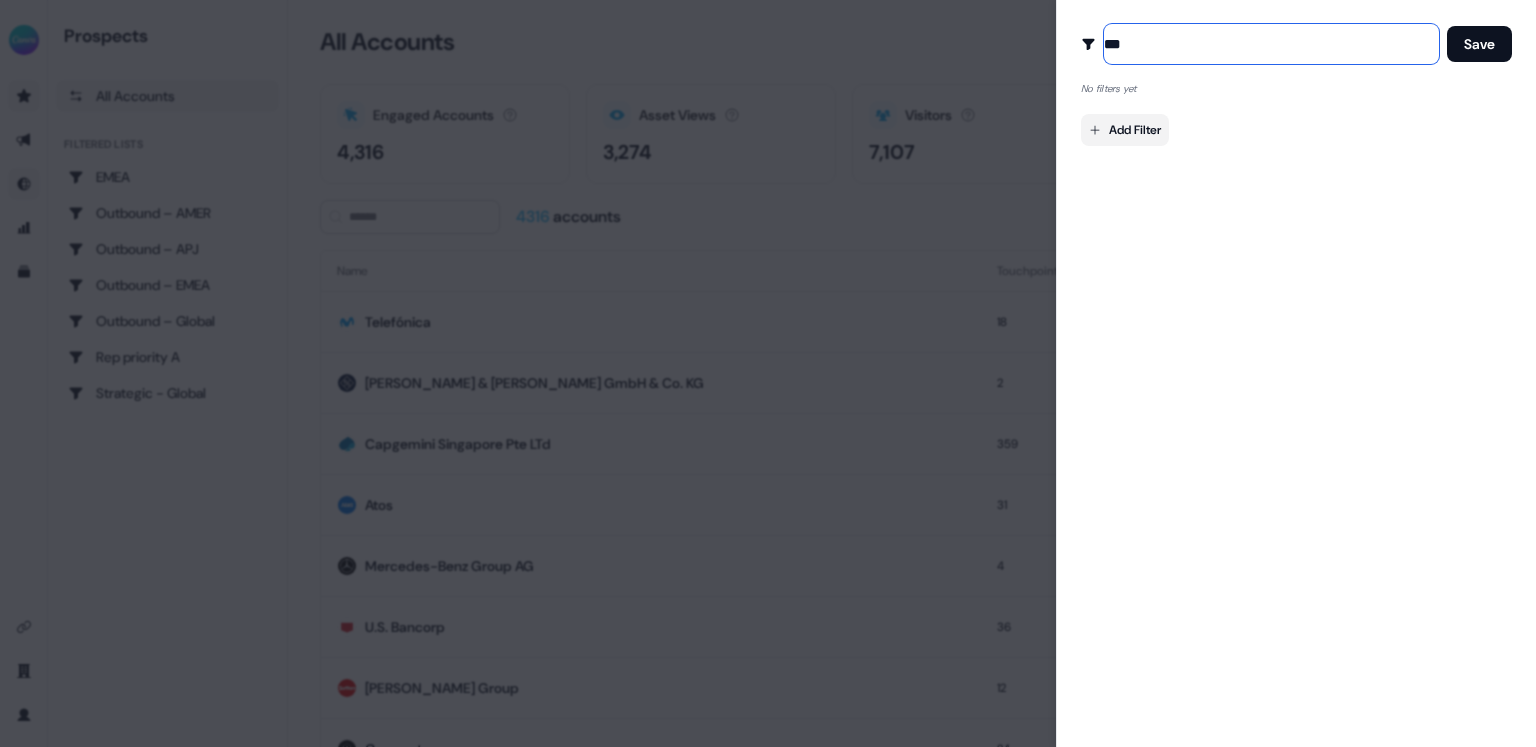 type on "***" 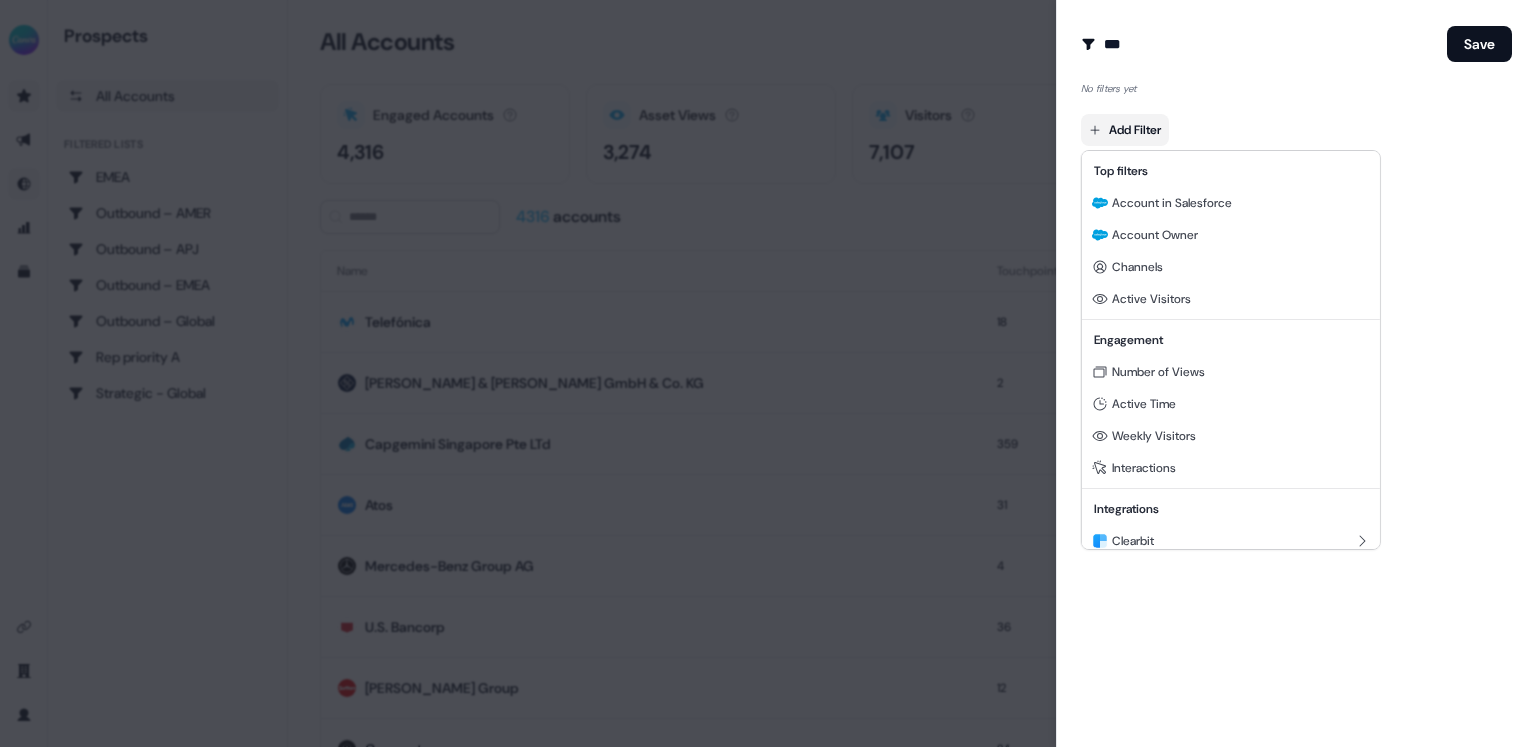 click on "For the best experience switch devices to a bigger screen. Go to [DOMAIN_NAME]   Prospects All Accounts Filtered lists EMEA Outbound – AMER Outbound – APJ Outbound – EMEA Outbound – Global Rep priority A Strategic - Global Loading... All Accounts Engaged Accounts Accounts that have interacted with an asset. 4,316 Asset Views How many times your assets have been seen. 3,274 Visitors Number of unique visitors. 7,107 4316   accounts New Filtered List Name Touchpoints Visitors Active Time Last Activity Telefónica 18 9 2:28m 13 minutes [PERSON_NAME] & [PERSON_NAME] GmbH & Co. KG 2 2 17s 43 minutes Capgemini [GEOGRAPHIC_DATA] Pte LTd 359 231 1:24h 44 minutes Atos 31 25 6:27m about 1 hour Mercedes-Benz Group AG 4 3 23s about 1 hour U.S. Bancorp 36 30 4:19m about 2 hours [PERSON_NAME] Group 12 3 4:04m about 2 hours Genpact 24 16 5:03m about 2 hours Page  1 Create Audience Filter Create a new audience by setting a name and configuring filters *** Save No filters yet Add Filter Top filters Account in Salesforce Account Owner Channels" at bounding box center (768, 373) 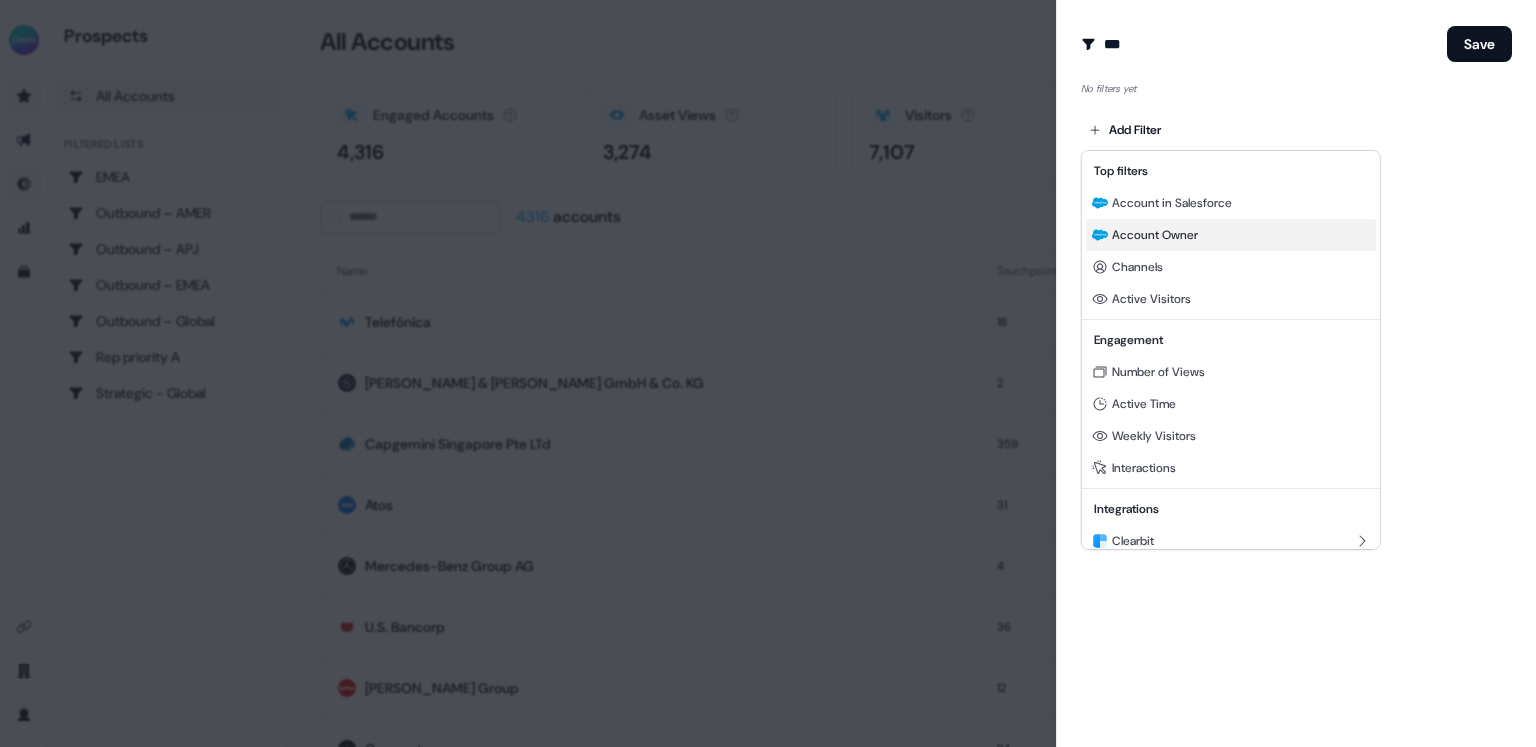 click on "Account Owner" at bounding box center [1155, 235] 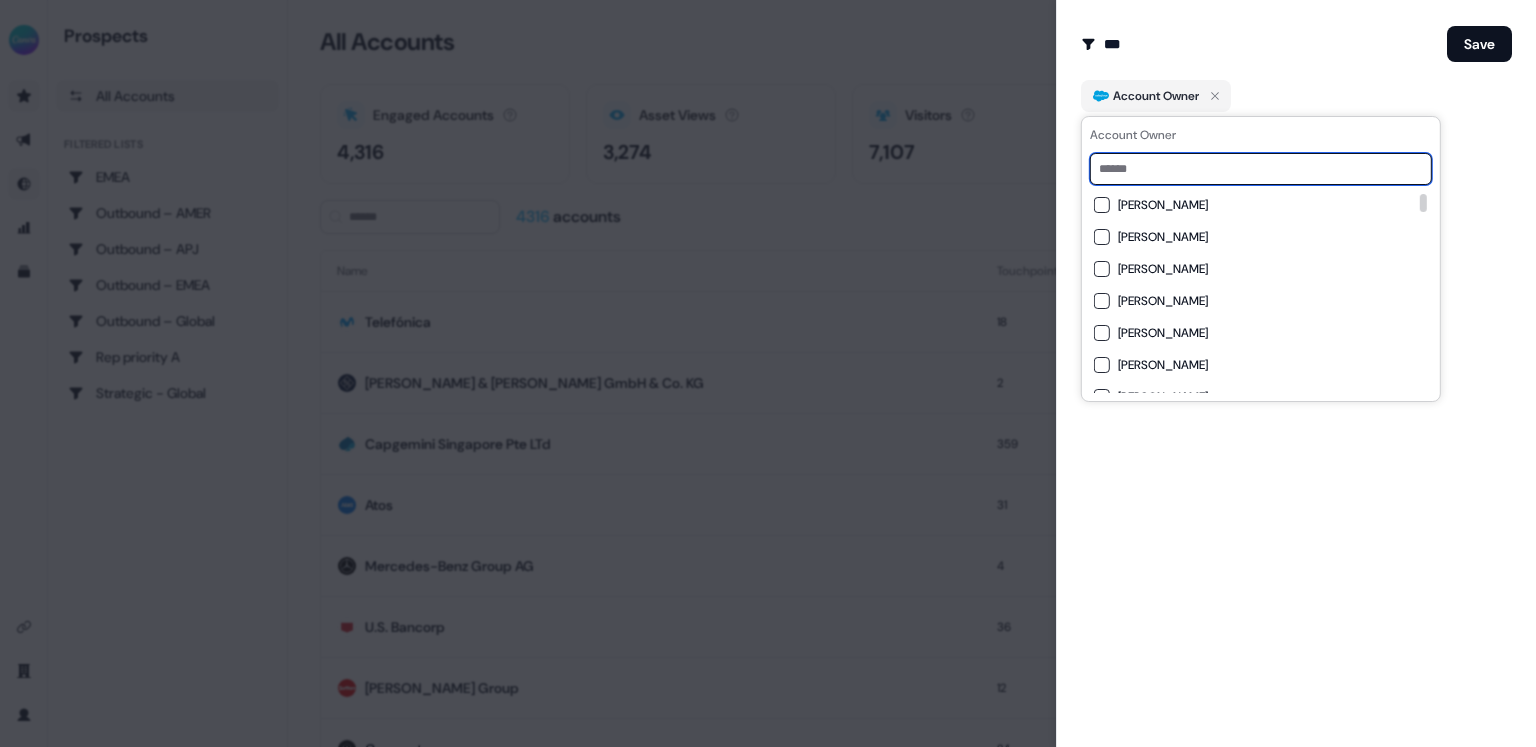 click at bounding box center [1261, 169] 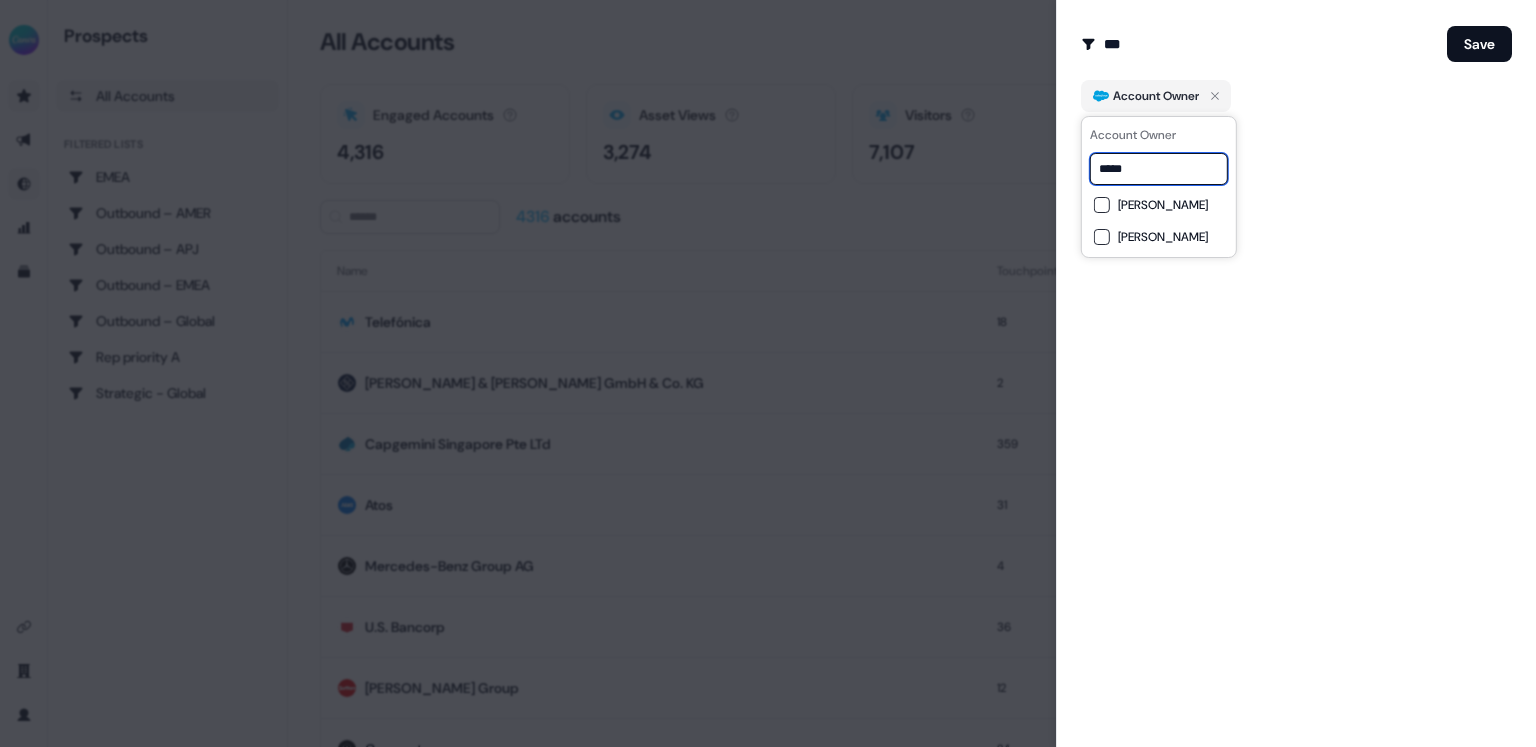 type on "*****" 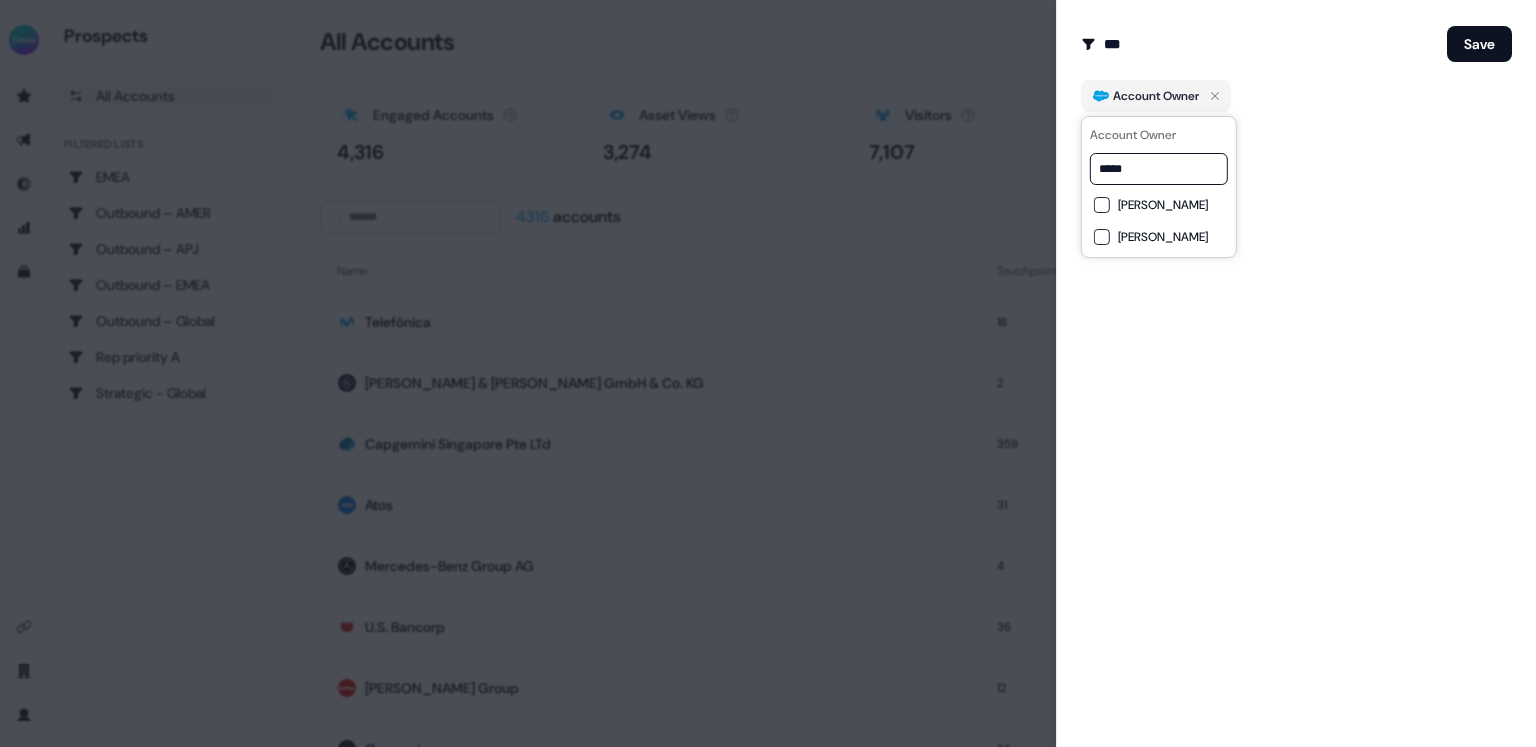 click on "[PERSON_NAME]" at bounding box center [1159, 237] 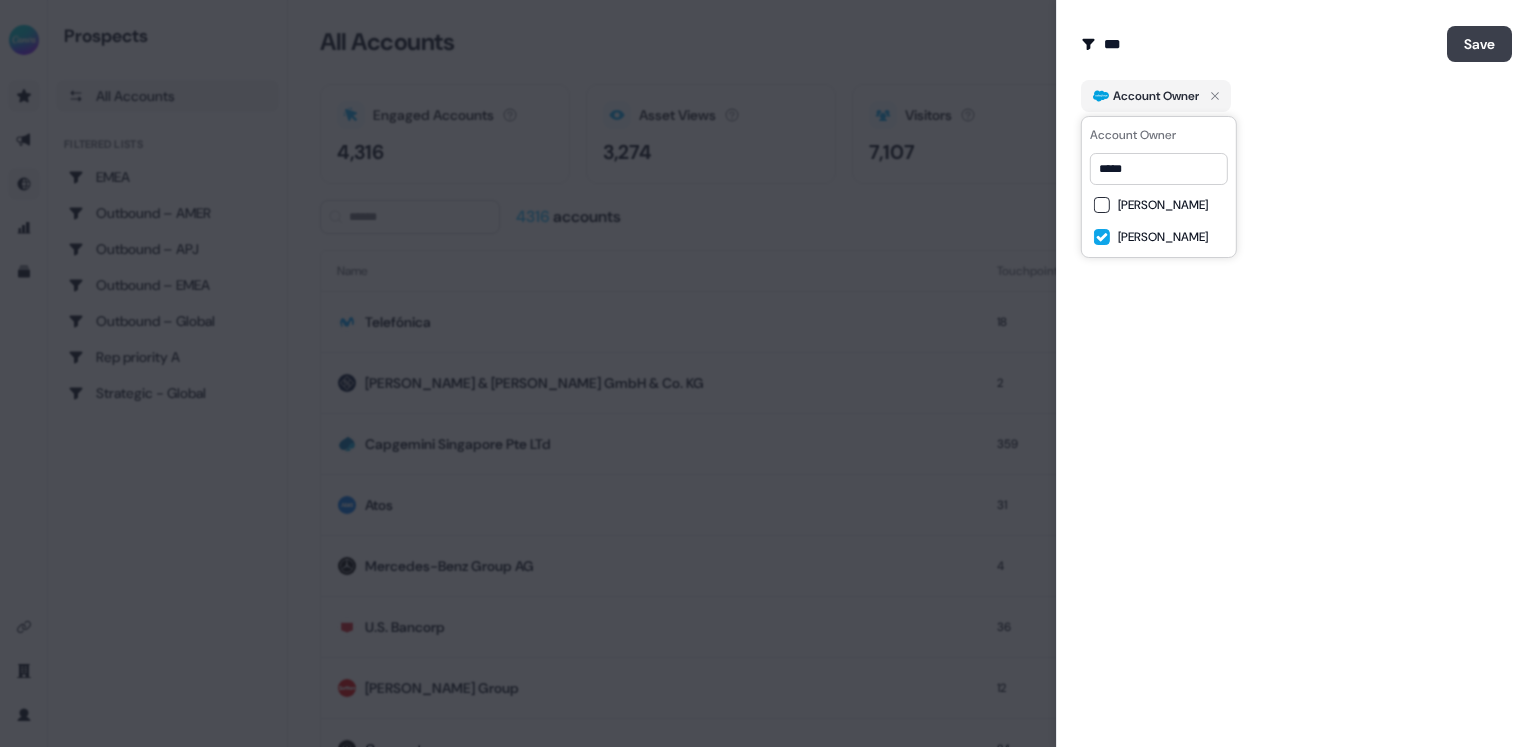 click on "Save" at bounding box center (1479, 44) 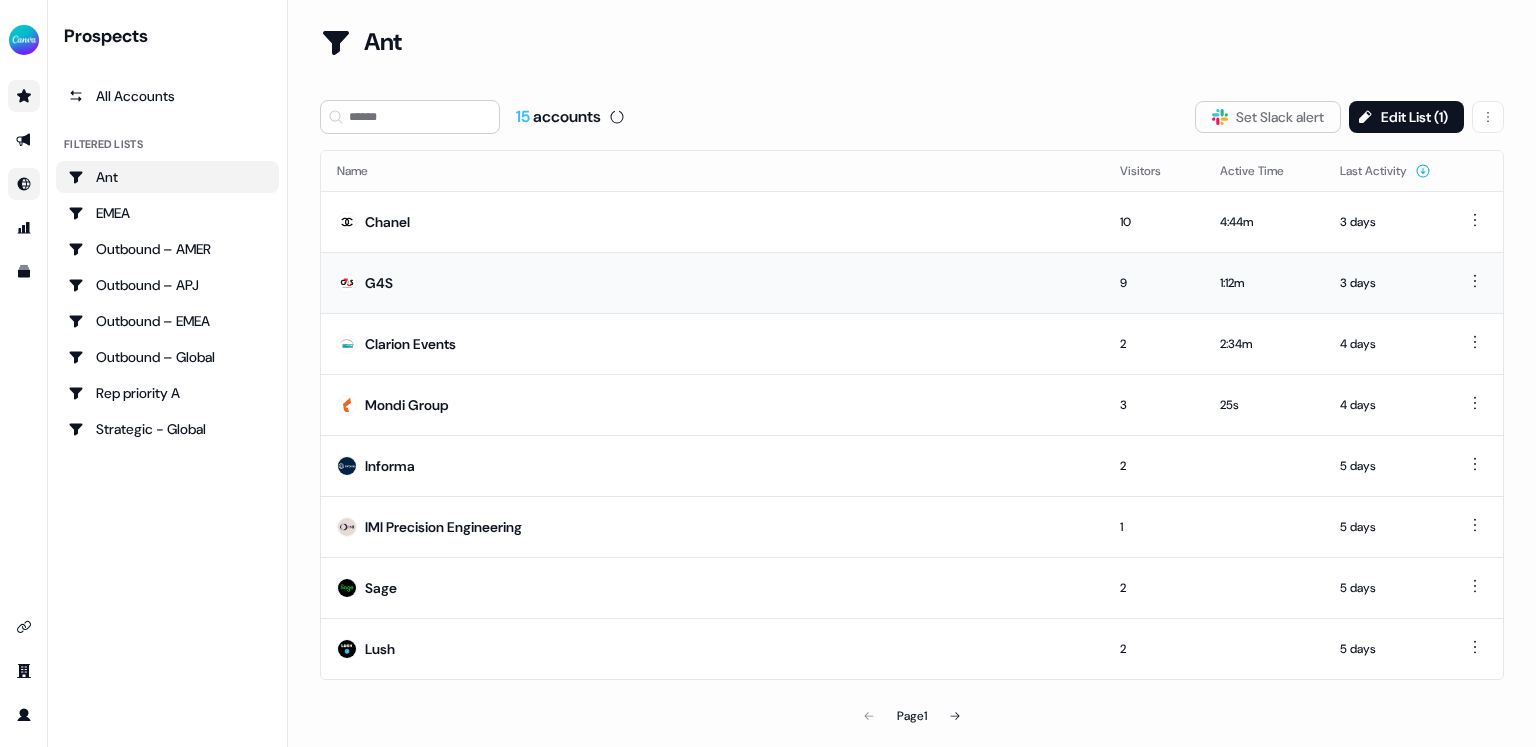click on "1:12m" at bounding box center [1264, 283] 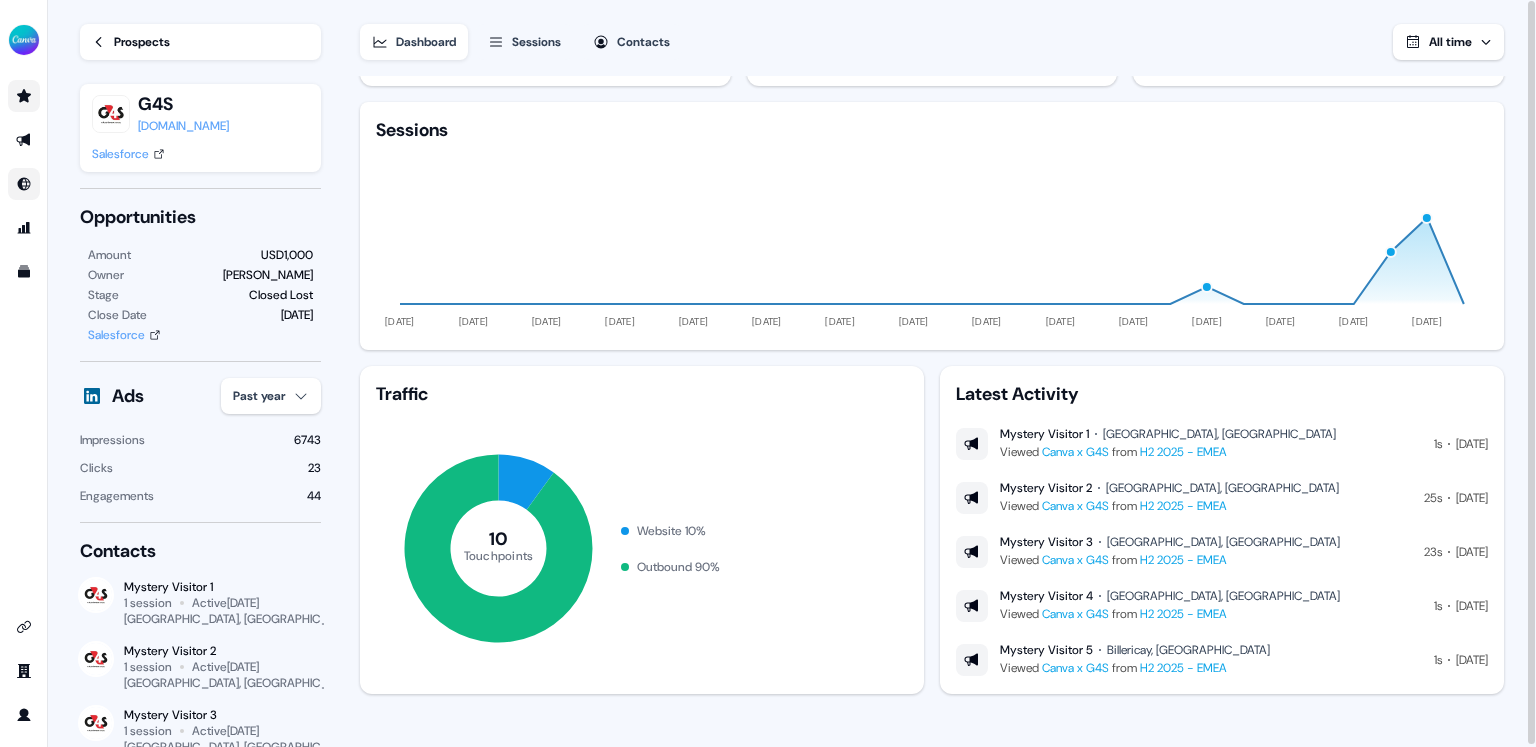 scroll, scrollTop: 0, scrollLeft: 0, axis: both 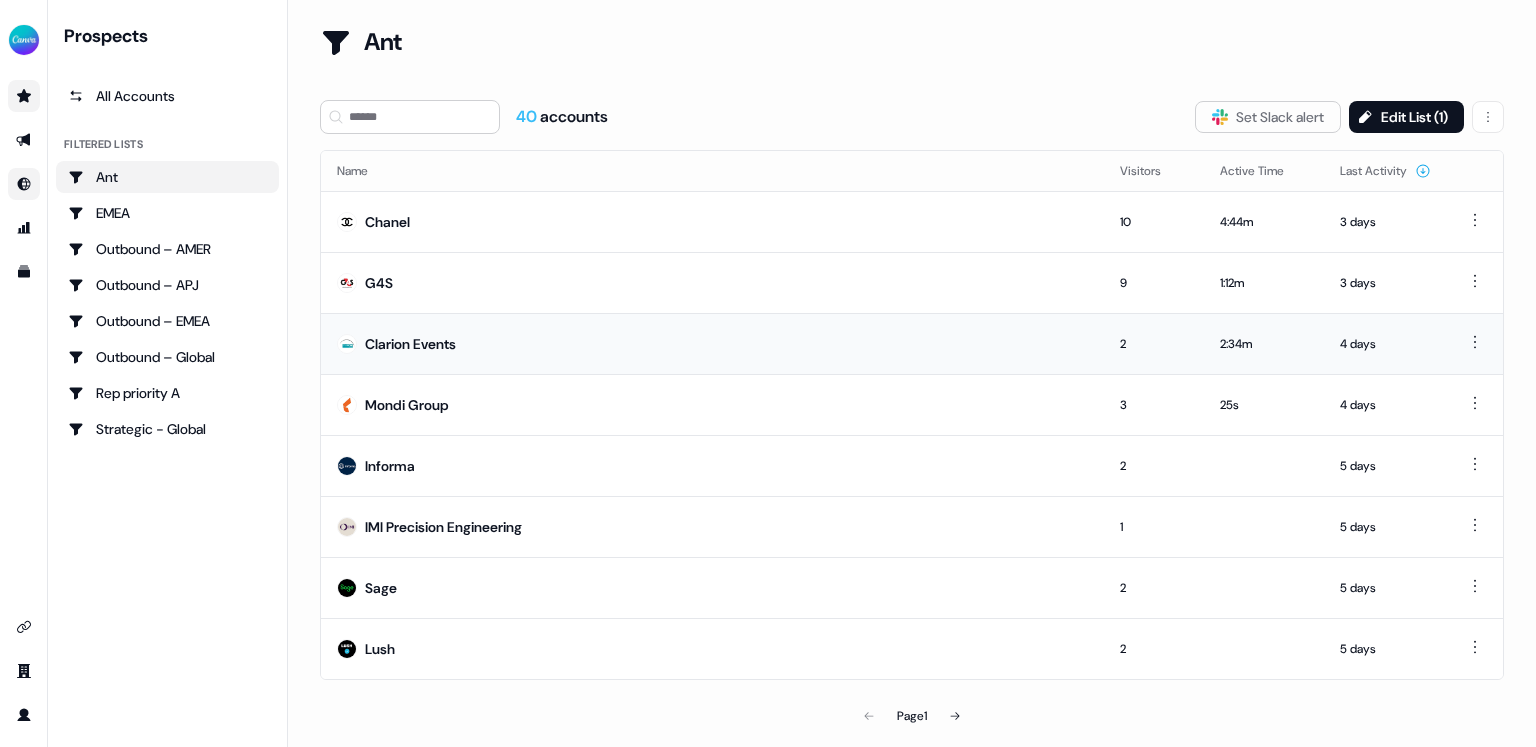 click on "Clarion Events" at bounding box center [410, 344] 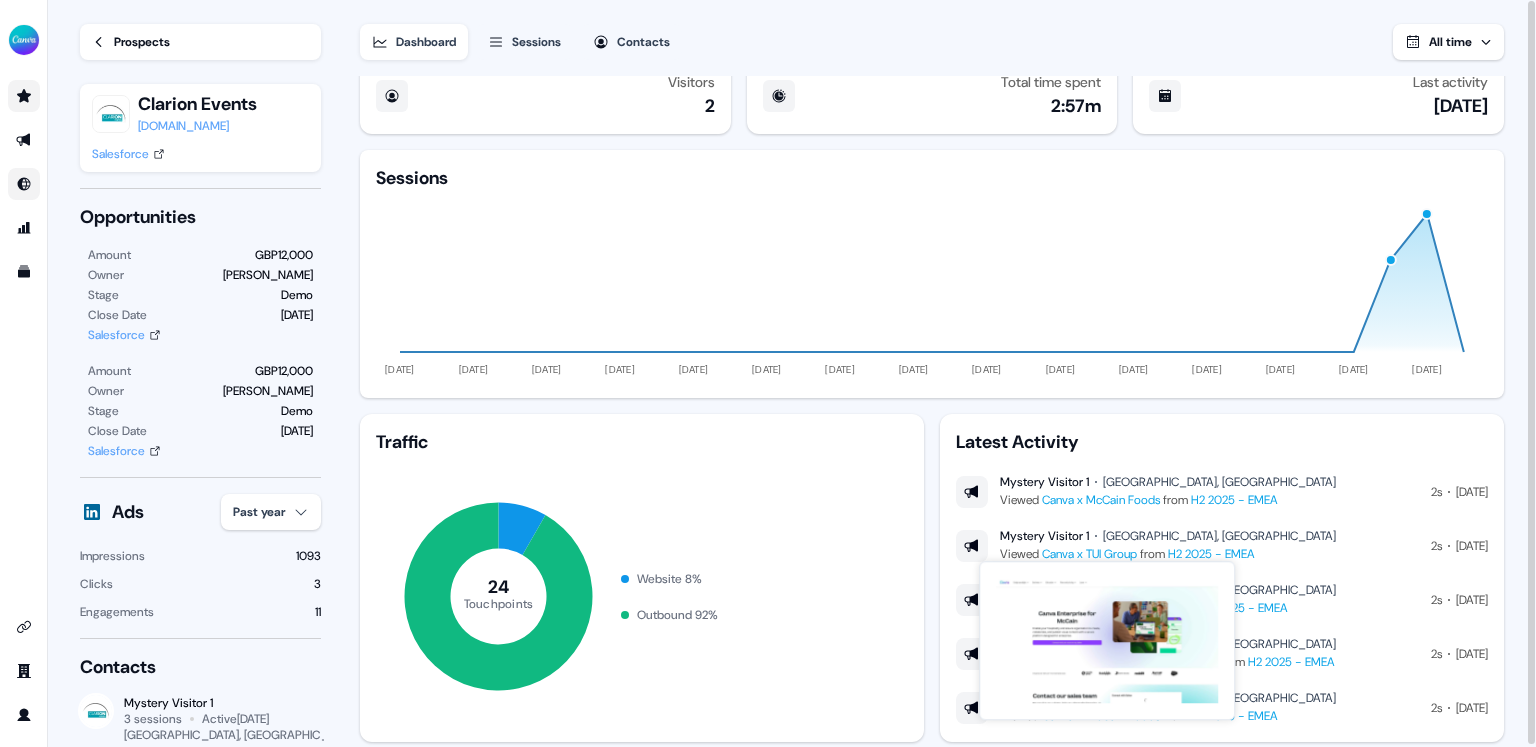 scroll, scrollTop: 0, scrollLeft: 0, axis: both 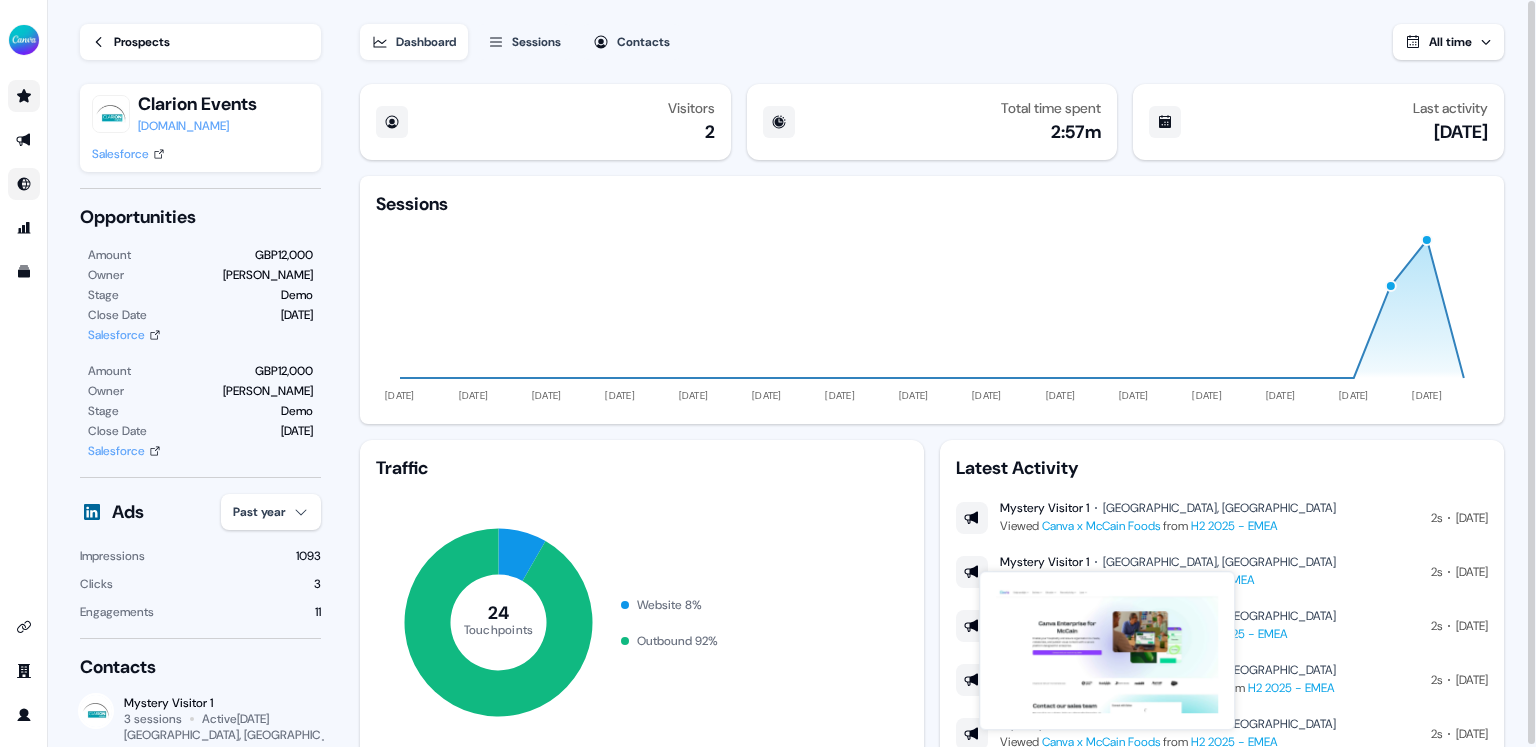 click on "Latest Activity" at bounding box center [1222, 468] 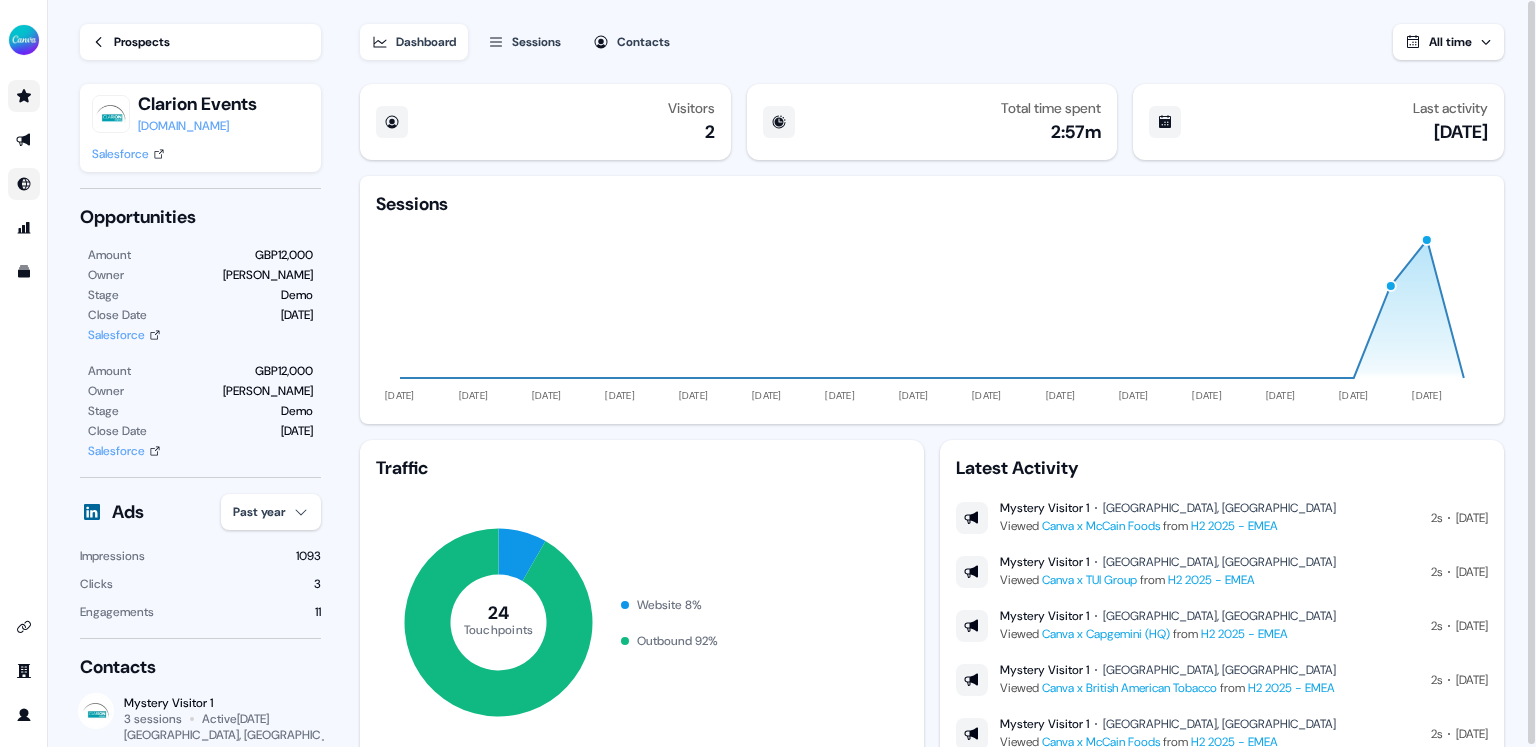 scroll, scrollTop: 74, scrollLeft: 0, axis: vertical 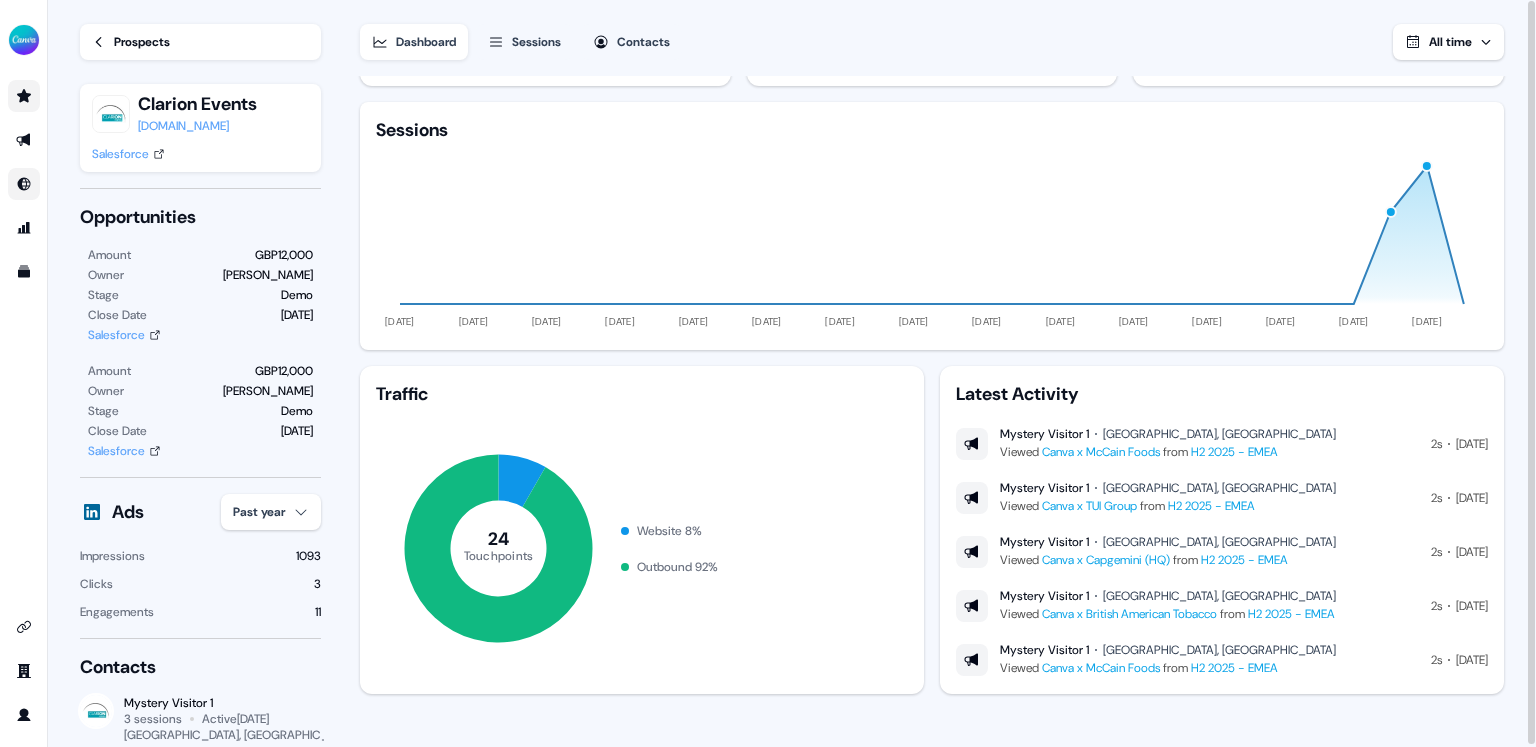 click on "Traffic 24 Touchpoints Website   8 % Outbound   92 % Latest Activity Mystery Visitor 1 [GEOGRAPHIC_DATA], [GEOGRAPHIC_DATA] Viewed   Canva x McCain Foods   from   H2 2025 - EMEA 2s [DATE] Mystery Visitor 1 [GEOGRAPHIC_DATA], [GEOGRAPHIC_DATA] Viewed   Canva x TUI Group   from   H2 2025 - EMEA 2s [DATE] Mystery Visitor 1 [GEOGRAPHIC_DATA], [GEOGRAPHIC_DATA] Viewed   Canva x Capgemini (HQ)   from   H2 2025 - EMEA 2s [DATE] Mystery Visitor 1 [GEOGRAPHIC_DATA], [GEOGRAPHIC_DATA] Viewed   Canva x British American Tobacco   from   H2 2025 - EMEA 2s [DATE] Mystery Visitor 1 [GEOGRAPHIC_DATA], [GEOGRAPHIC_DATA] Viewed   Canva x McCain Foods   from   H2 2025 - EMEA 2s [DATE]" at bounding box center (932, 530) 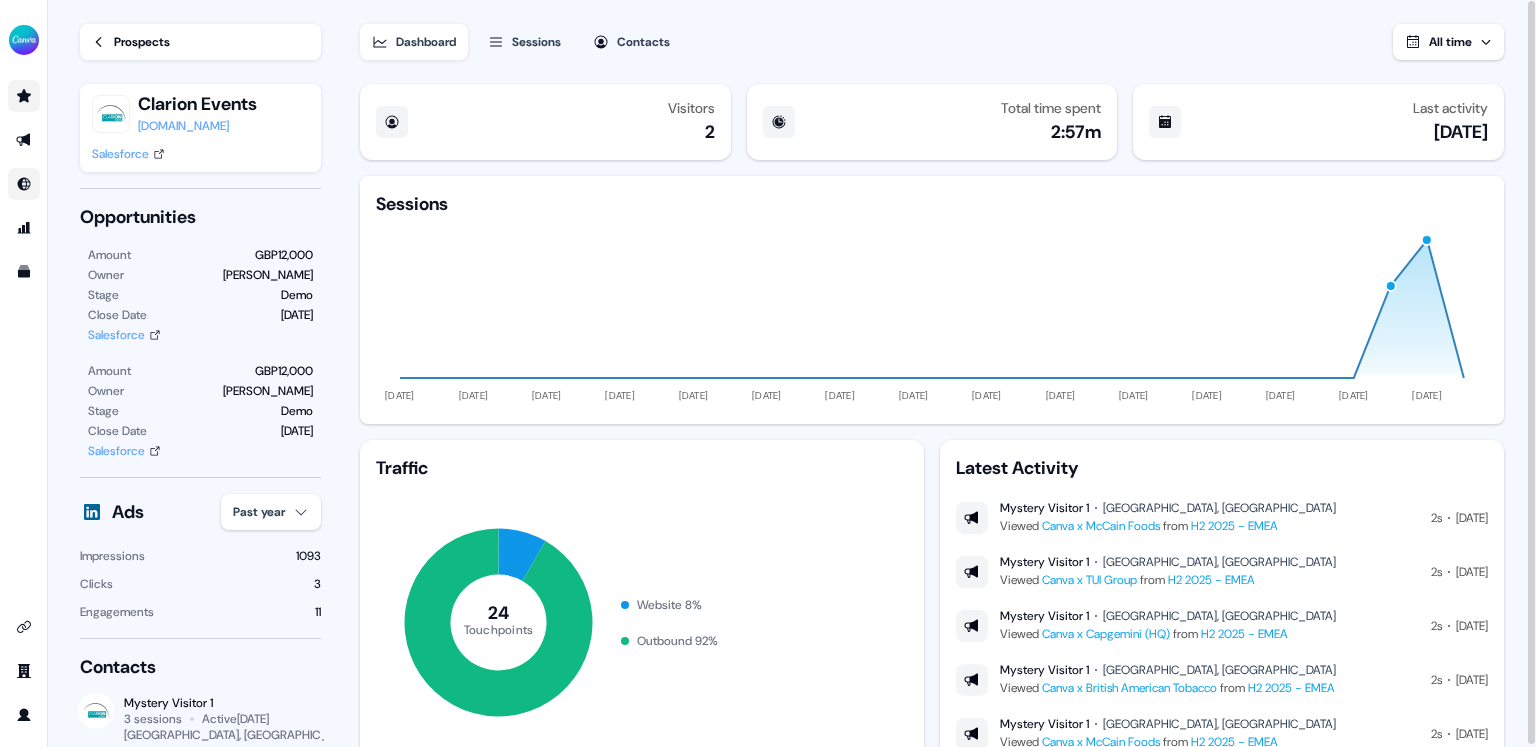 click 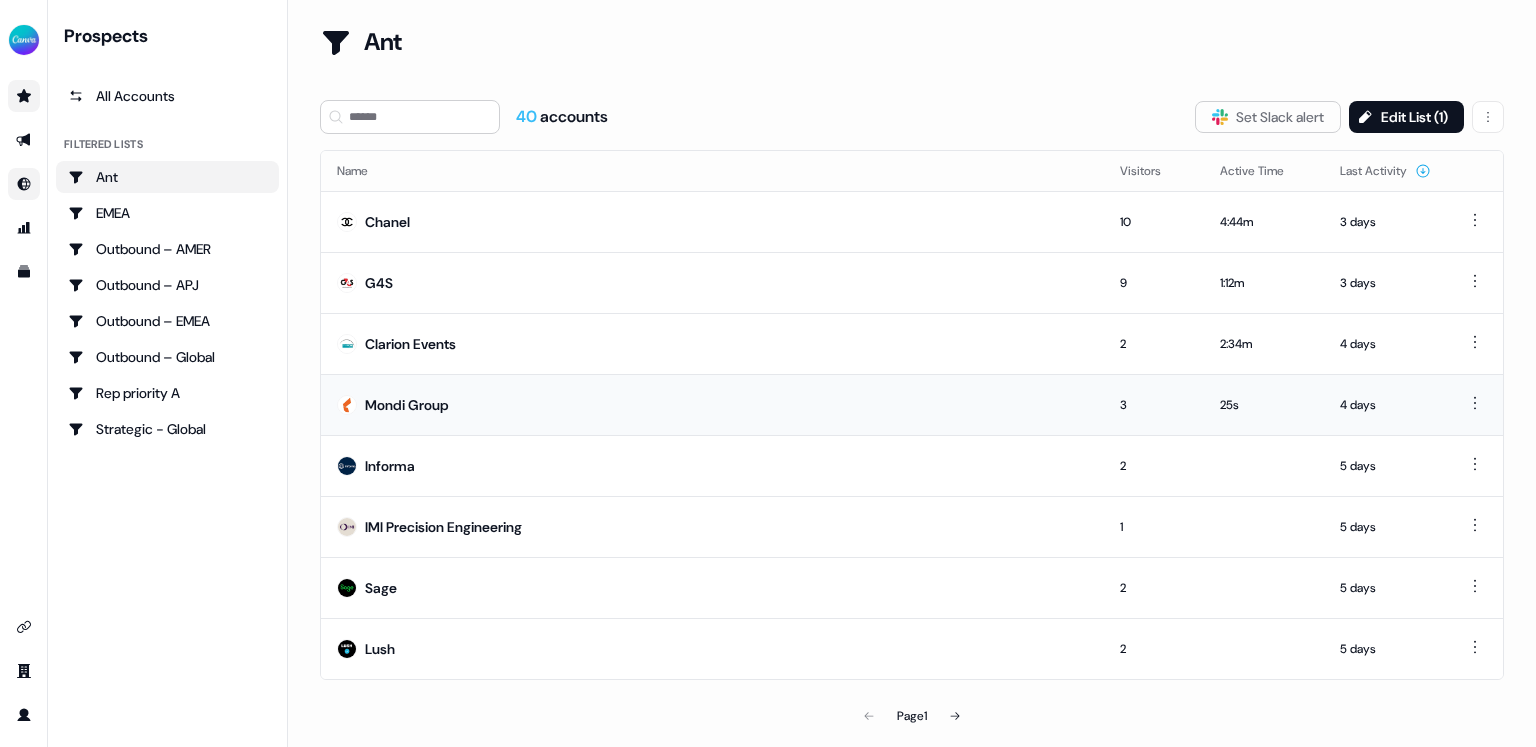 click on "Mondi Group" at bounding box center [712, 404] 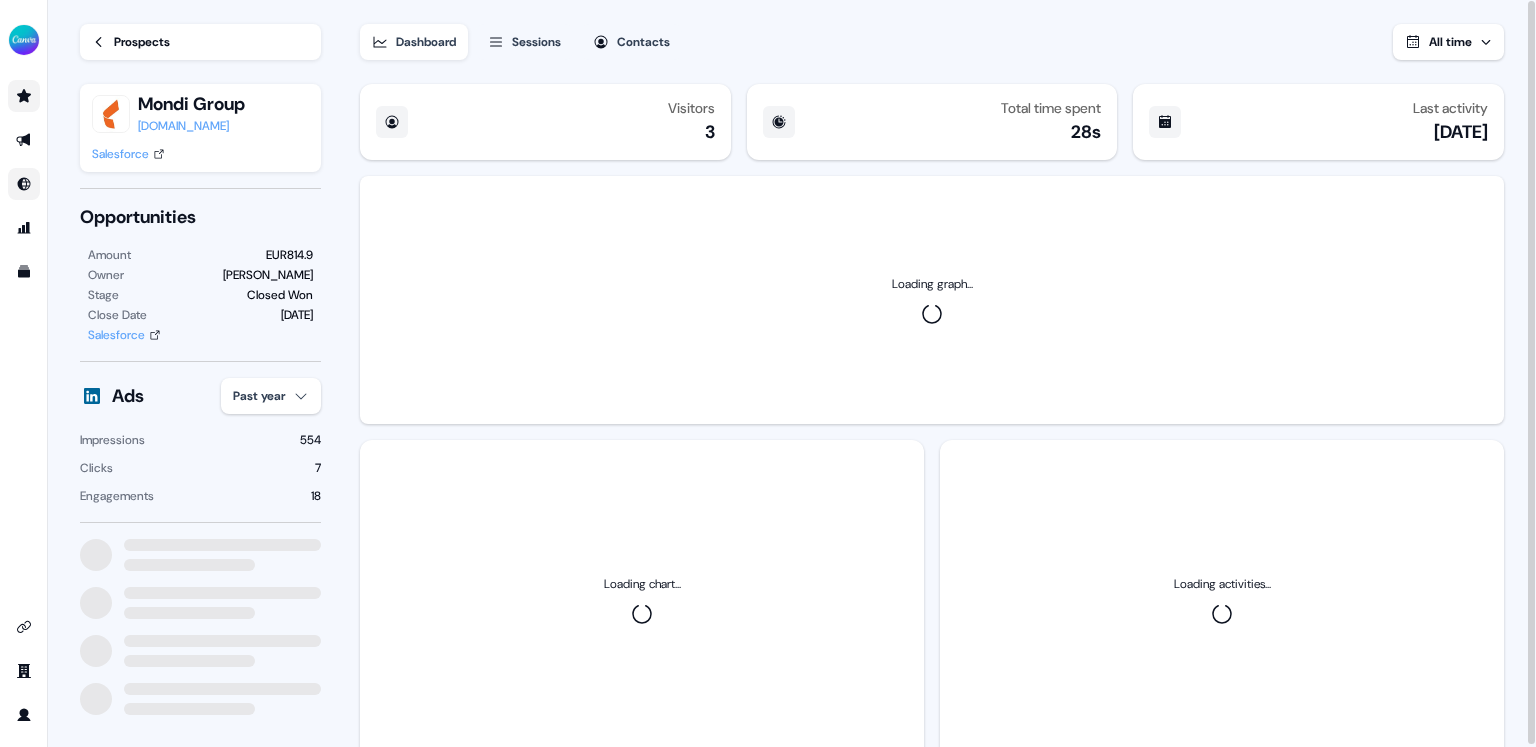 scroll, scrollTop: 66, scrollLeft: 0, axis: vertical 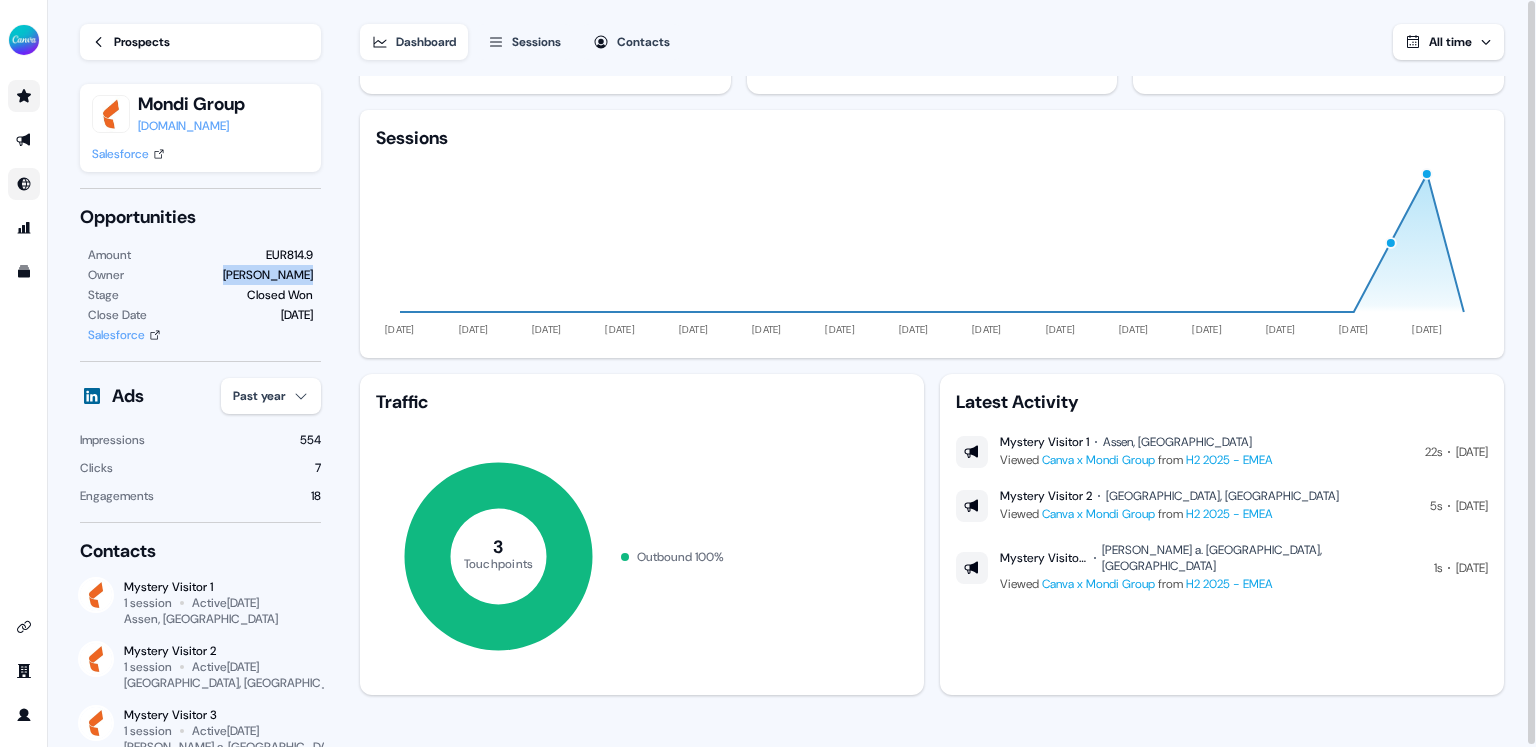 drag, startPoint x: 229, startPoint y: 269, endPoint x: 332, endPoint y: 274, distance: 103.121284 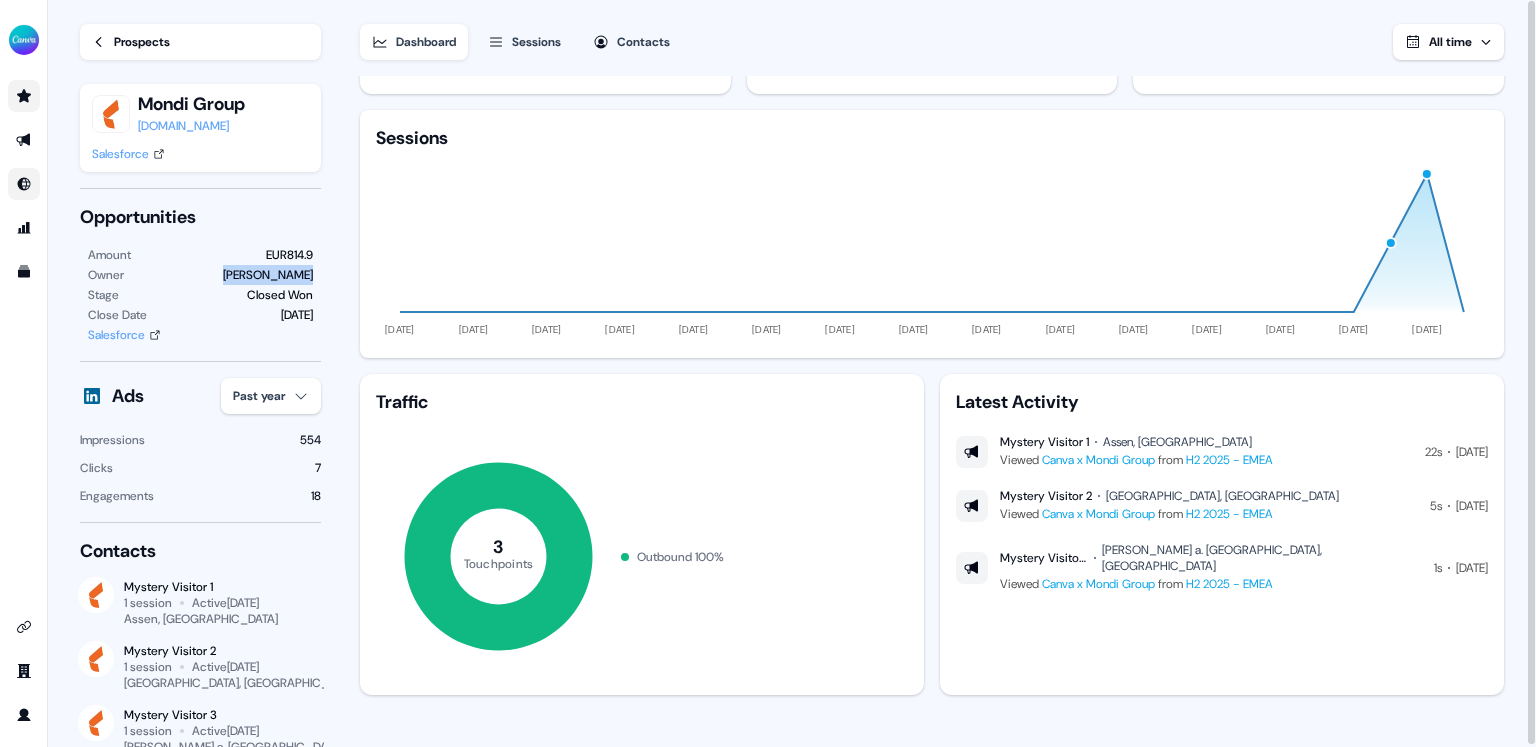 click on "Owner [PERSON_NAME]" at bounding box center (200, 275) 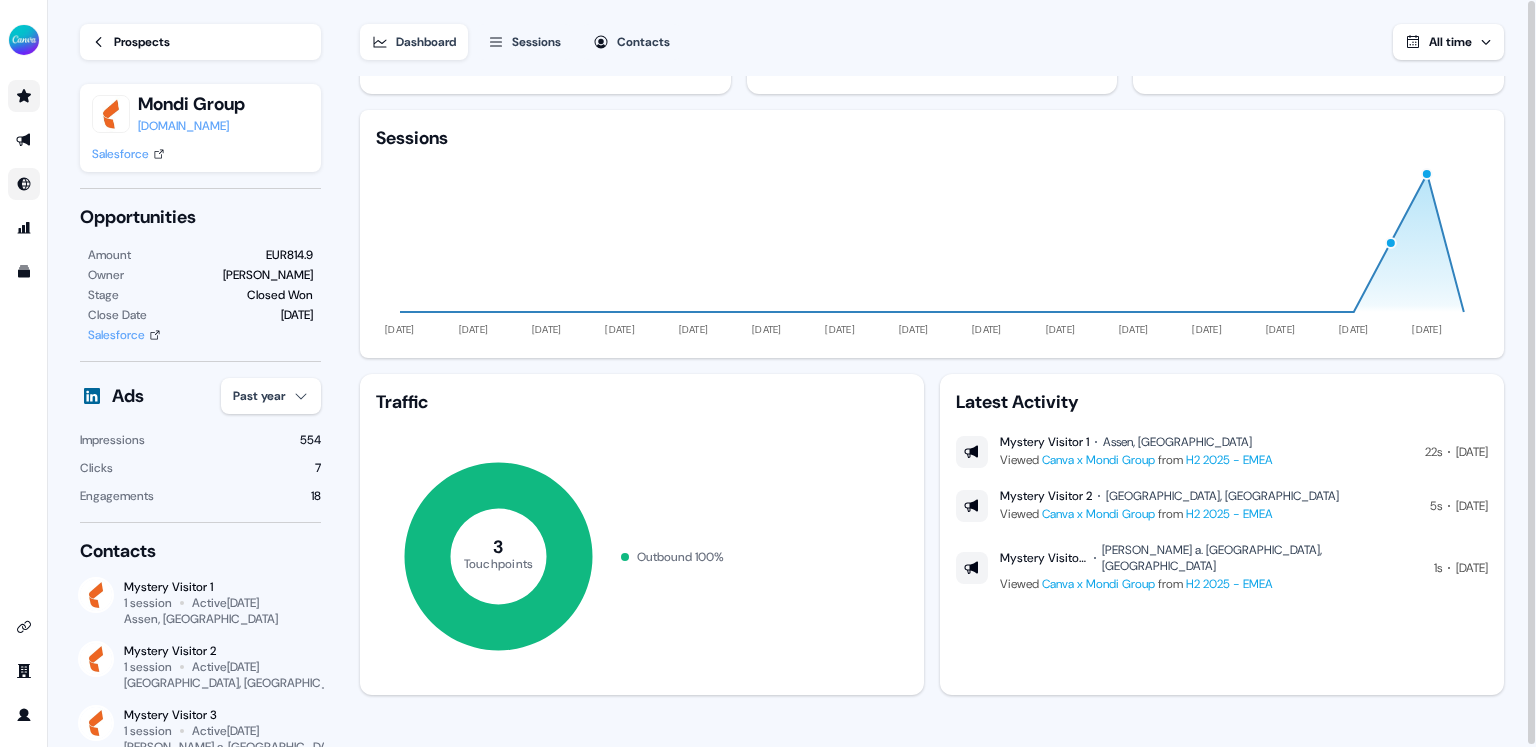 click on "Sessions" at bounding box center [536, 42] 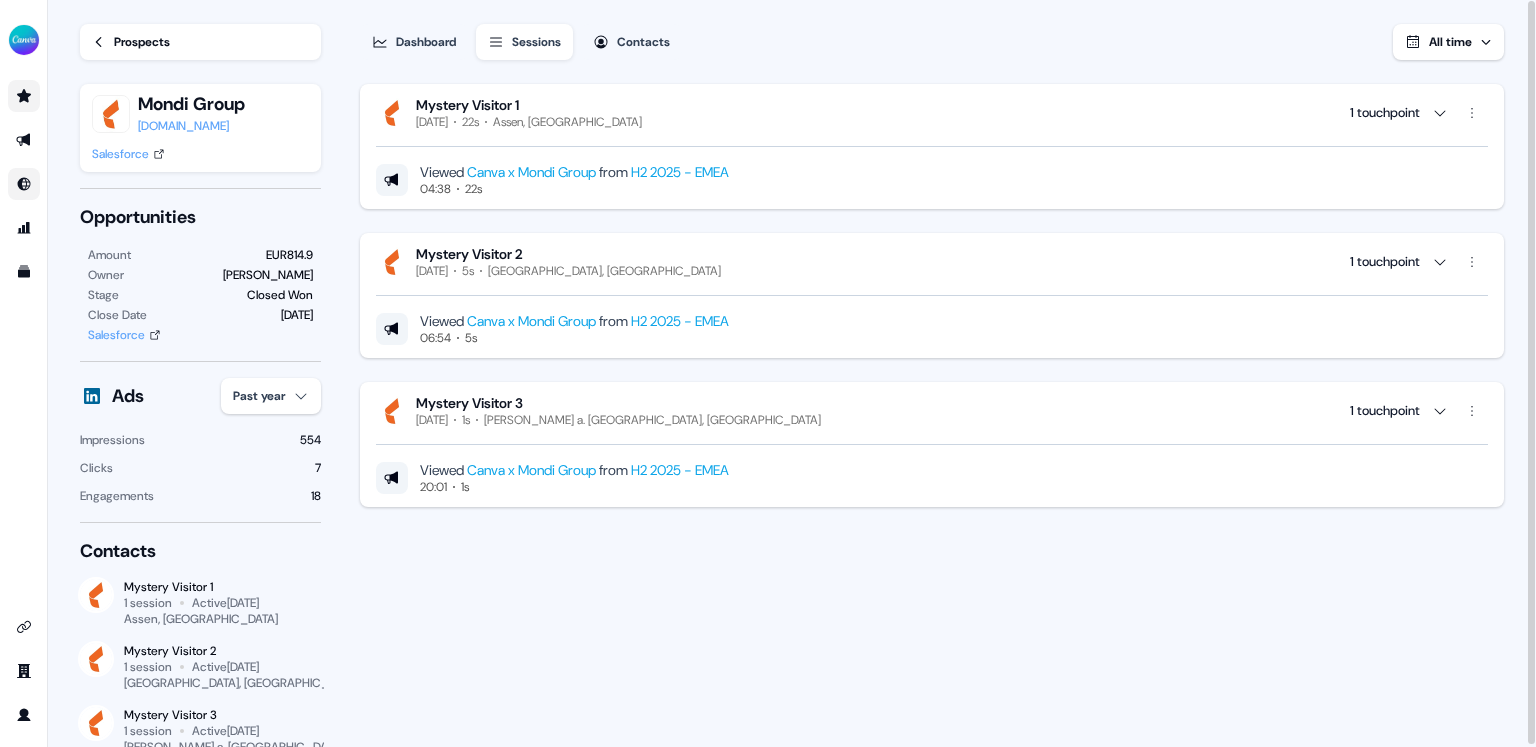 click on "1   touchpoint" at bounding box center (1419, 113) 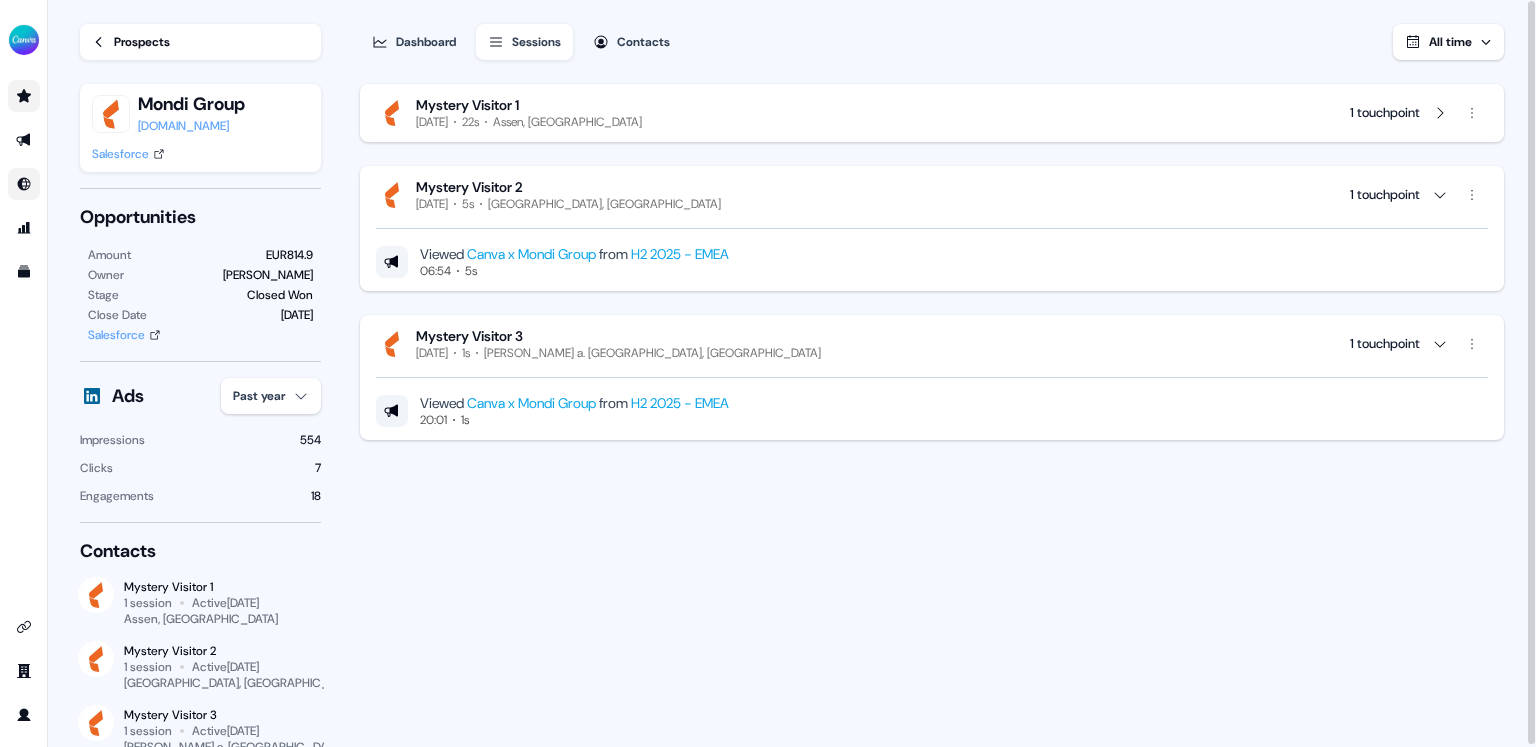 click on "1   touchpoint" at bounding box center (1385, 113) 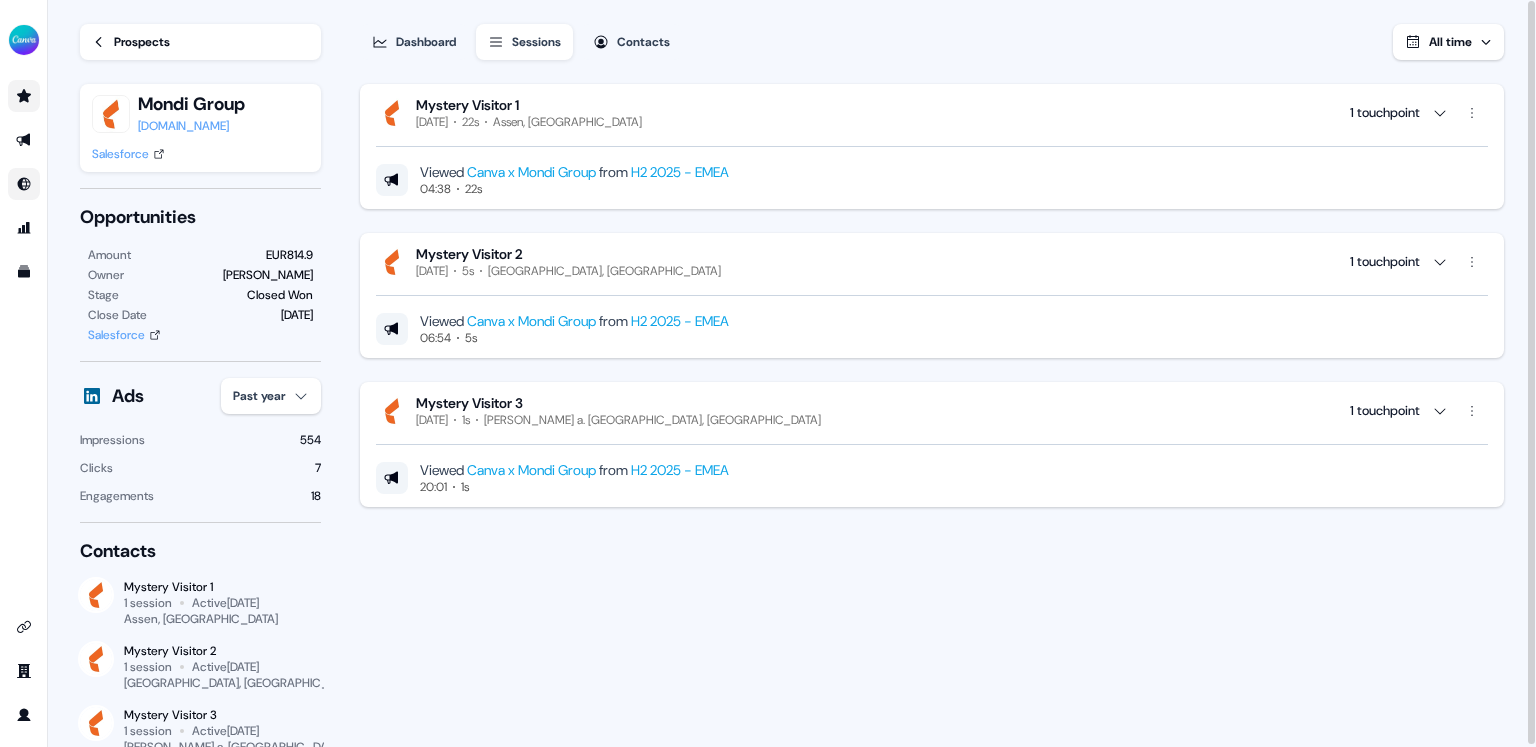 click on "Contacts" at bounding box center (643, 42) 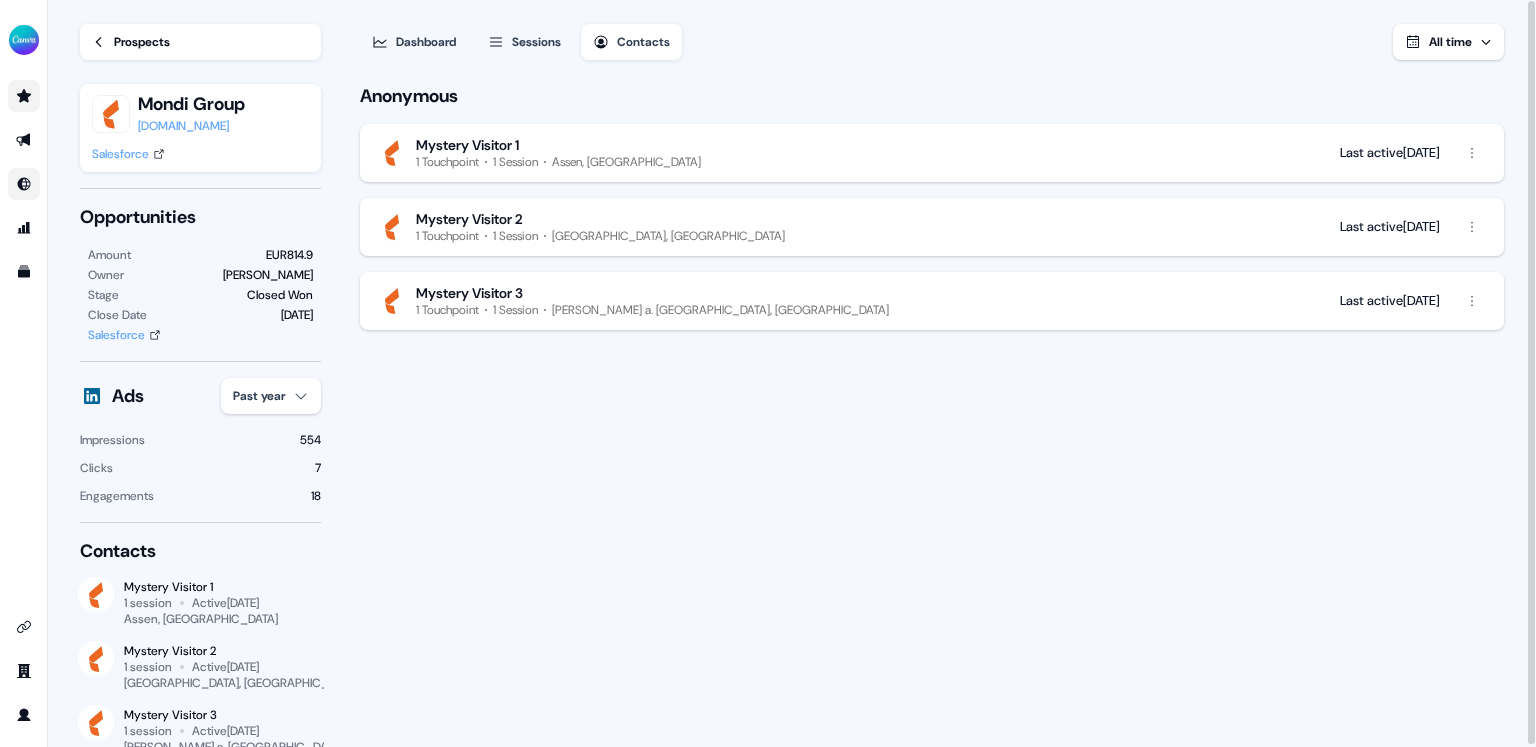 click 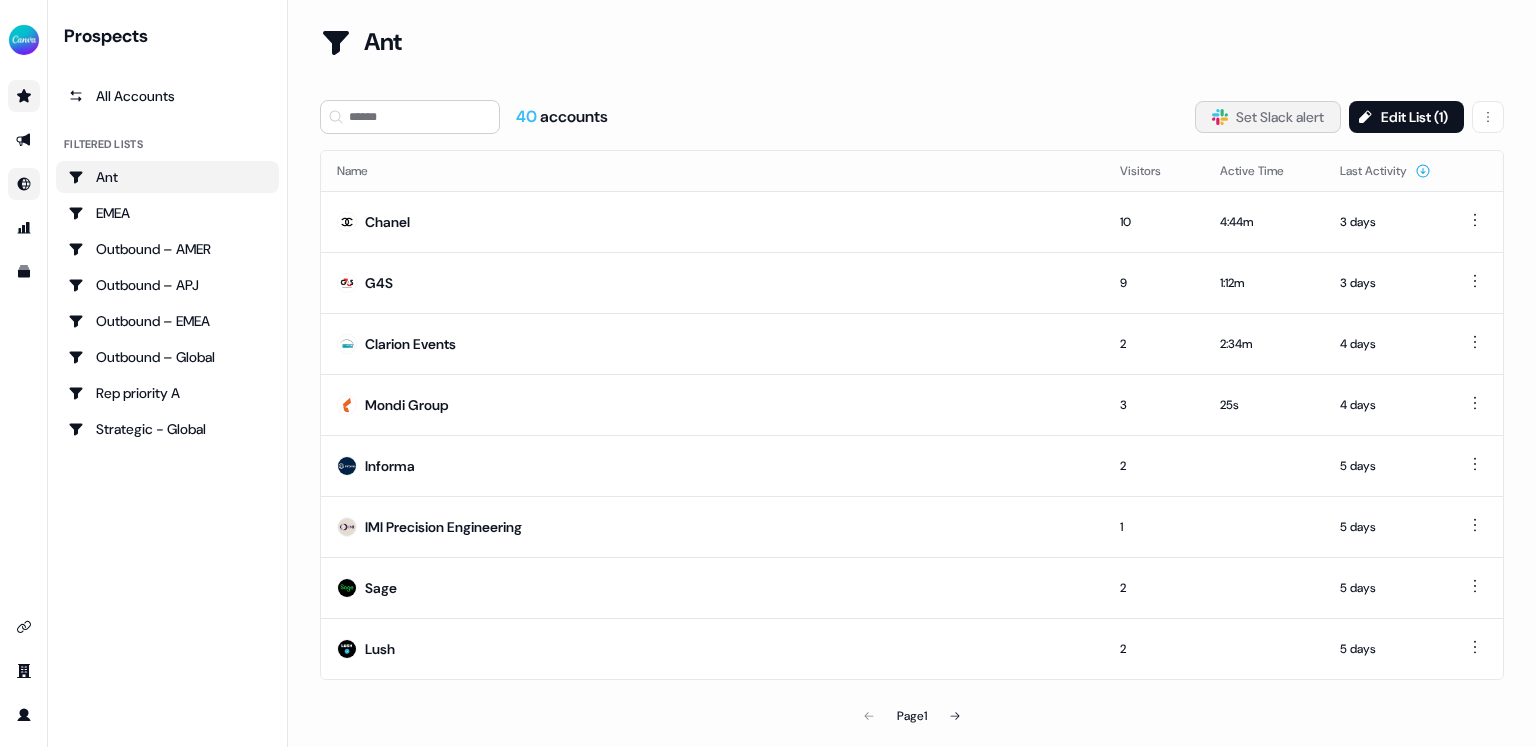 click on "Slack Logo SVG Set Slack alert" at bounding box center (1268, 117) 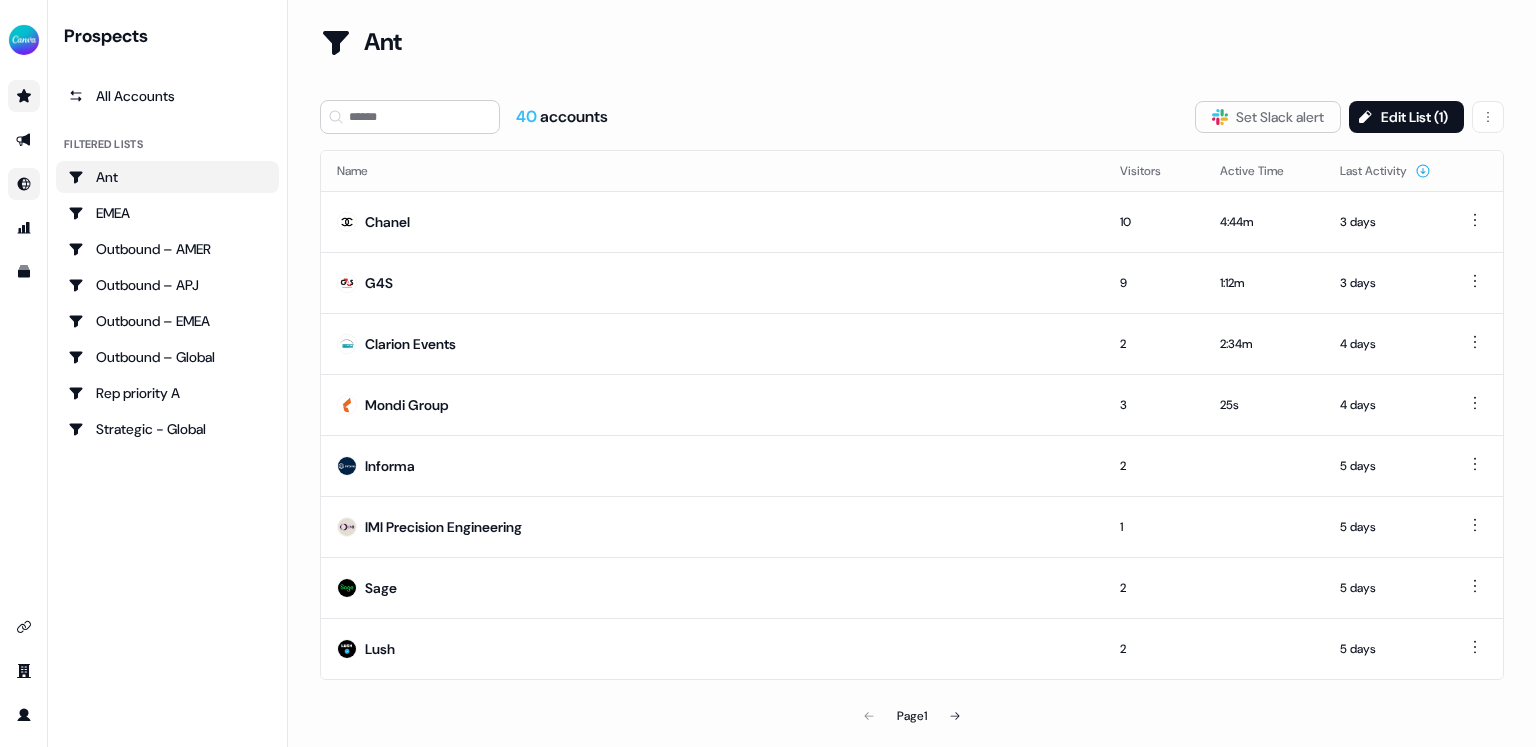 click on "40   accounts Slack Logo SVG Set Slack alert Edit List ( 1 )" at bounding box center [912, 117] 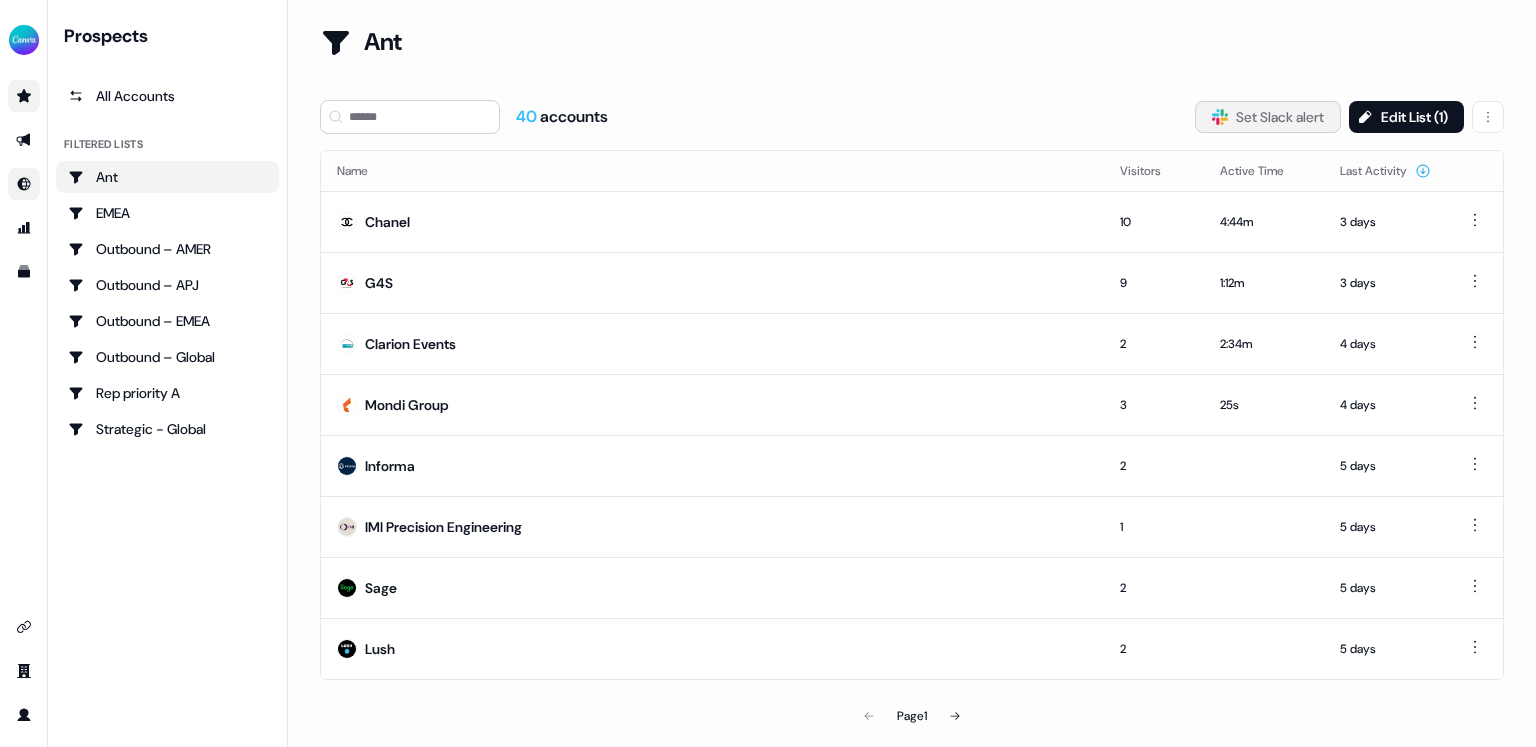 click on "Slack Logo SVG Set Slack alert" at bounding box center [1268, 117] 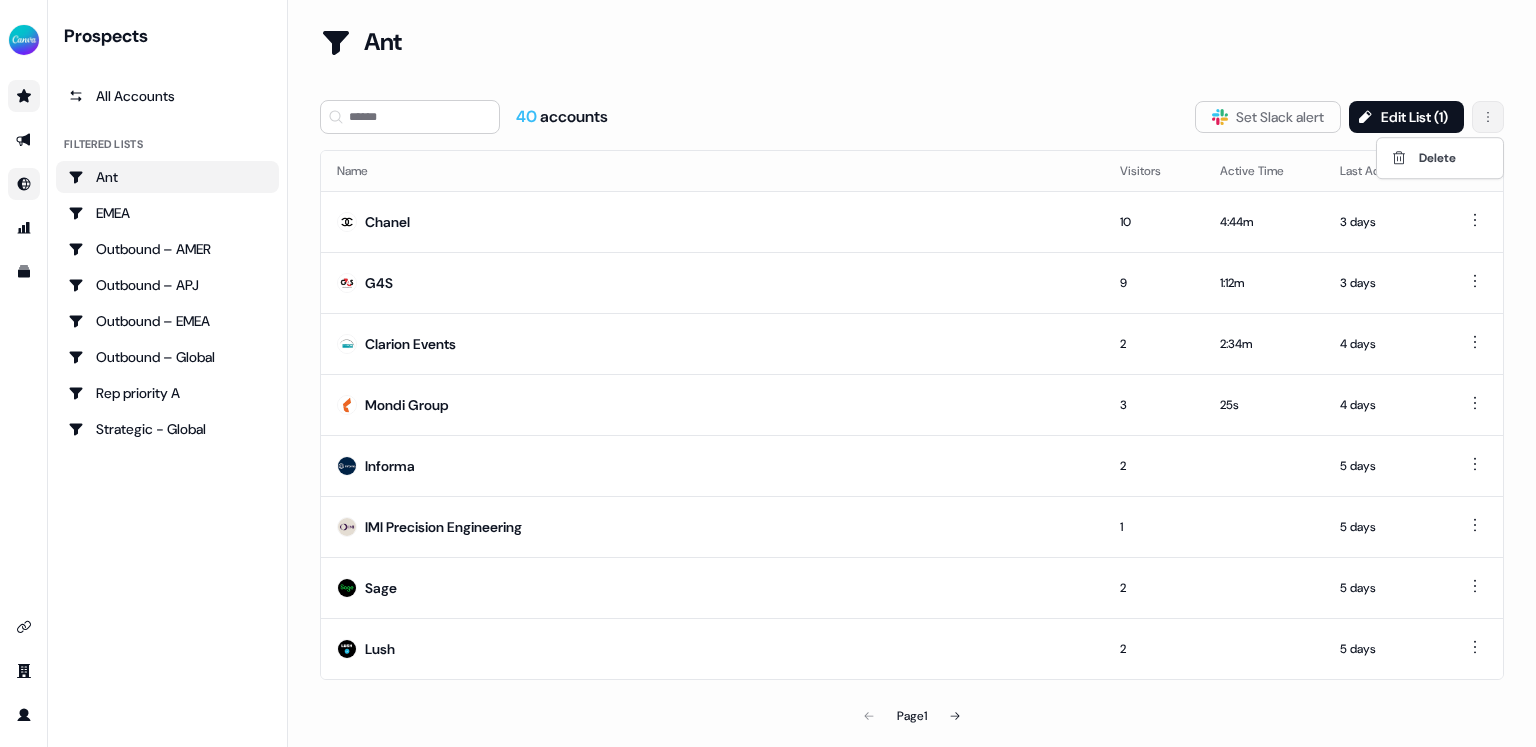 click on "For the best experience switch devices to a bigger screen. Go to [DOMAIN_NAME]   Prospects All Accounts Filtered lists Ant EMEA Outbound – AMER Outbound – APJ Outbound – EMEA Outbound – Global Rep priority A Strategic - Global Loading... Ant 40   accounts Slack Logo SVG Set Slack alert Edit List ( 1 ) Name Visitors Active Time Last Activity Chanel 10 4:44m 3 days G4S 9 1:12m 3 days Clarion Events 2 2:34m 4 days Mondi Group 3 25s 4 days Informa 2 5 days IMI Precision Engineering 1 5 days Sage 2 5 days Lush 2 5 days Page  1 0.5 Delete" at bounding box center (768, 373) 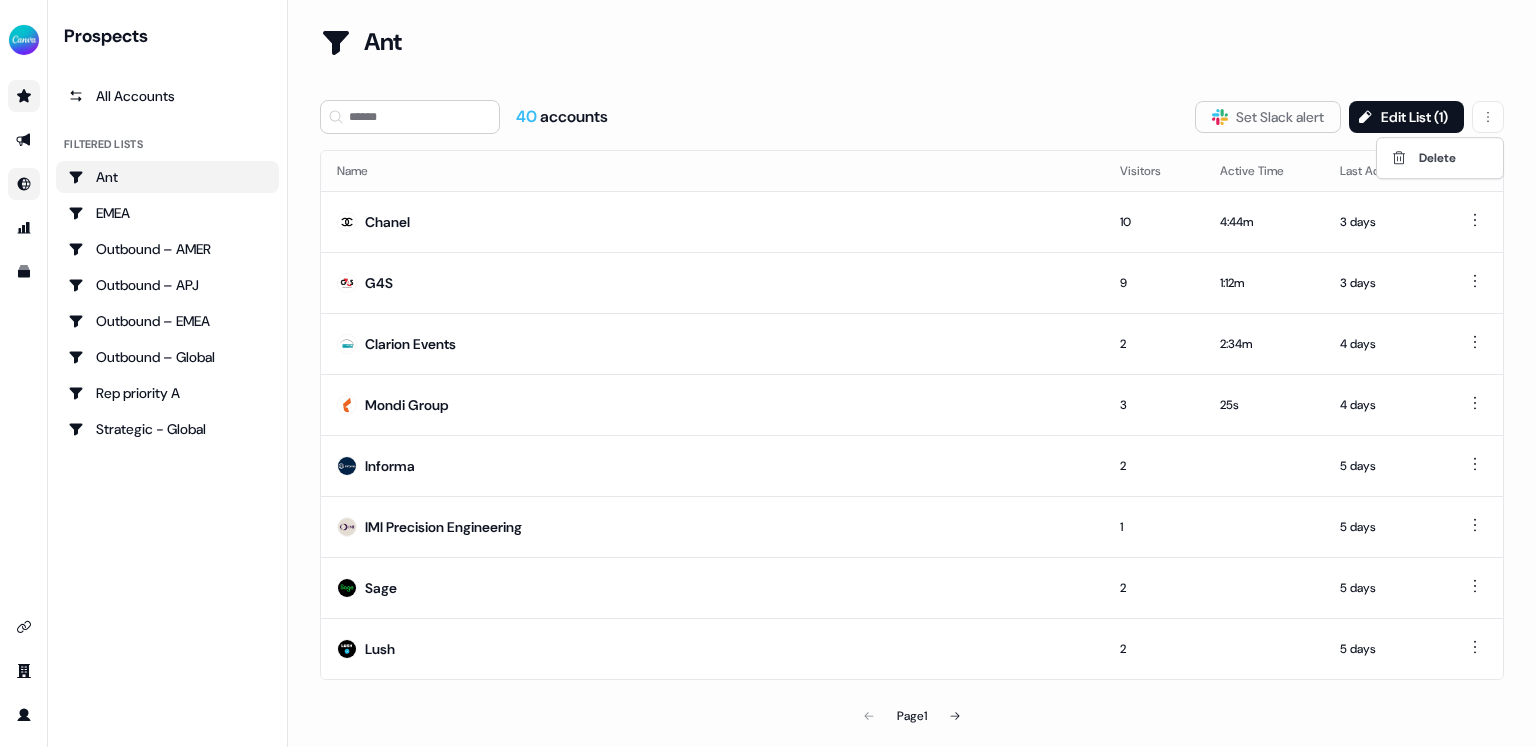 click on "For the best experience switch devices to a bigger screen. Go to [DOMAIN_NAME]   Prospects All Accounts Filtered lists Ant EMEA Outbound – AMER Outbound – APJ Outbound – EMEA Outbound – Global Rep priority A Strategic - Global Loading... Ant 40   accounts Slack Logo SVG Set Slack alert Edit List ( 1 ) Name Visitors Active Time Last Activity Chanel 10 4:44m 3 days G4S 9 1:12m 3 days Clarion Events 2 2:34m 4 days Mondi Group 3 25s 4 days Informa 2 5 days IMI Precision Engineering 1 5 days Sage 2 5 days Lush 2 5 days Page  1 0.5 Delete" at bounding box center (768, 373) 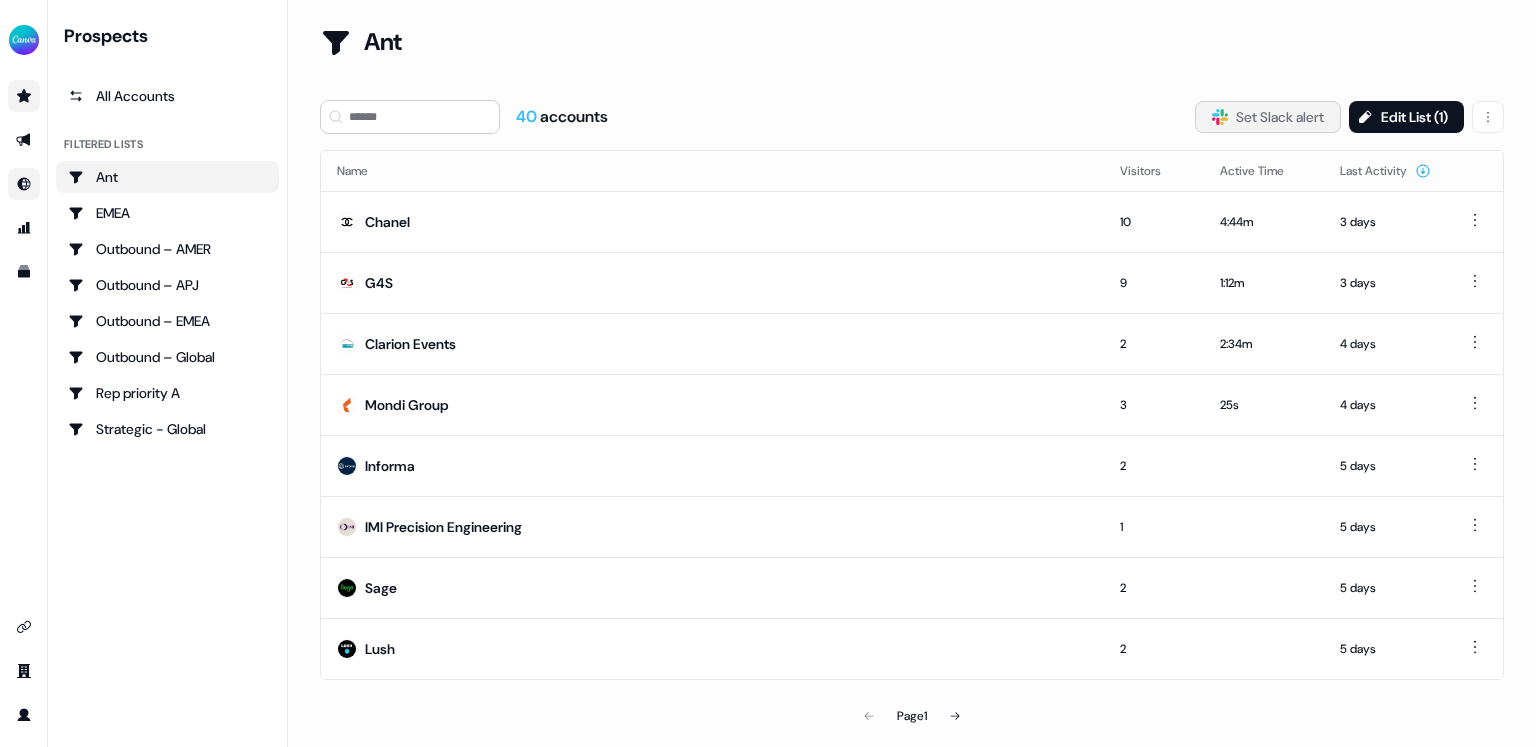 click on "Slack Logo SVG Set Slack alert" at bounding box center (1268, 117) 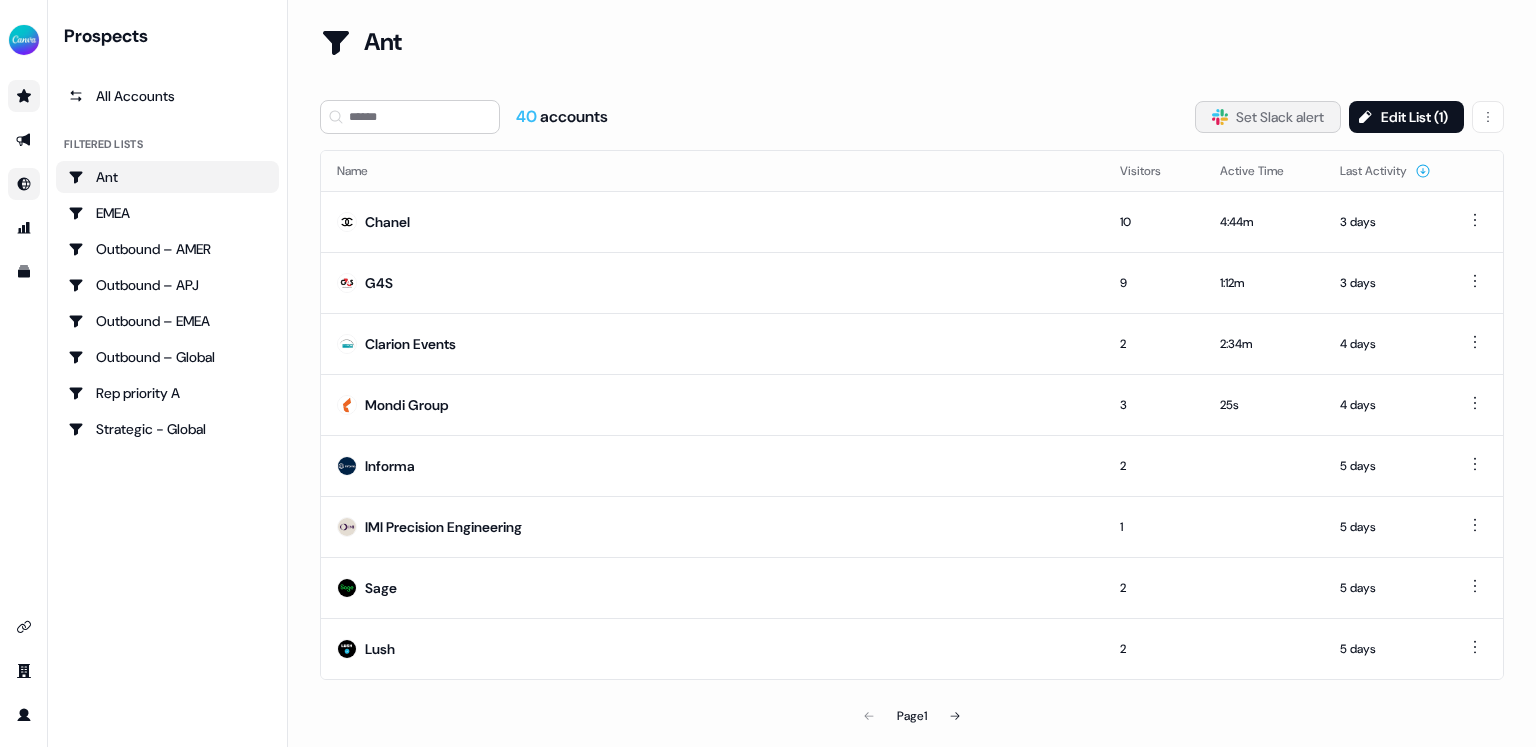 click 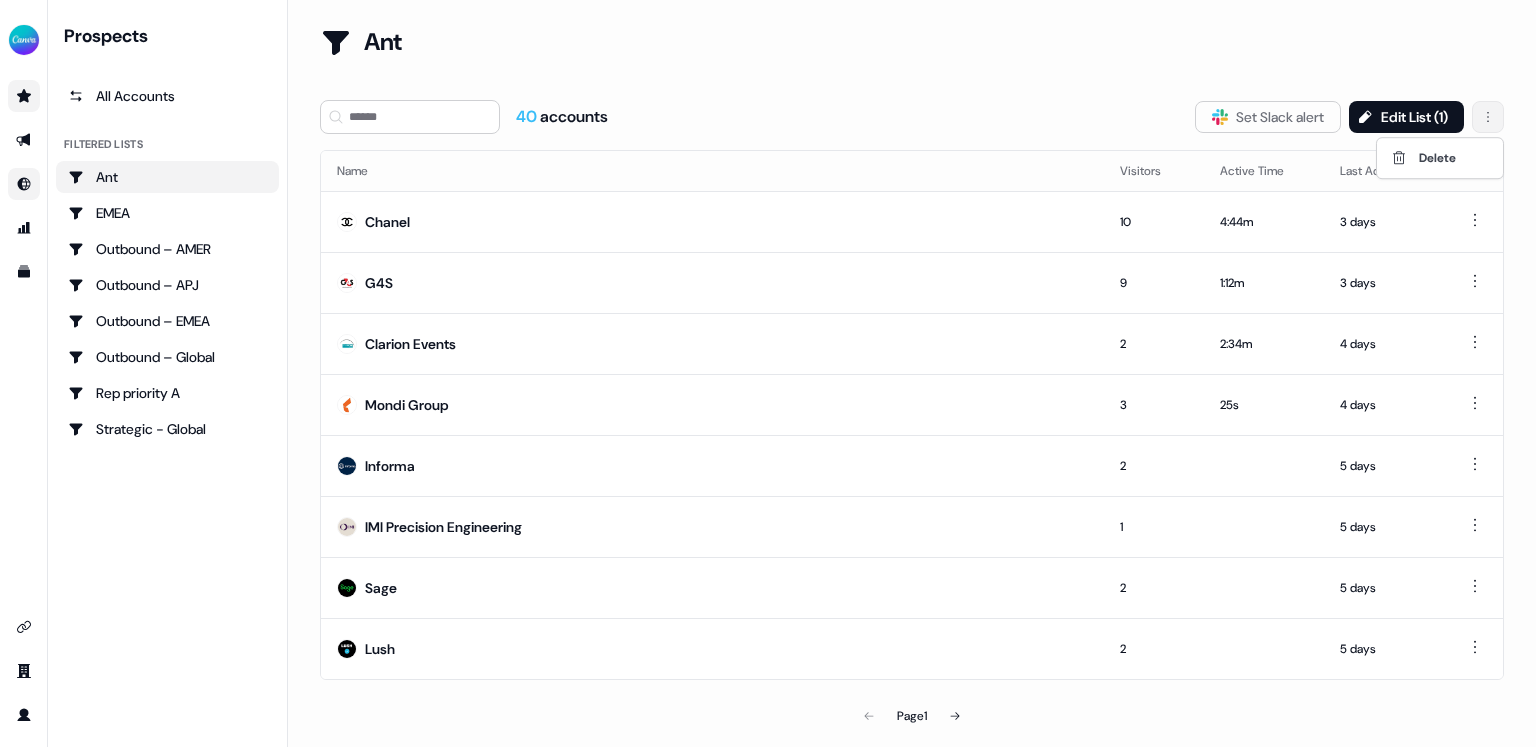 click on "For the best experience switch devices to a bigger screen. Go to [DOMAIN_NAME]   Prospects All Accounts Filtered lists Ant EMEA Outbound – AMER Outbound – APJ Outbound – EMEA Outbound – Global Rep priority A Strategic - Global Loading... Ant 40   accounts Slack Logo SVG Set Slack alert Edit List ( 1 ) Name Visitors Active Time Last Activity Chanel 10 4:44m 3 days G4S 9 1:12m 3 days Clarion Events 2 2:34m 4 days Mondi Group 3 25s 4 days Informa 2 5 days IMI Precision Engineering 1 5 days Sage 2 5 days Lush 2 5 days Page  1 0.5 Delete" at bounding box center [768, 373] 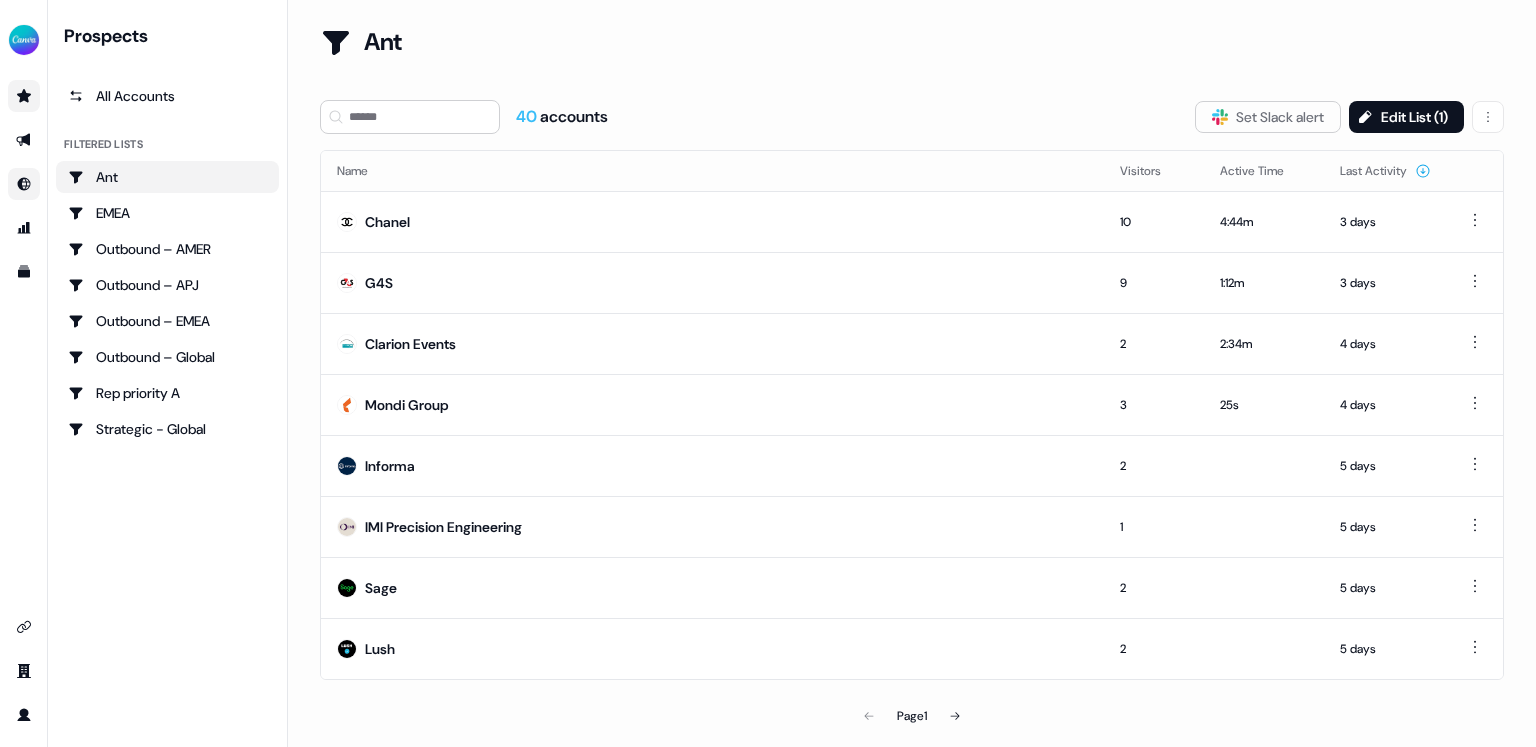 click on "Ant 40   accounts Slack Logo SVG Set Slack alert Edit List ( 1 ) Name Visitors Active Time Last Activity Chanel 10 4:44m 3 days G4S 9 1:12m 3 days Clarion Events 2 2:34m 4 days Mondi Group 3 25s 4 days Informa 2 5 days IMI Precision Engineering 1 5 days Sage 2 5 days Lush 2 5 days Page  1" at bounding box center (912, 373) 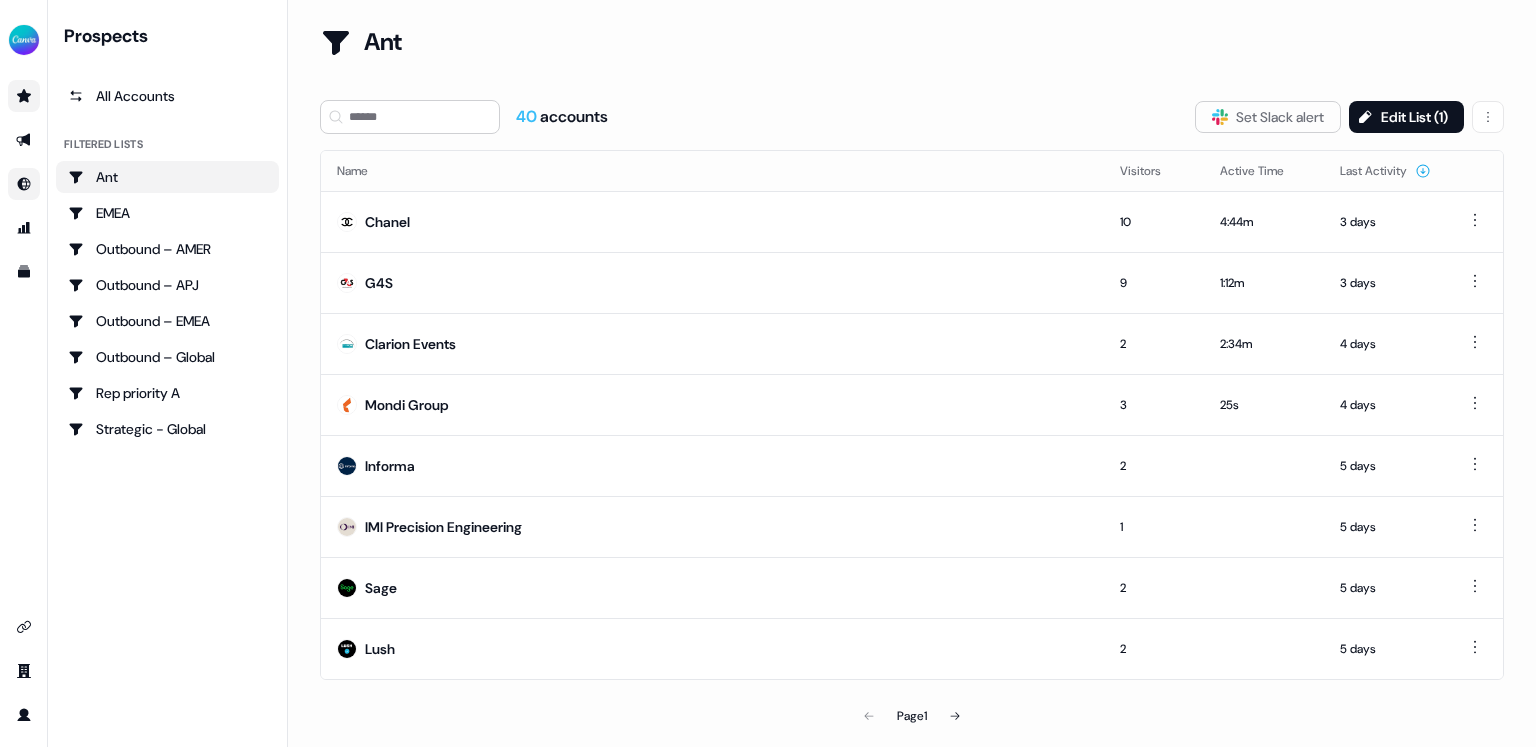 click on "Ant 40   accounts Slack Logo SVG Set Slack alert Edit List ( 1 ) Name Visitors Active Time Last Activity Chanel 10 4:44m 3 days G4S 9 1:12m 3 days Clarion Events 2 2:34m 4 days Mondi Group 3 25s 4 days Informa 2 5 days IMI Precision Engineering 1 5 days Sage 2 5 days Lush 2 5 days Page  1" at bounding box center [912, 373] 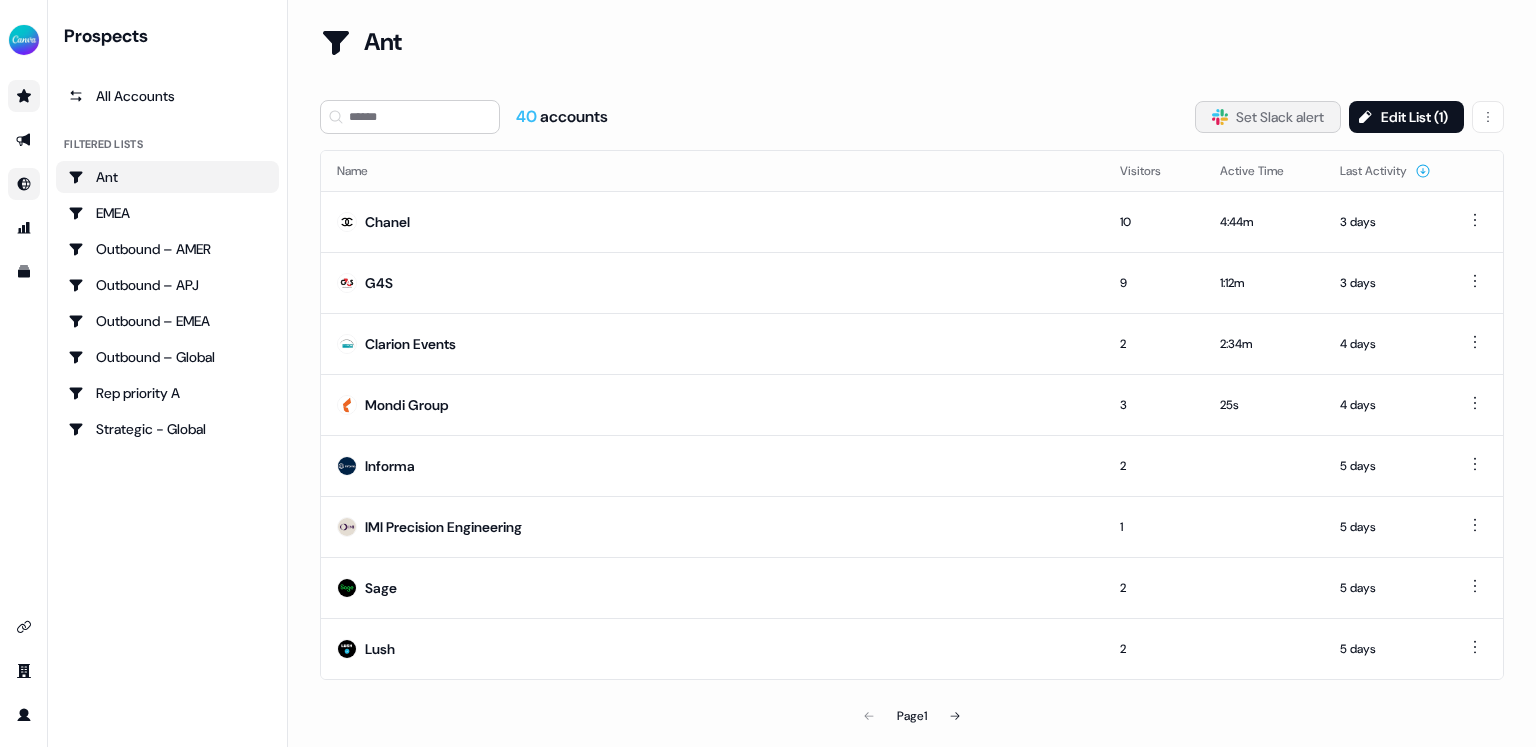 click on "Slack Logo SVG Set Slack alert" at bounding box center (1268, 117) 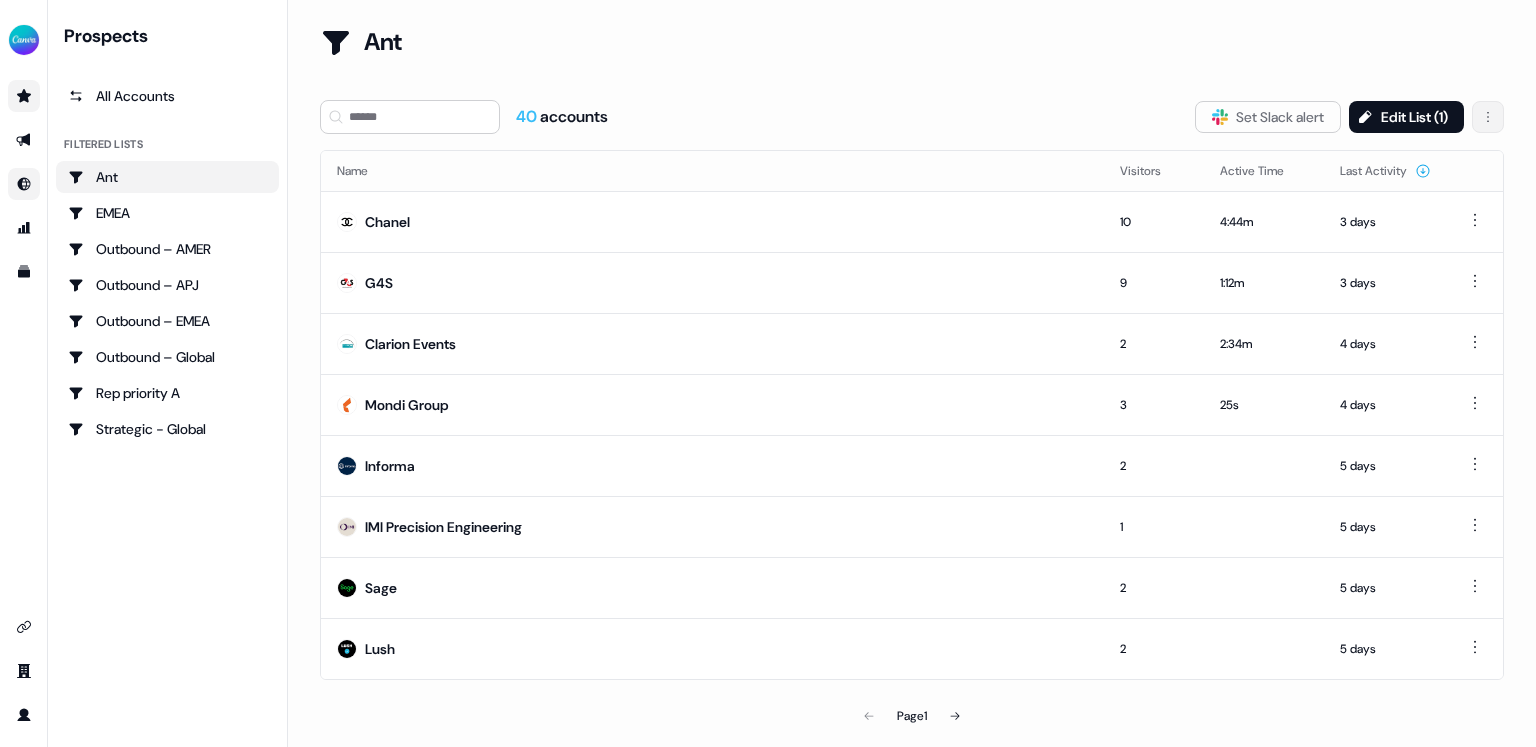 click on "For the best experience switch devices to a bigger screen. Go to [DOMAIN_NAME]   Prospects All Accounts Filtered lists Ant EMEA Outbound – AMER Outbound – APJ Outbound – EMEA Outbound – Global Rep priority A Strategic - Global Loading... Ant 40   accounts Slack Logo SVG Set Slack alert Edit List ( 1 ) Name Visitors Active Time Last Activity Chanel 10 4:44m 3 days G4S 9 1:12m 3 days Clarion Events 2 2:34m 4 days Mondi Group 3 25s 4 days Informa 2 5 days IMI Precision Engineering 1 5 days Sage 2 5 days Lush 2 5 days Page  1 0.5" at bounding box center (768, 373) 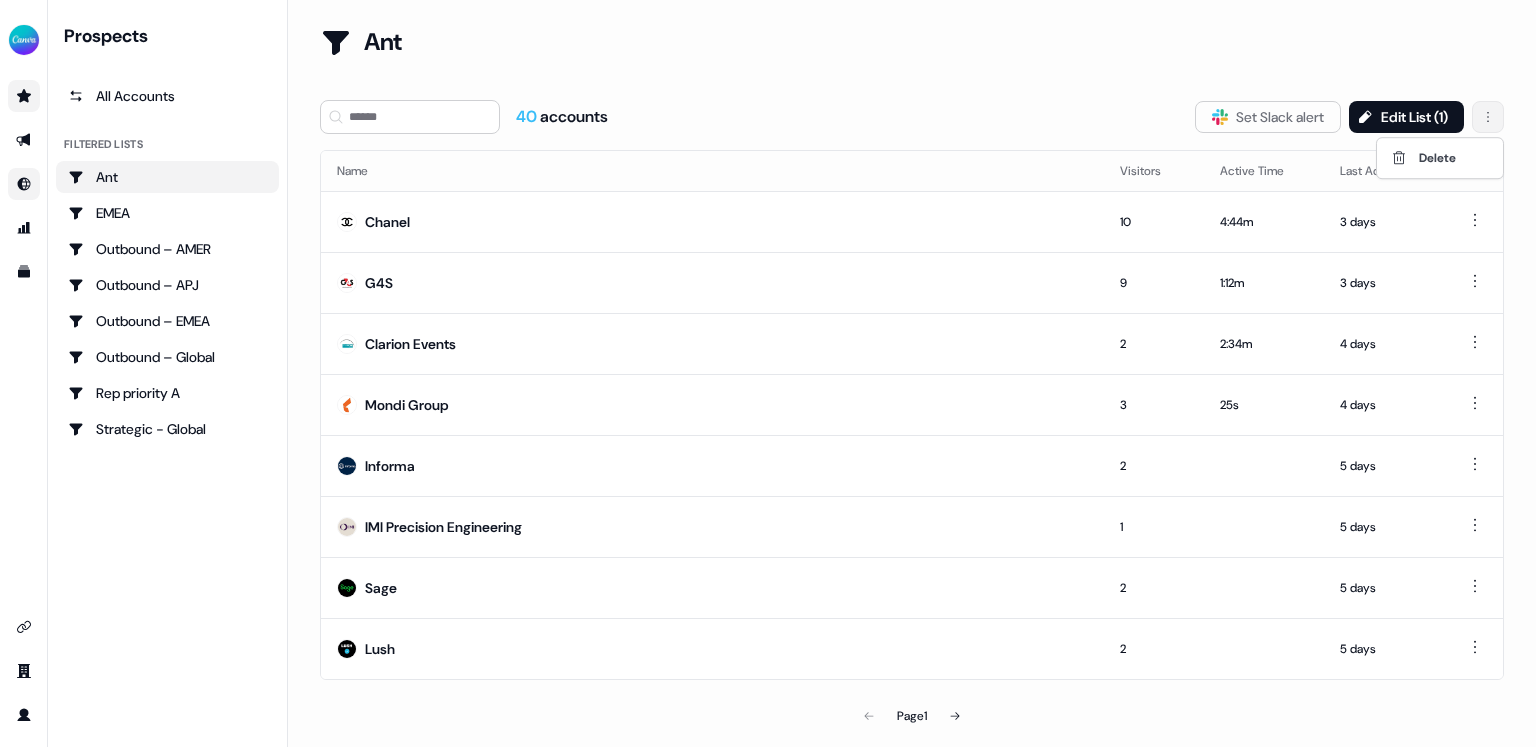 click on "For the best experience switch devices to a bigger screen. Go to [DOMAIN_NAME]   Prospects All Accounts Filtered lists Ant EMEA Outbound – AMER Outbound – APJ Outbound – EMEA Outbound – Global Rep priority A Strategic - Global Loading... Ant 40   accounts Slack Logo SVG Set Slack alert Edit List ( 1 ) Name Visitors Active Time Last Activity Chanel 10 4:44m 3 days G4S 9 1:12m 3 days Clarion Events 2 2:34m 4 days Mondi Group 3 25s 4 days Informa 2 5 days IMI Precision Engineering 1 5 days Sage 2 5 days Lush 2 5 days Page  1 0.5 Delete" at bounding box center (768, 373) 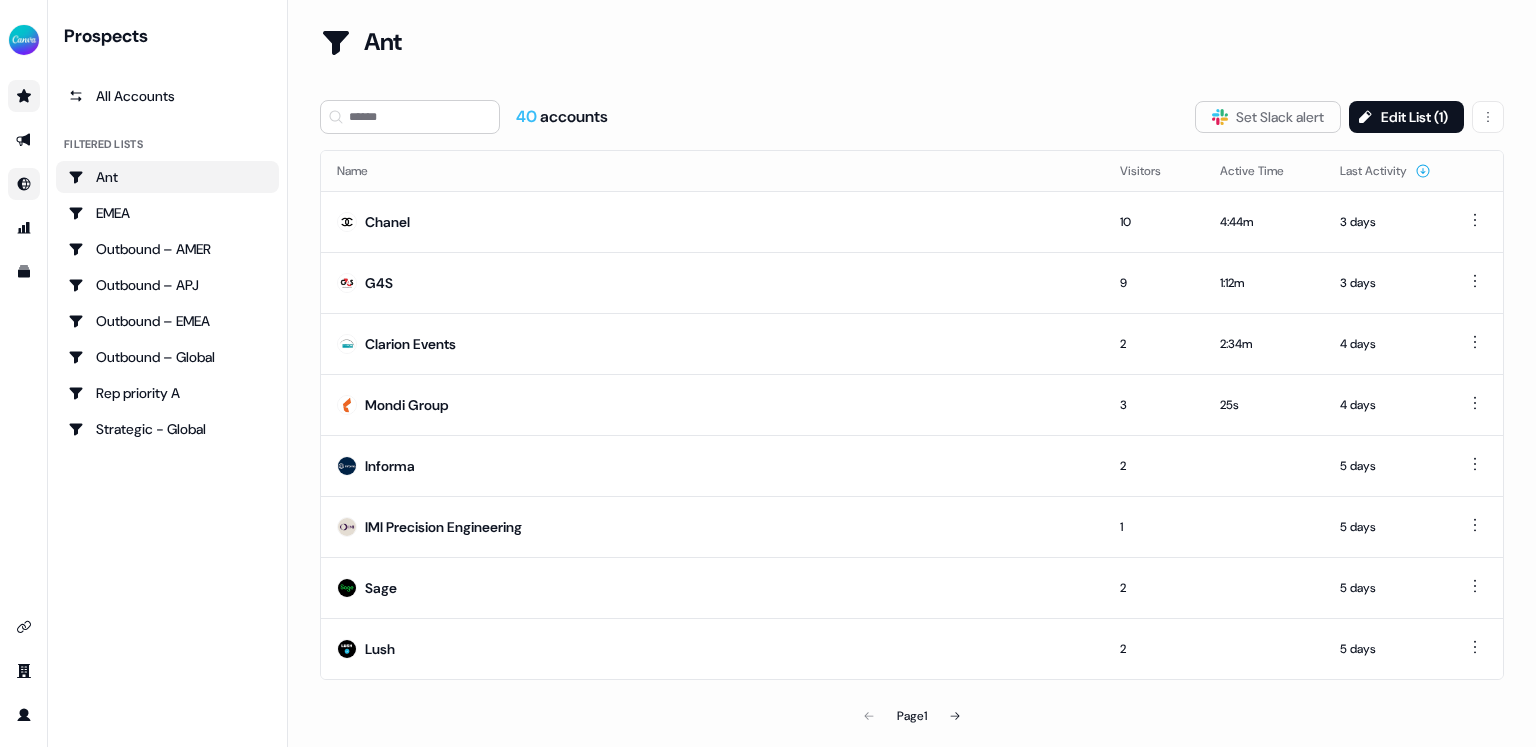 click on "Ant" at bounding box center [912, 54] 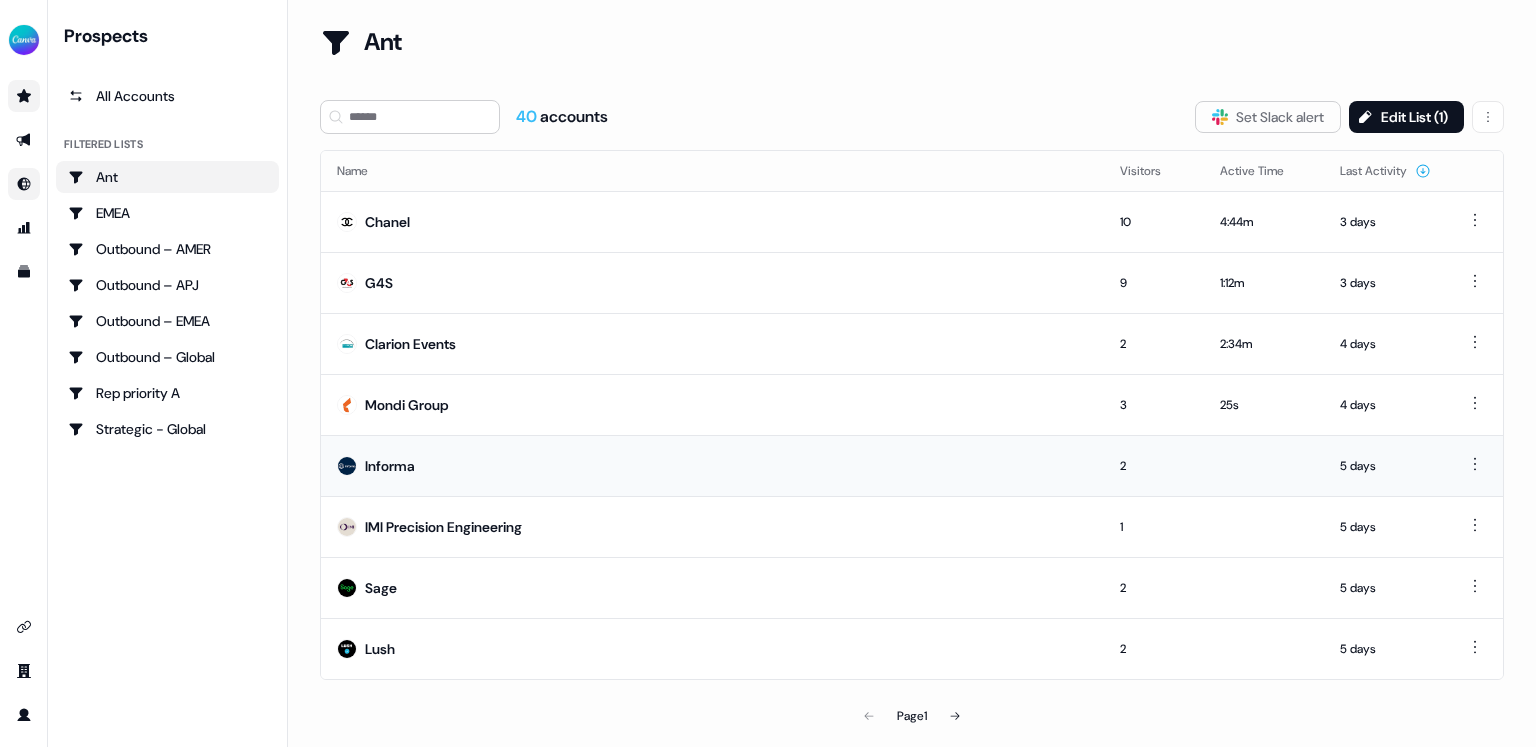 click on "Informa" at bounding box center (390, 466) 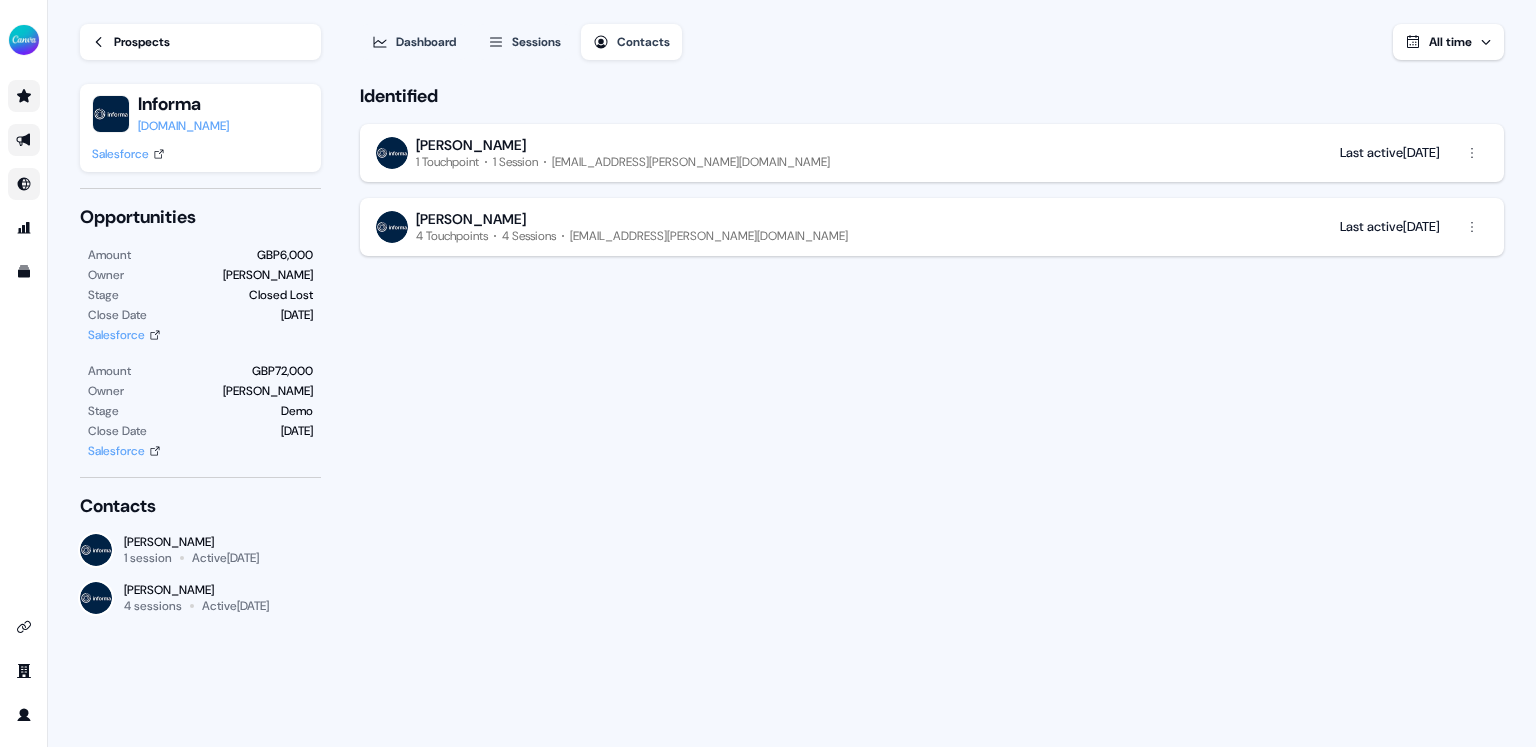 click 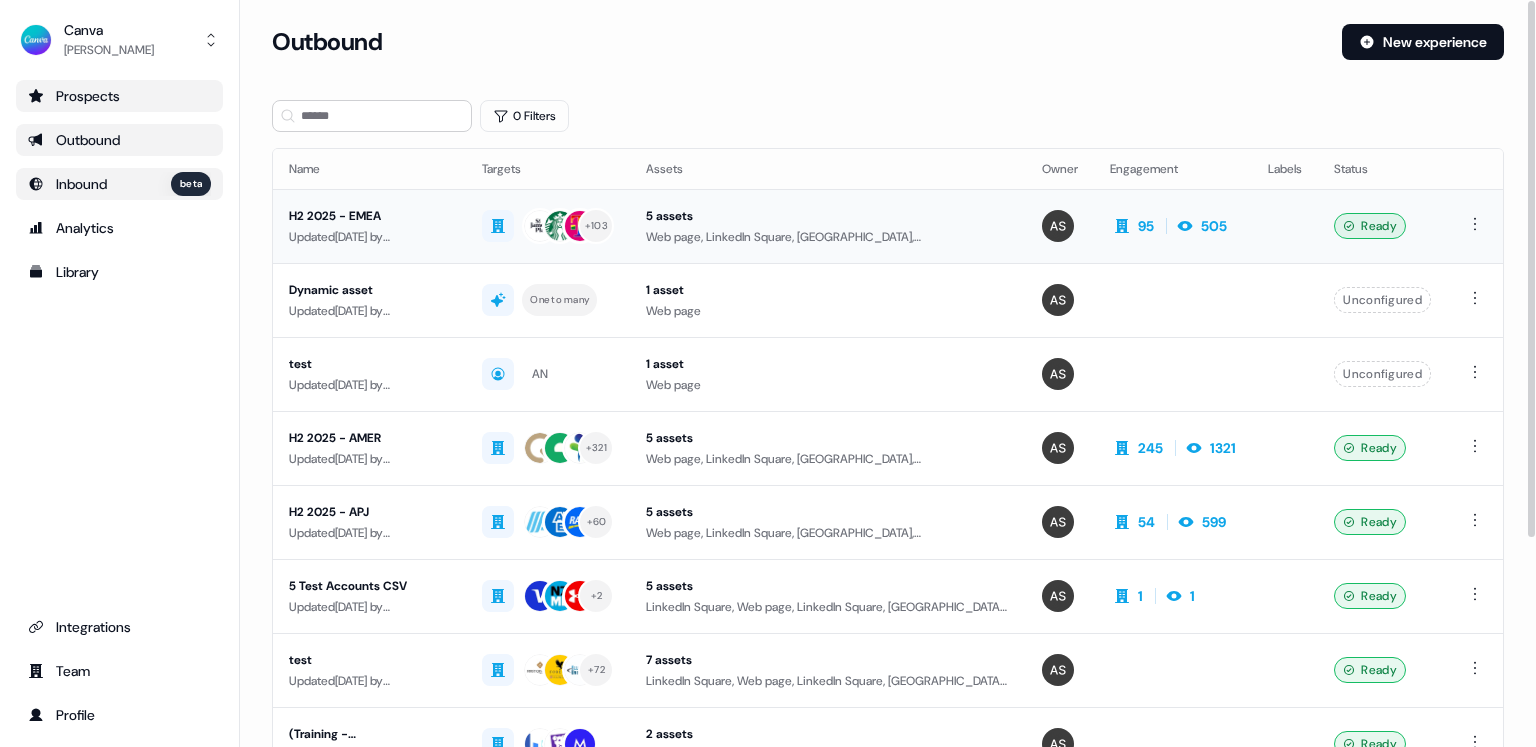click on "H2 2025 - EMEA" at bounding box center (369, 216) 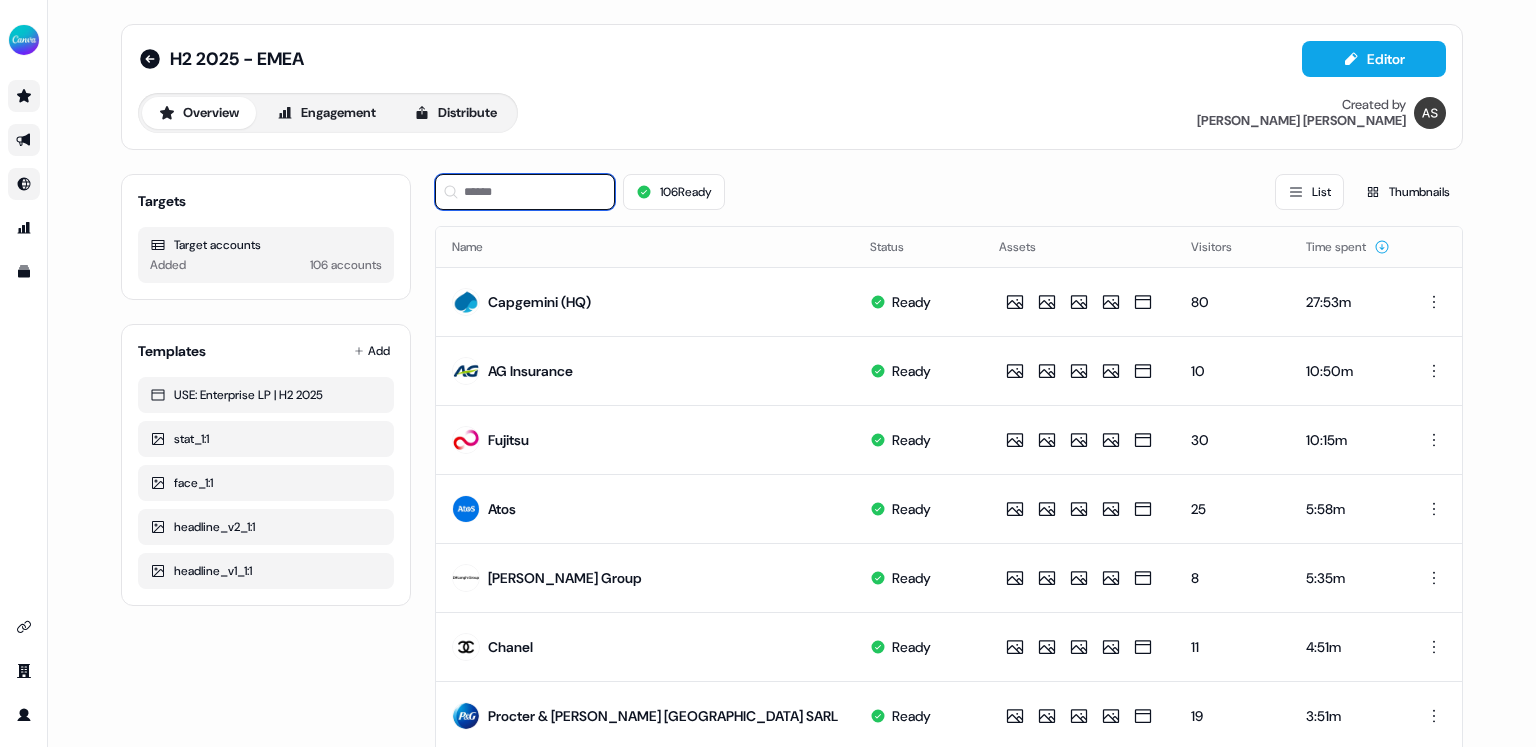 click at bounding box center (525, 192) 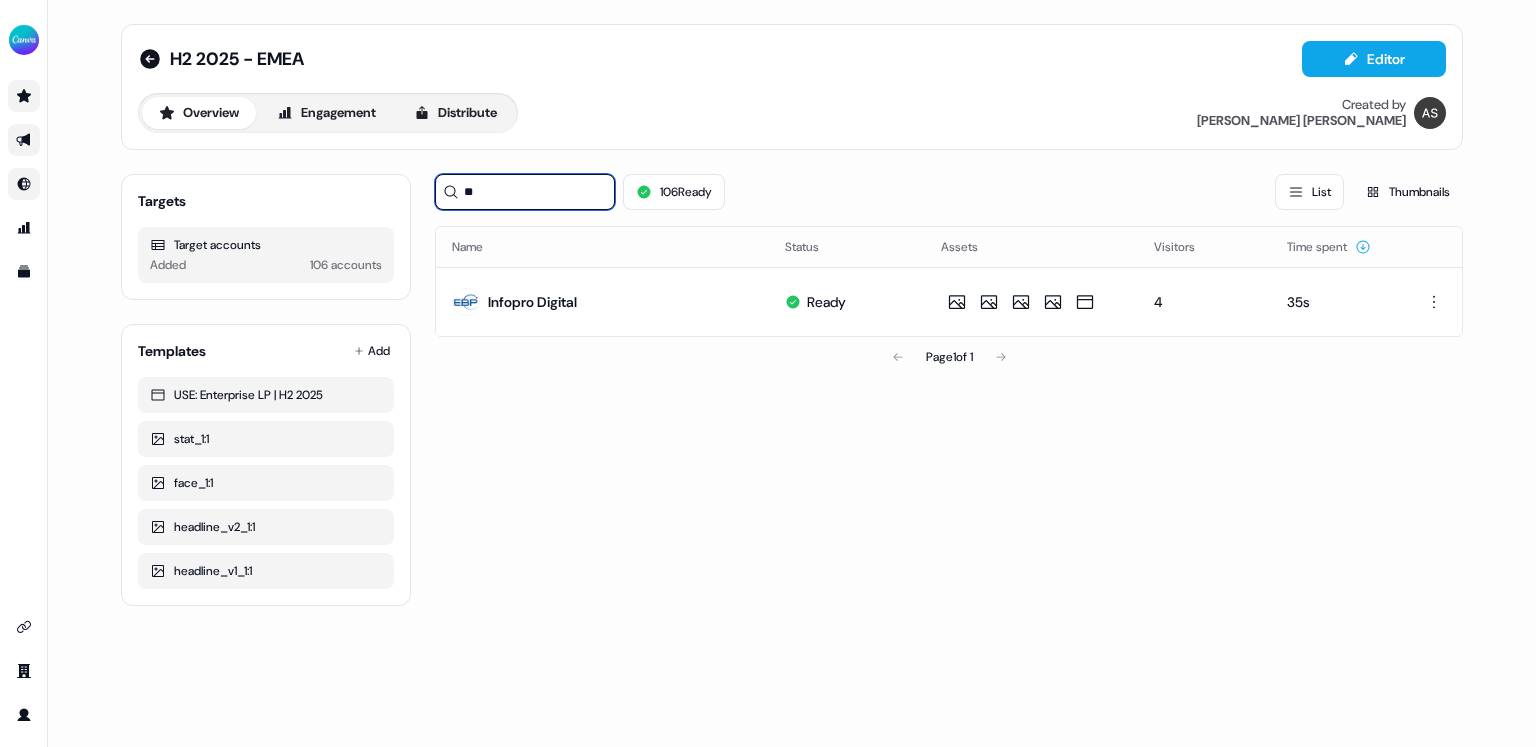 type on "*" 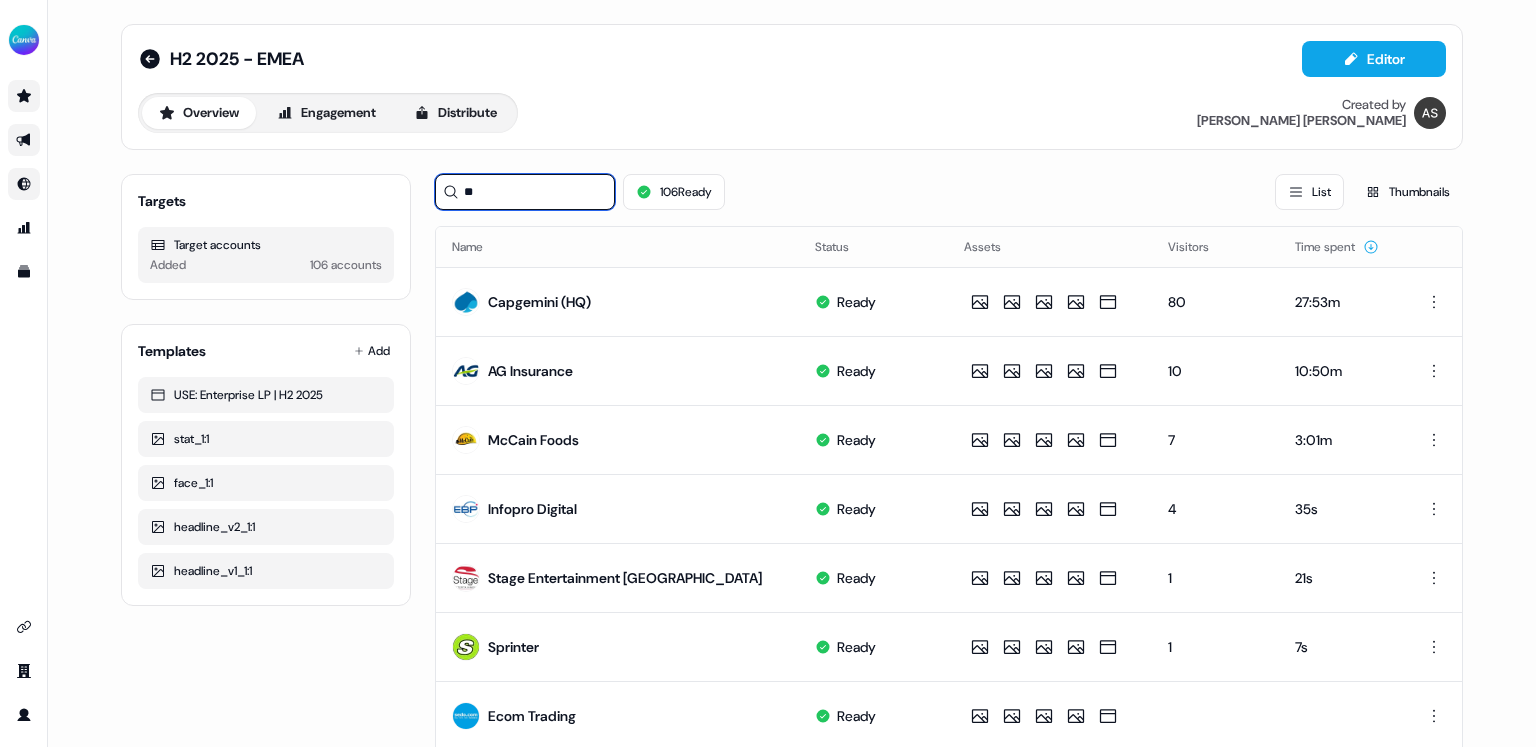 type on "*" 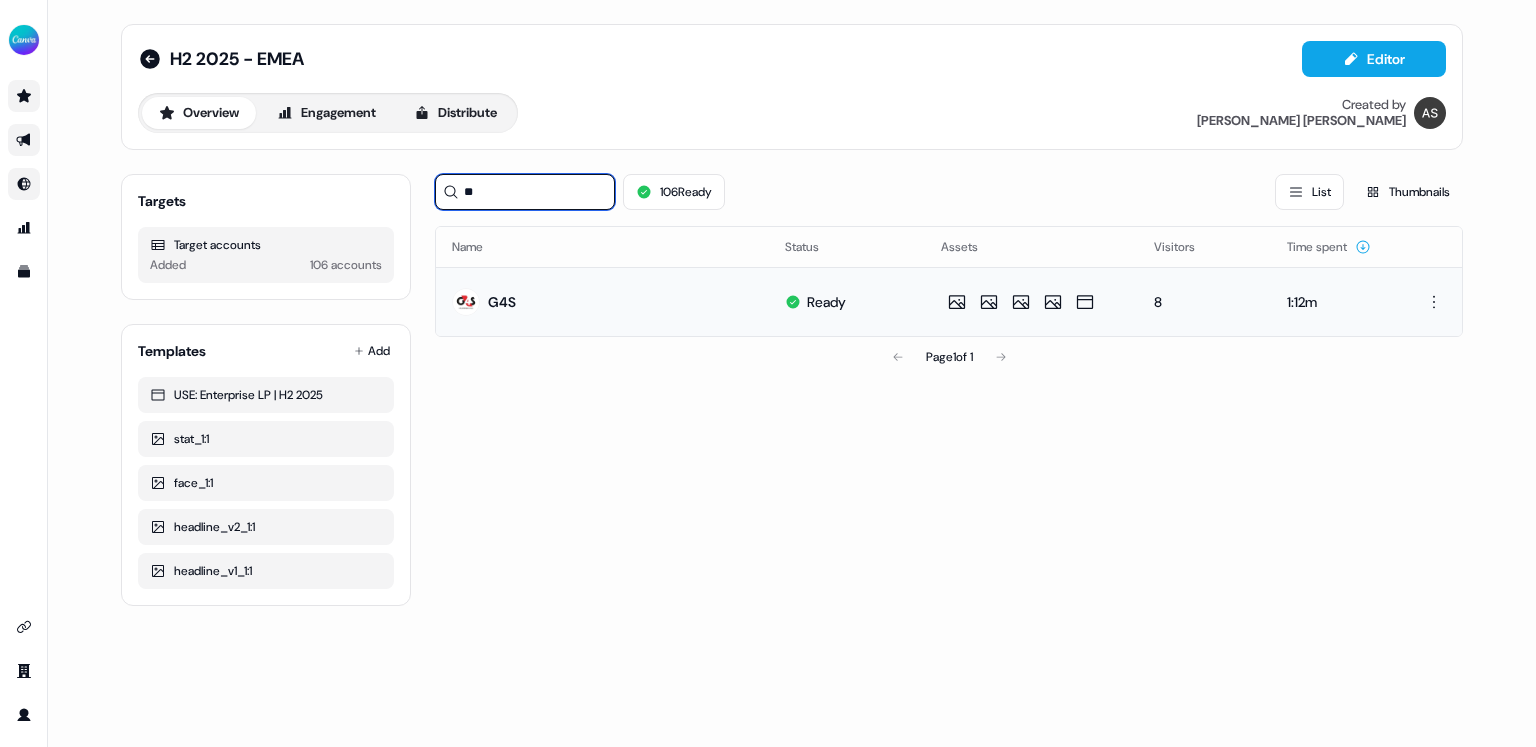 type on "**" 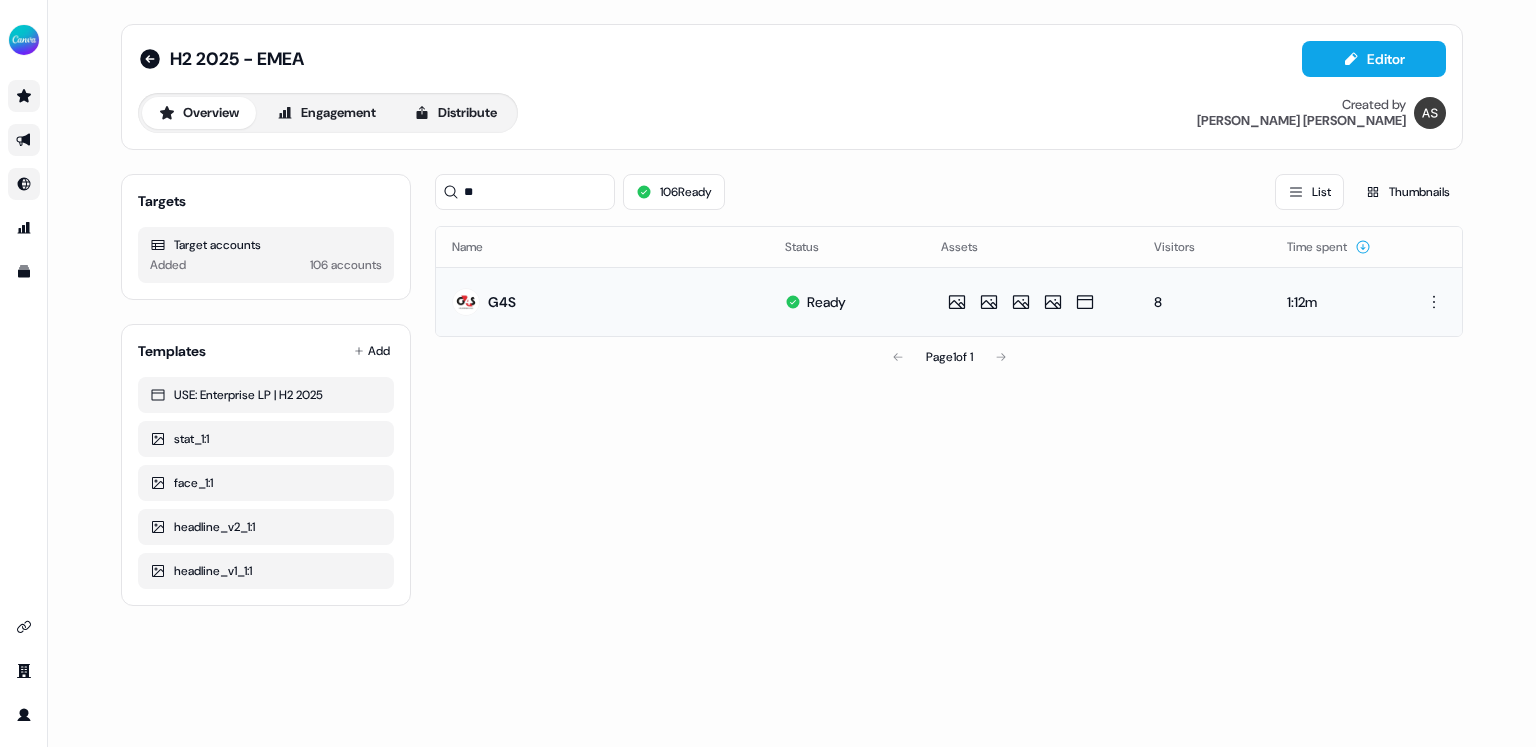 click on "G4S" at bounding box center [602, 301] 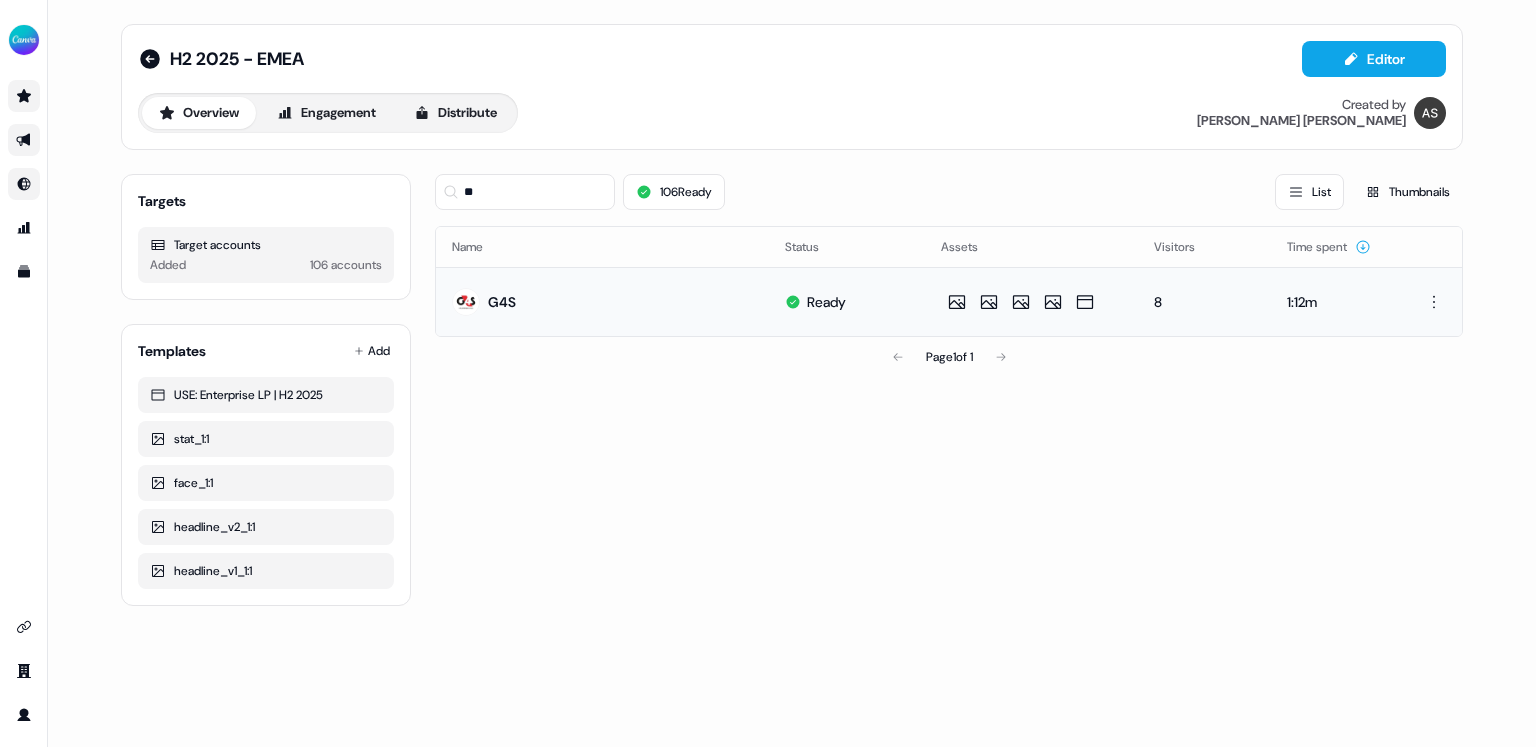 click on "G4S" at bounding box center (502, 302) 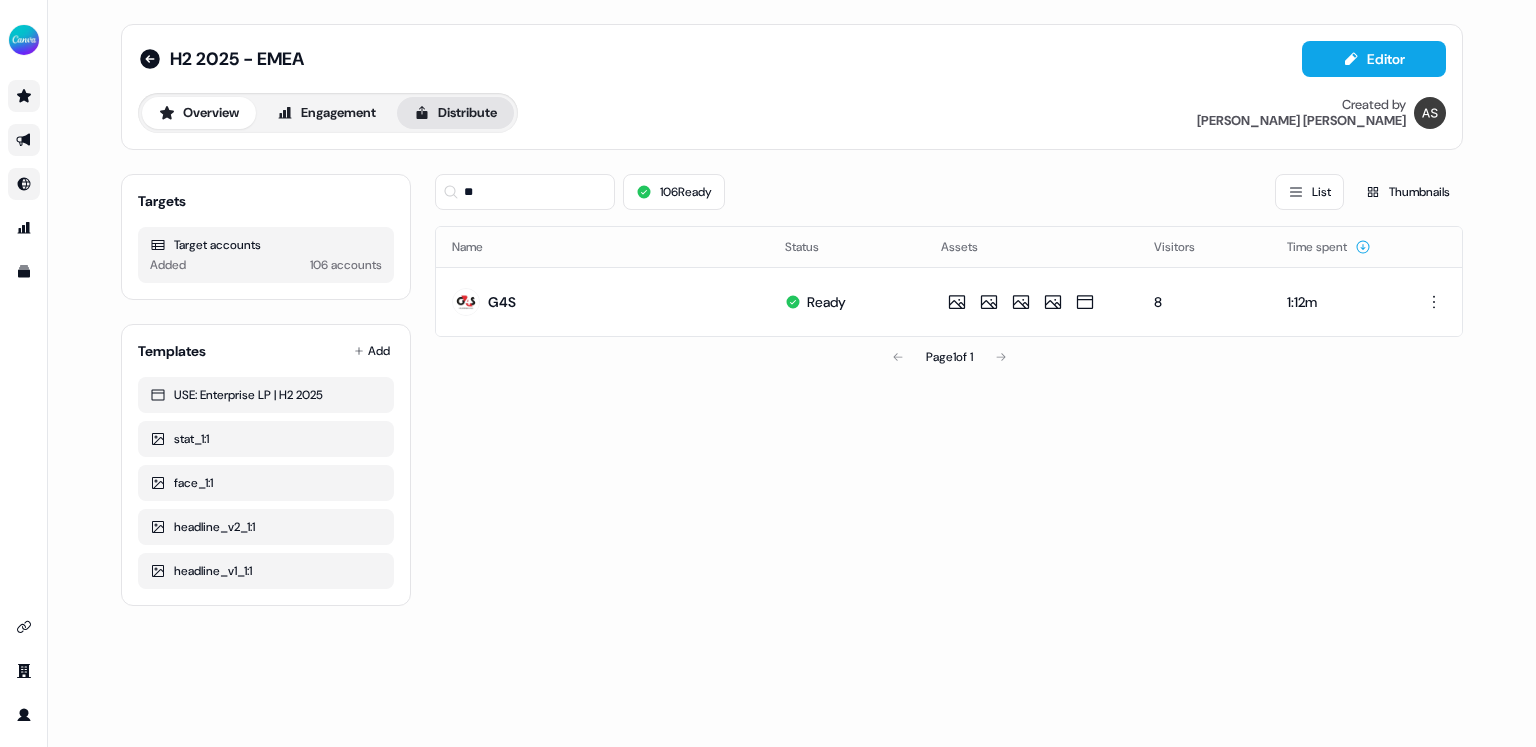 click on "Distribute" at bounding box center [455, 113] 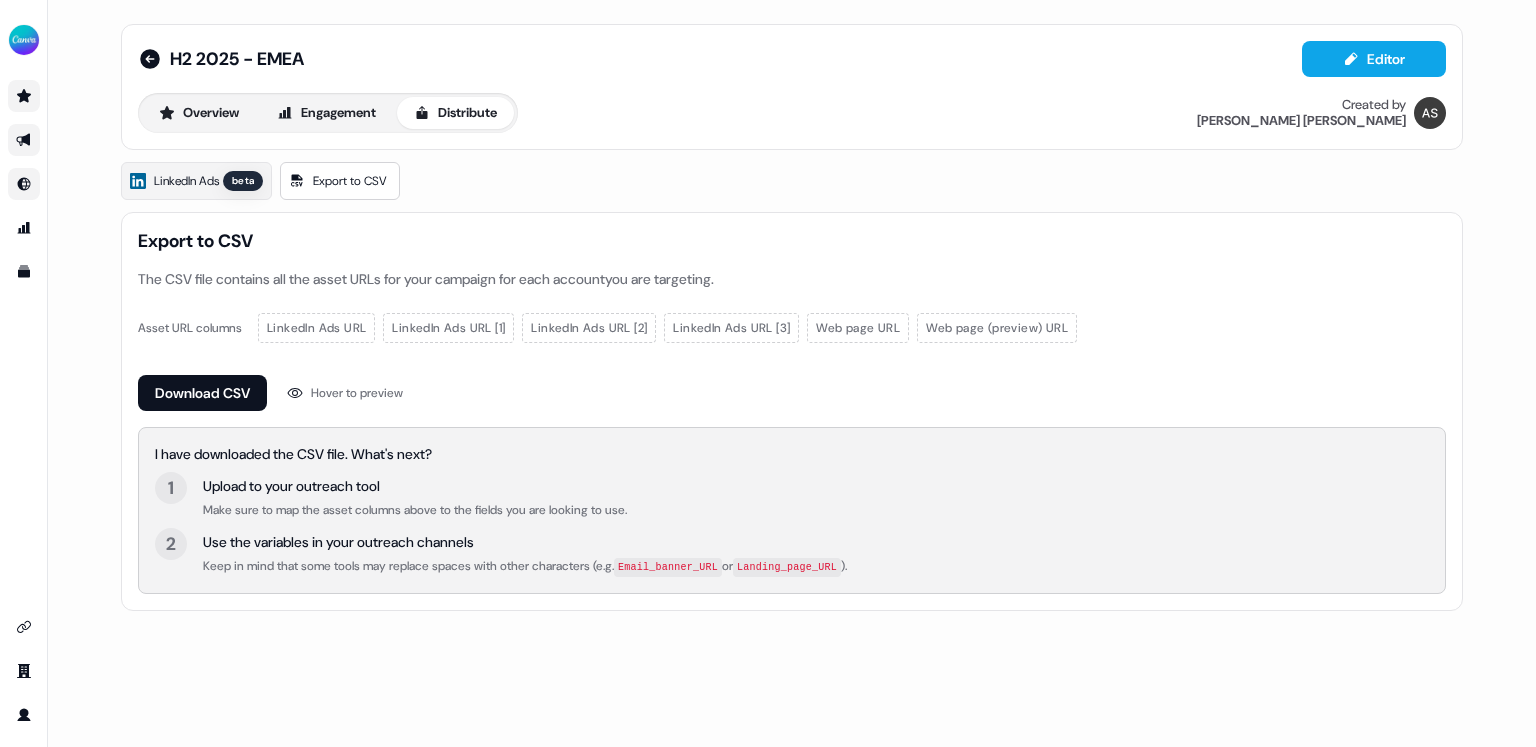 click on "LinkedIn Ads beta Export to CSV Export to CSV The CSV file contains all the asset URLs for your campaign for each   account  you are targeting. Asset URL columns LinkedIn Ads URL LinkedIn Ads URL [1] LinkedIn Ads URL [2] LinkedIn Ads URL [3] Web page URL Web page (preview) URL Download CSV Hover to preview I have downloaded the CSV file. What's next? 1 Upload to your outreach tool Make sure to map the asset columns above to the fields you are looking to use. 2 Use the variables in your outreach channels Keep in mind that some tools may replace spaces with other characters (e.g.  Email_banner_URL  or  Landing_page_URL )." at bounding box center [792, 386] 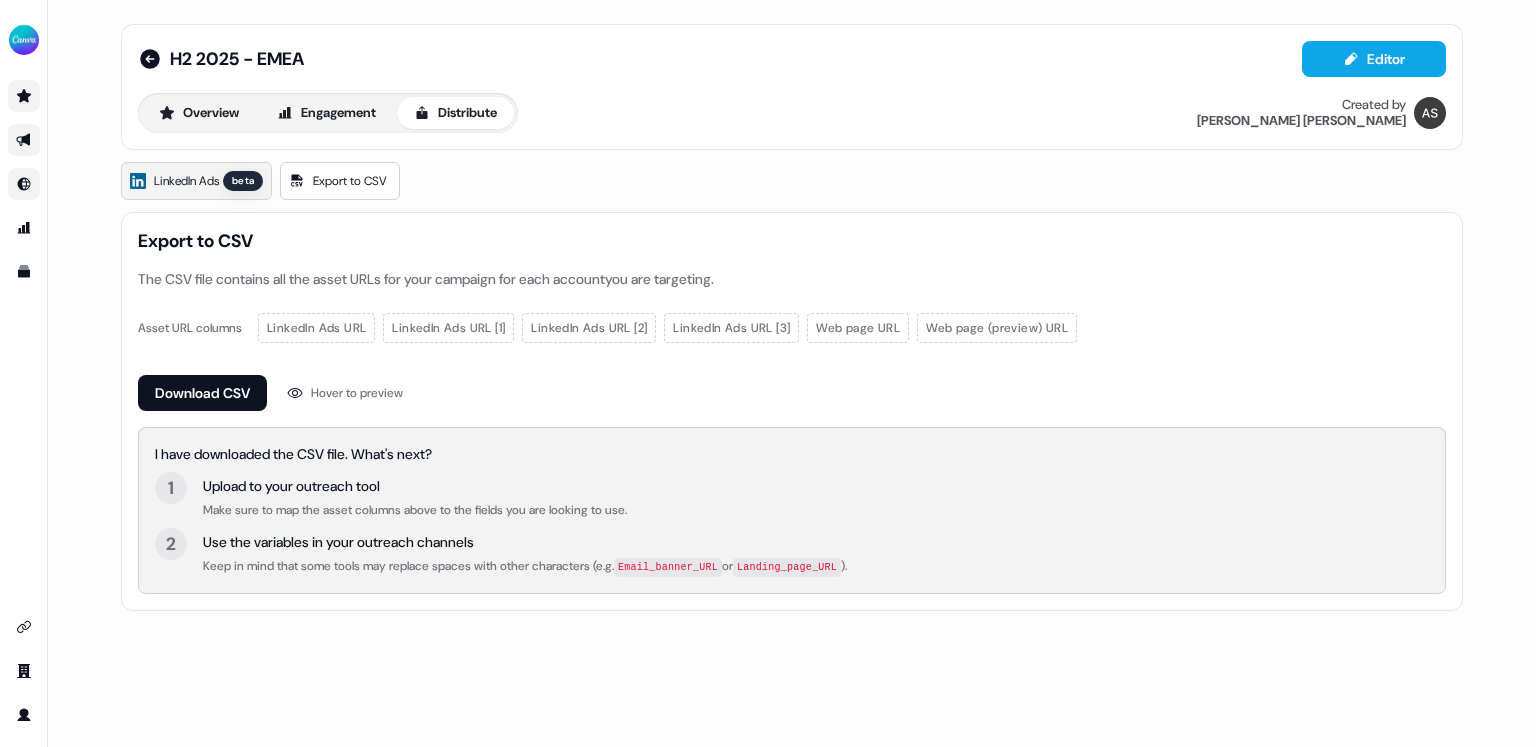 click on "beta" at bounding box center (243, 181) 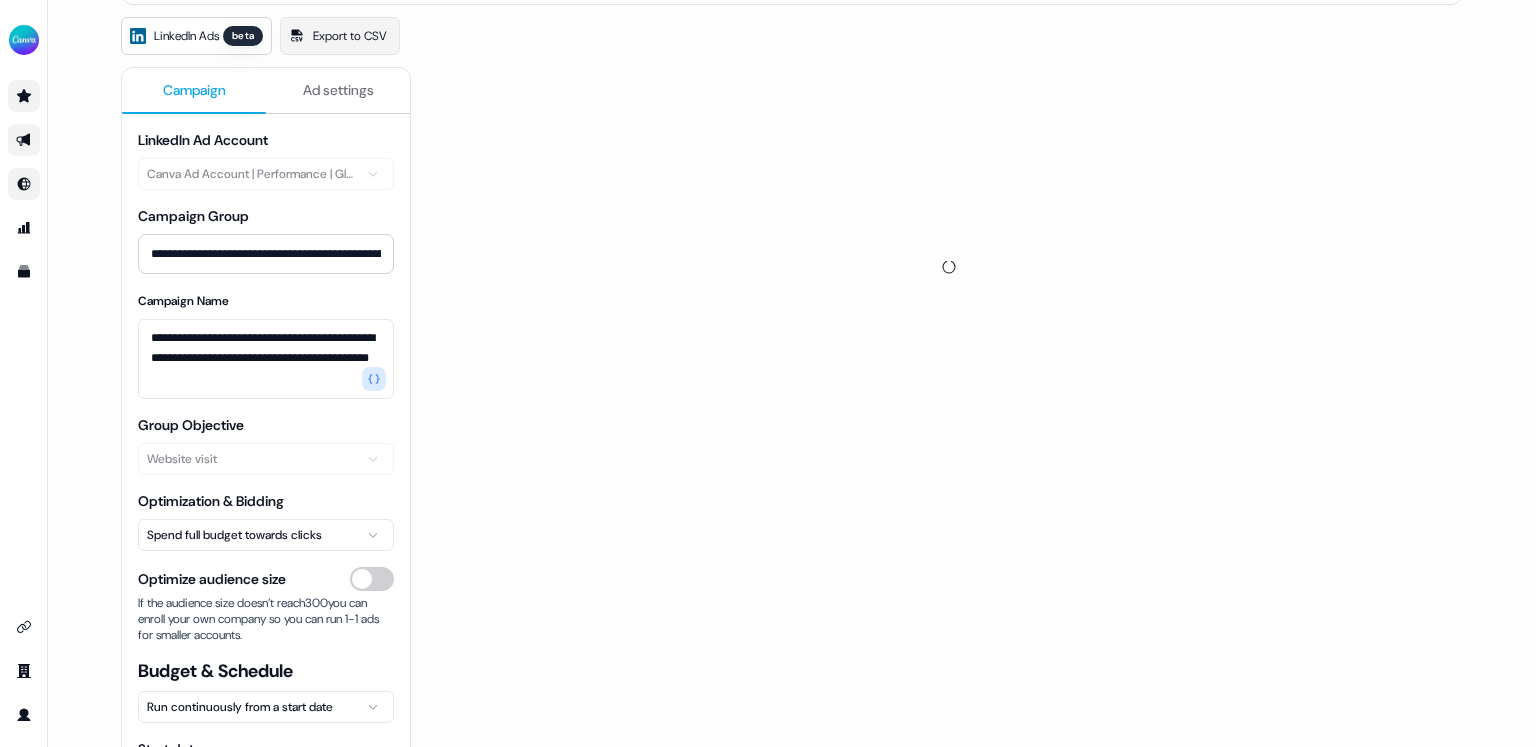 scroll, scrollTop: 175, scrollLeft: 0, axis: vertical 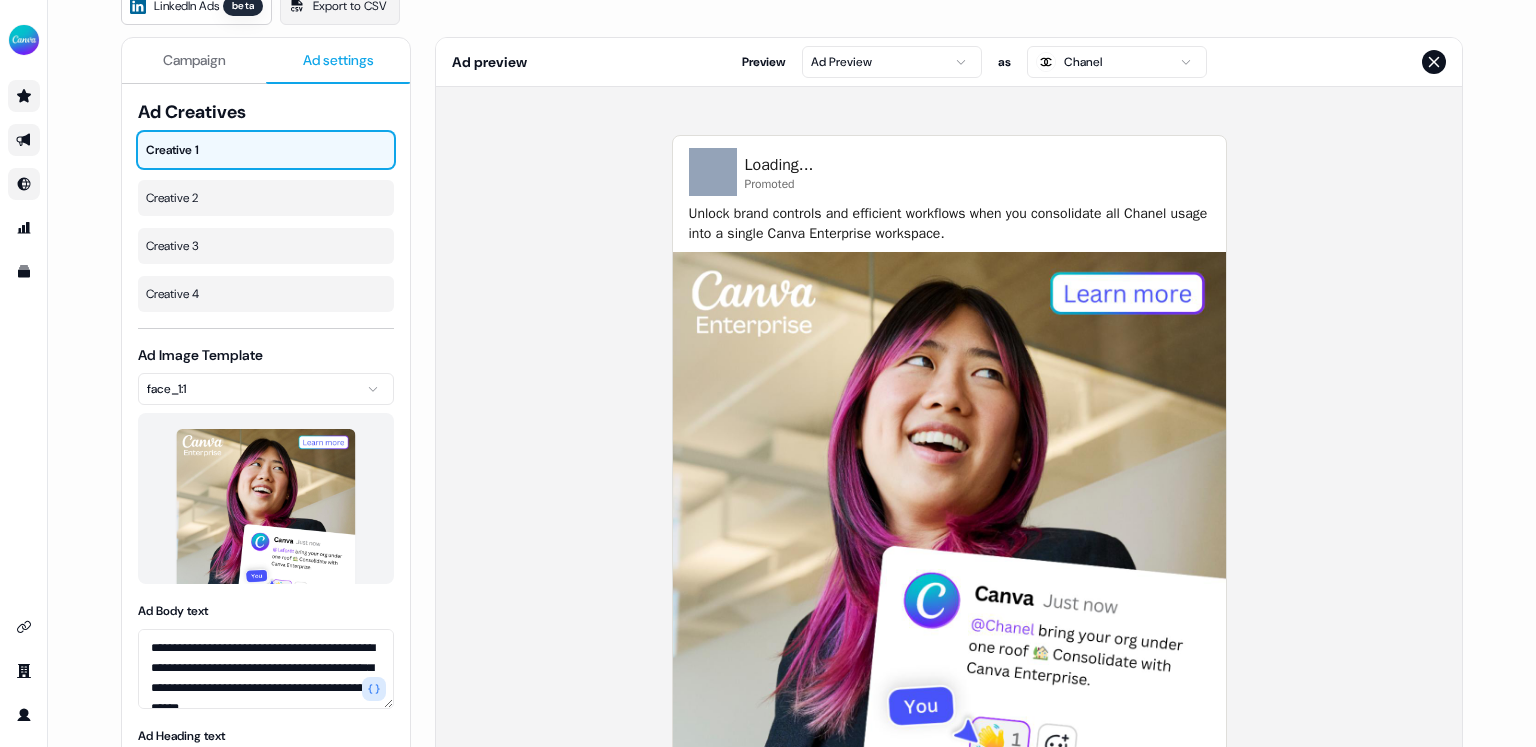 click on "Ad settings" at bounding box center (338, 61) 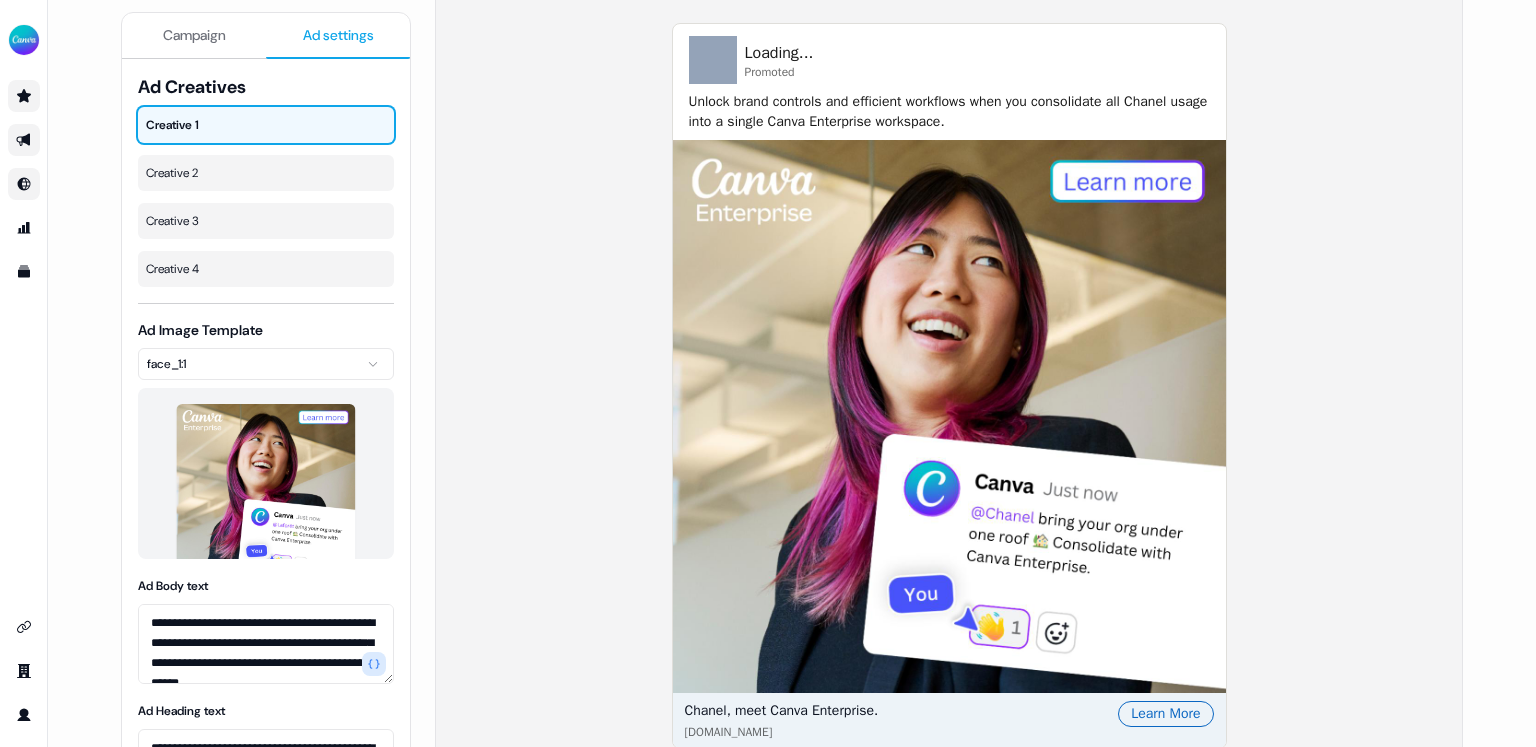scroll, scrollTop: 292, scrollLeft: 0, axis: vertical 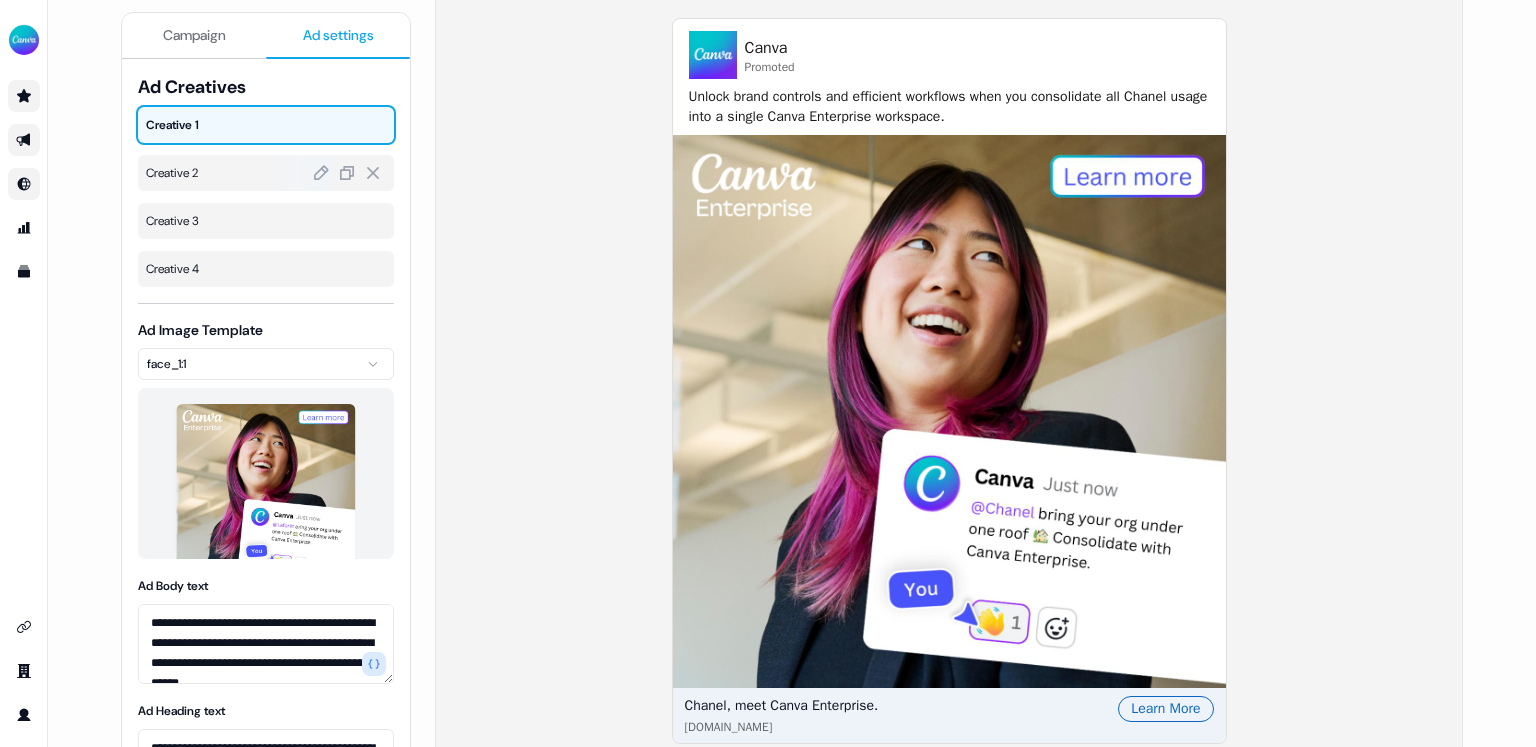 click at bounding box center [299, 173] 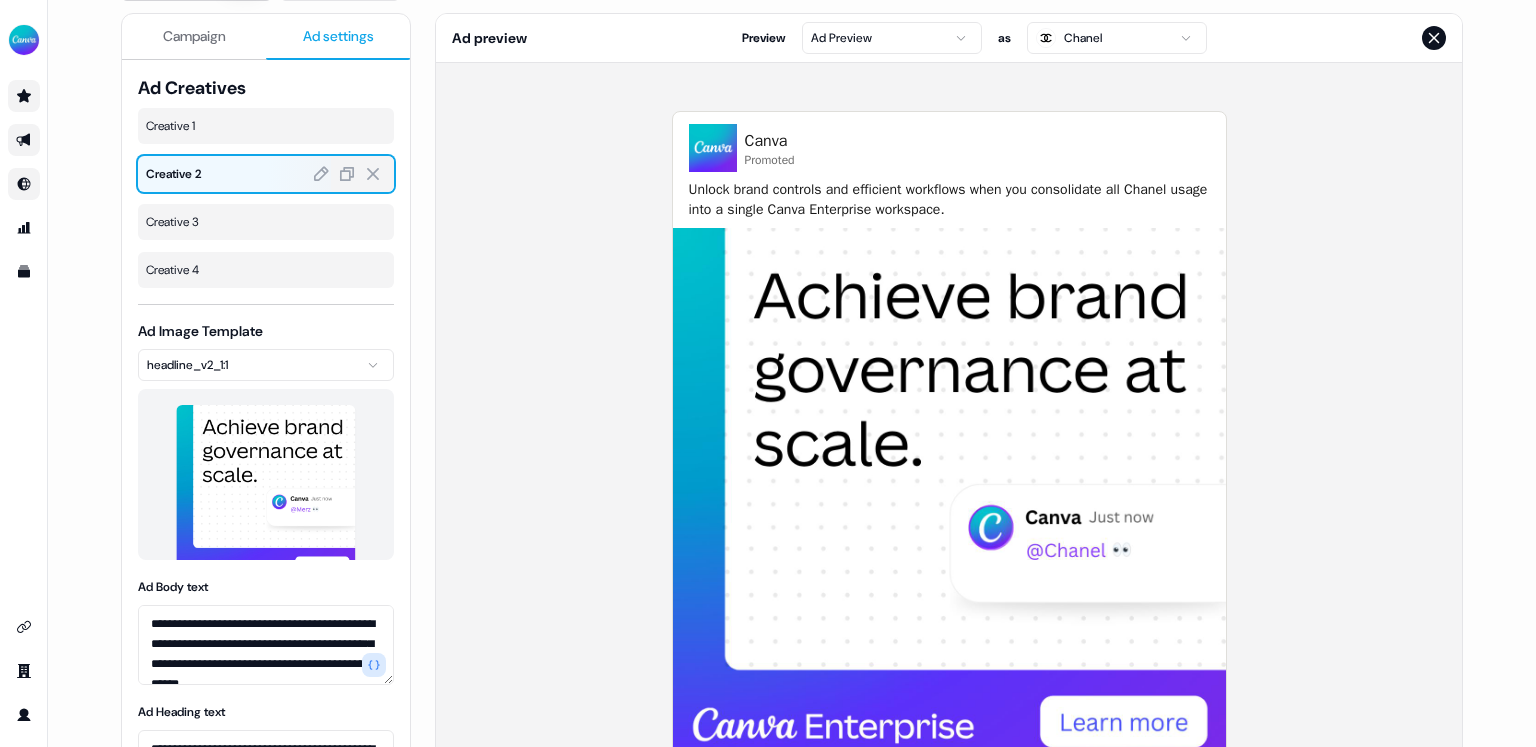 scroll, scrollTop: 292, scrollLeft: 0, axis: vertical 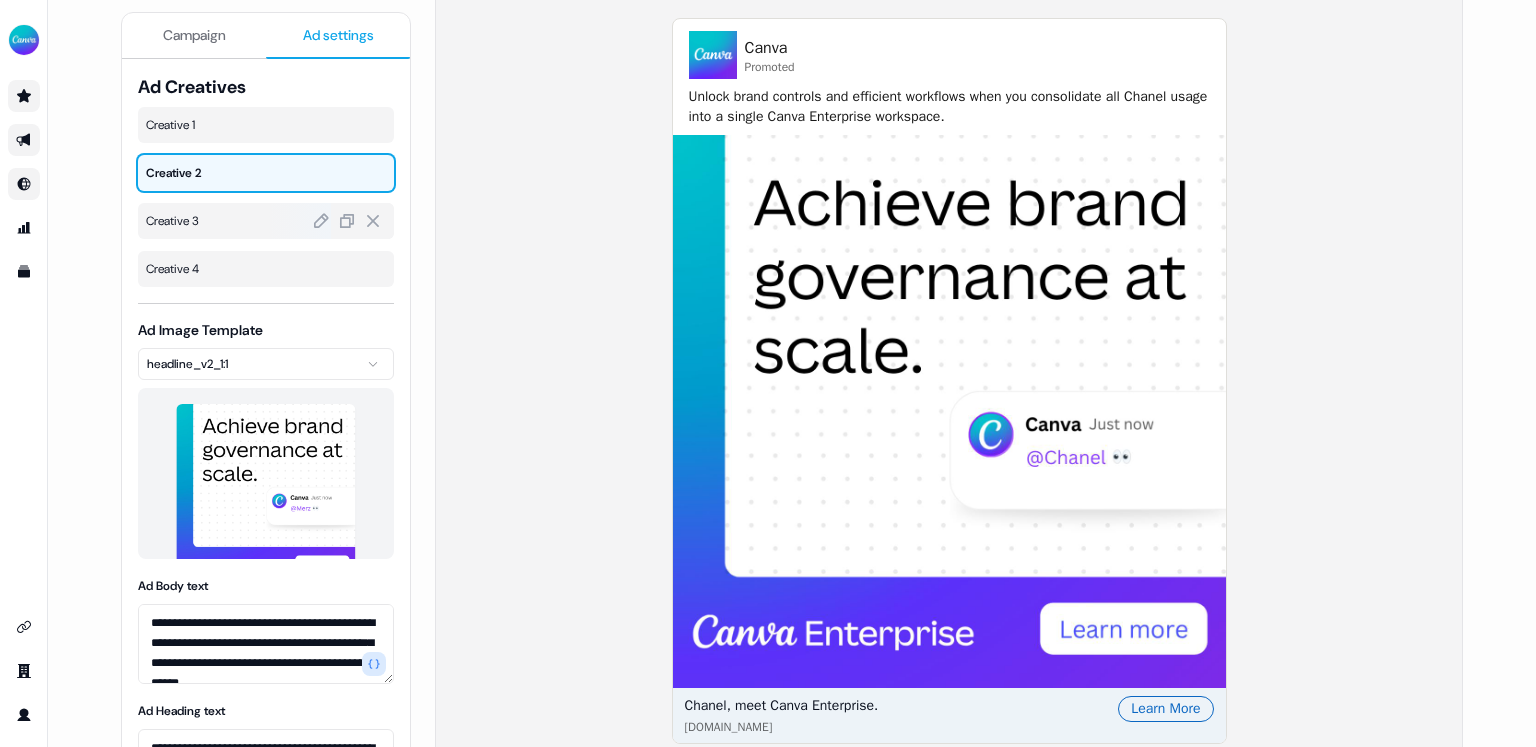 click on "Creative 3" at bounding box center [266, 221] 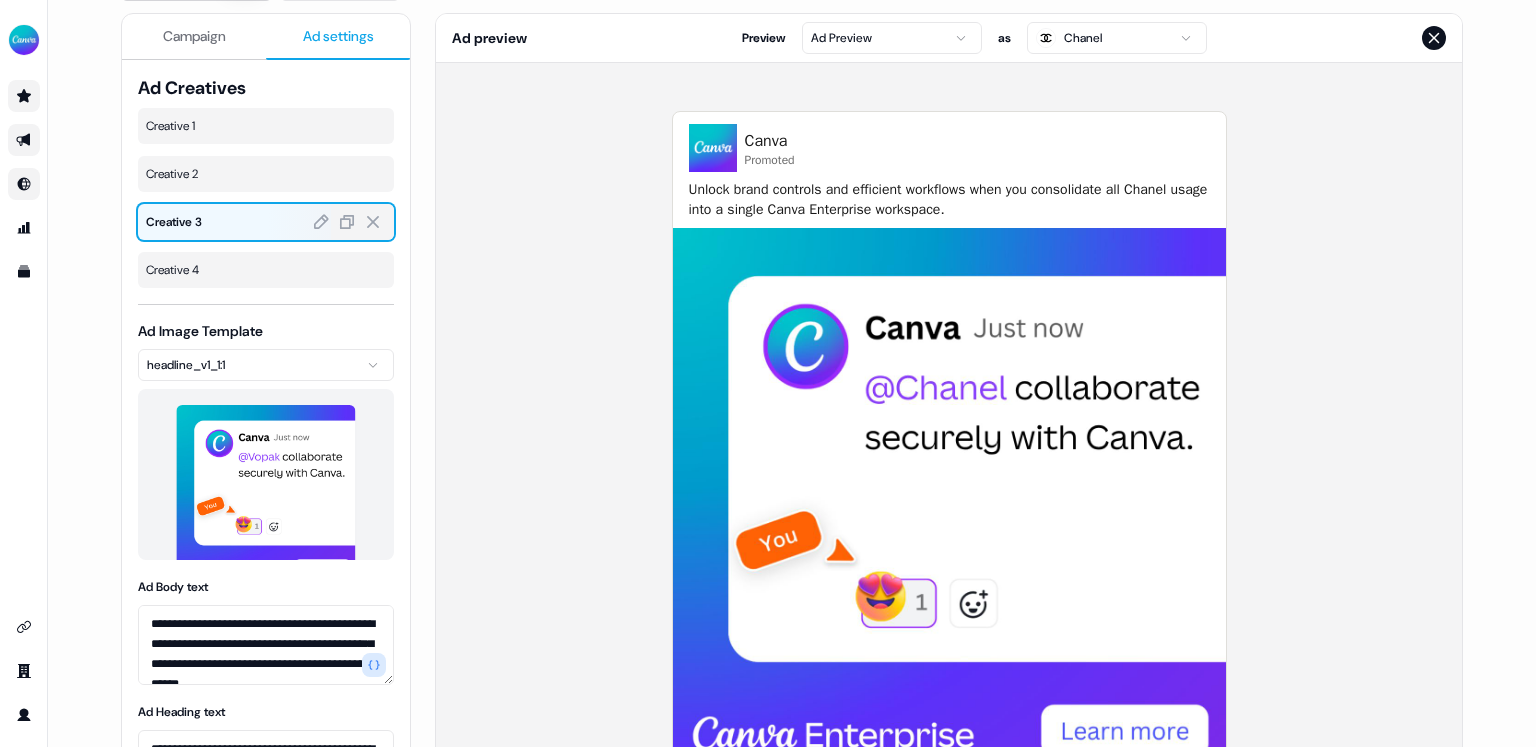 scroll, scrollTop: 292, scrollLeft: 0, axis: vertical 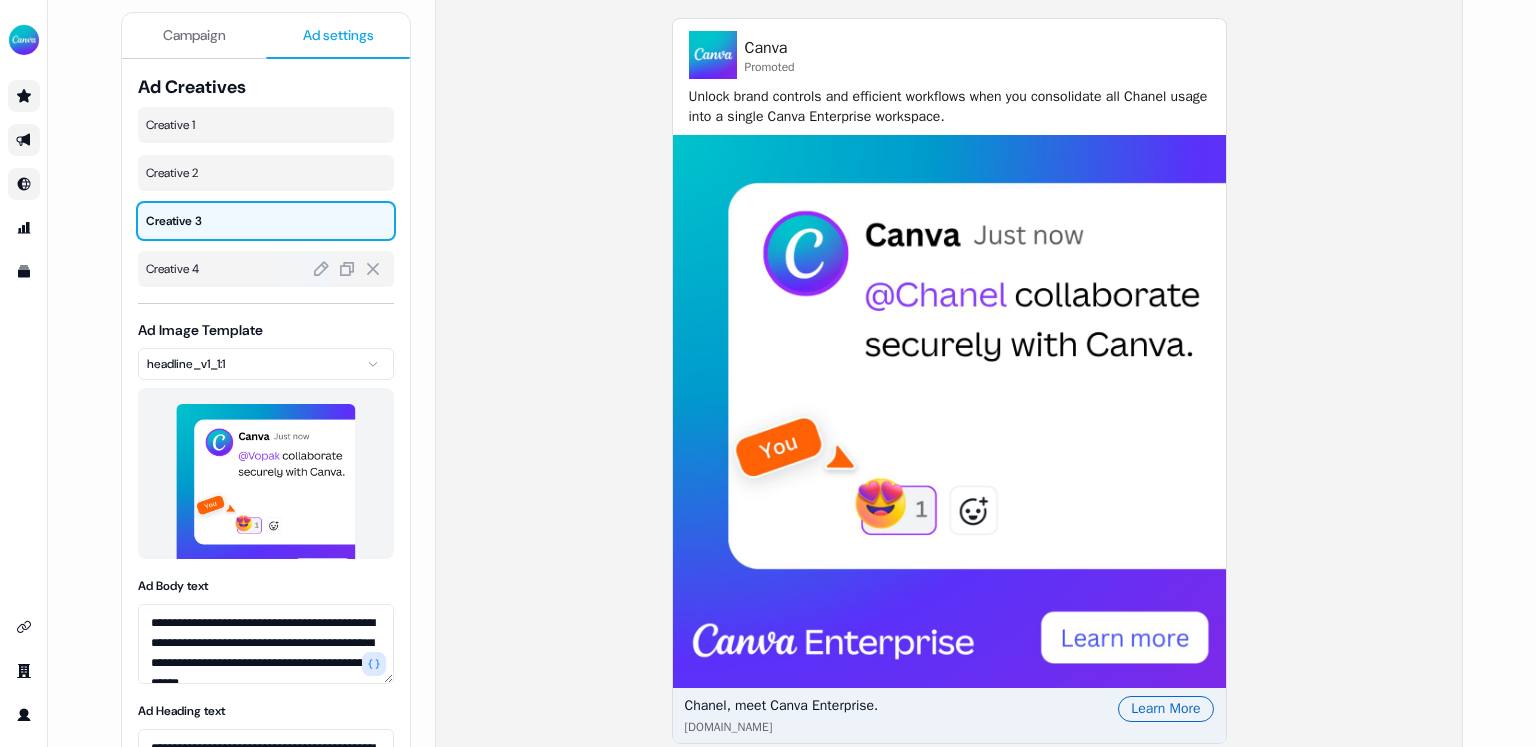 click on "Creative 4" at bounding box center (266, 269) 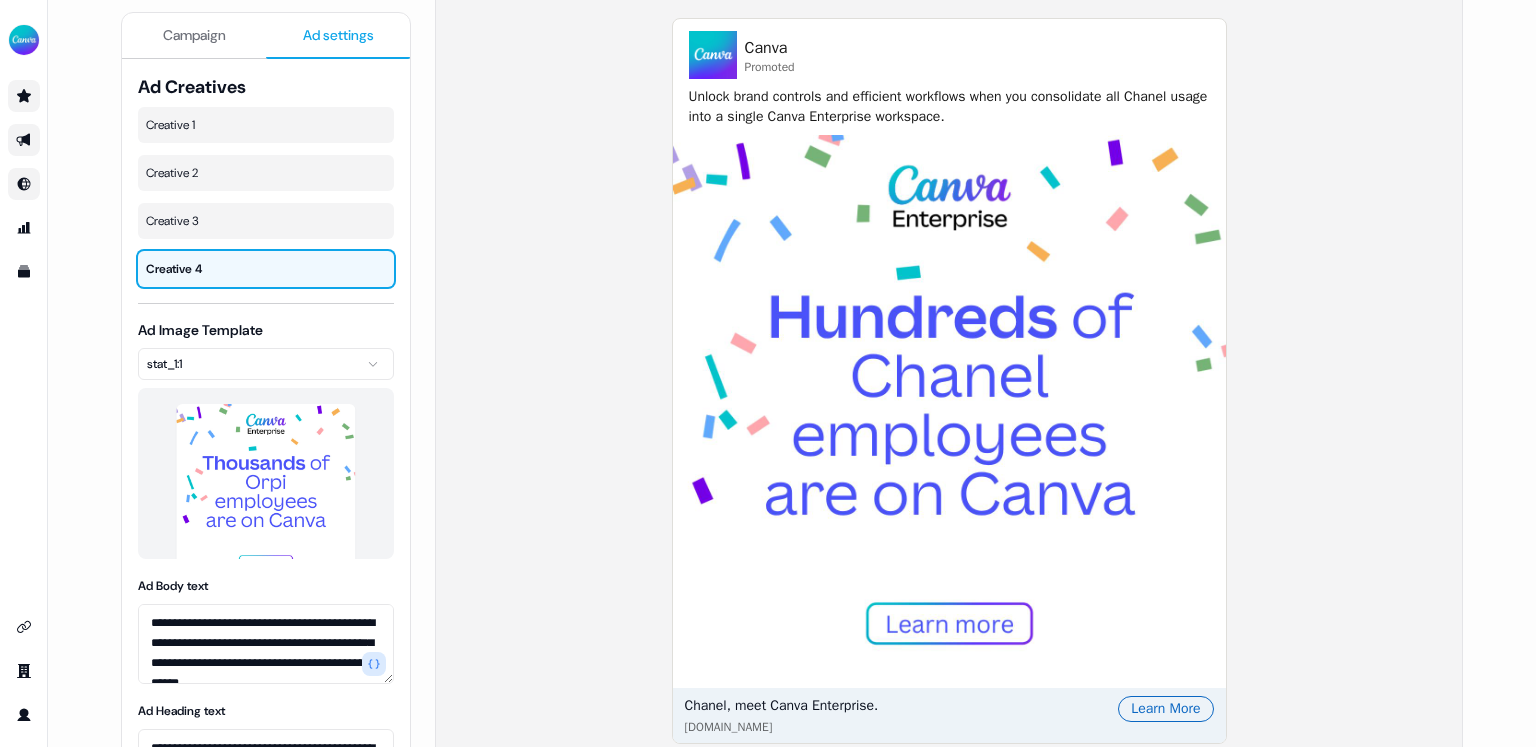 scroll, scrollTop: 360, scrollLeft: 0, axis: vertical 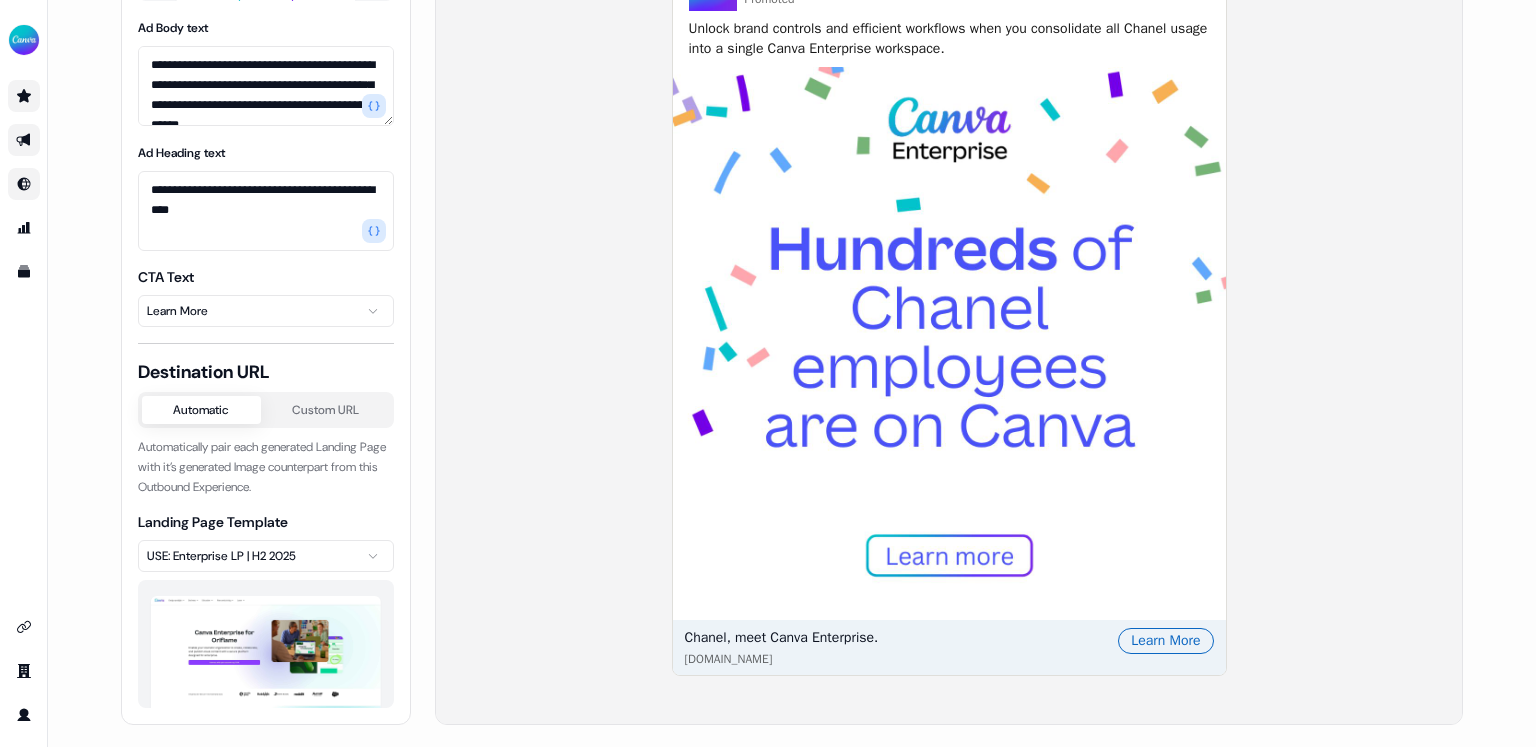 click at bounding box center [266, 661] 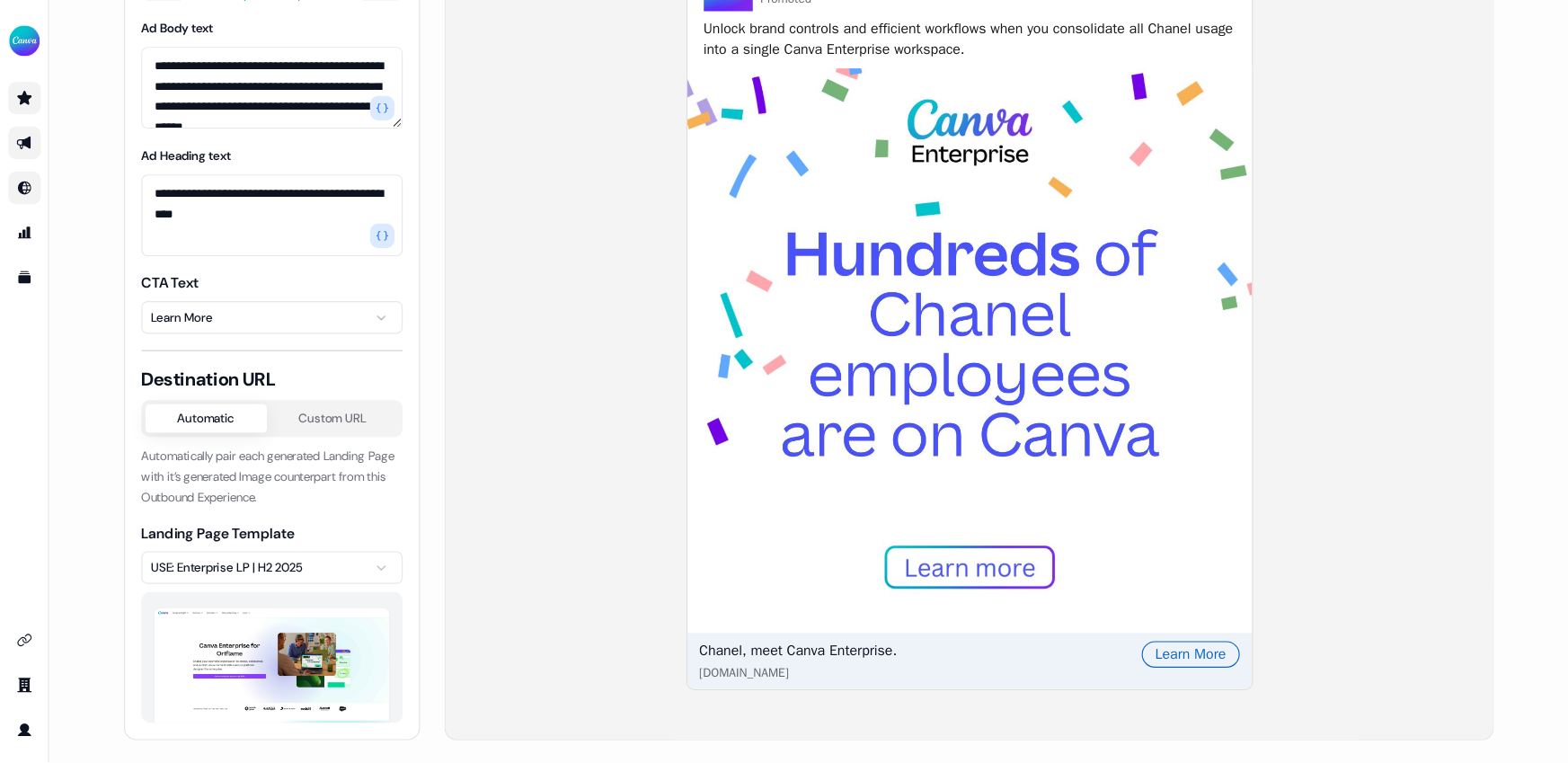scroll, scrollTop: 0, scrollLeft: 0, axis: both 